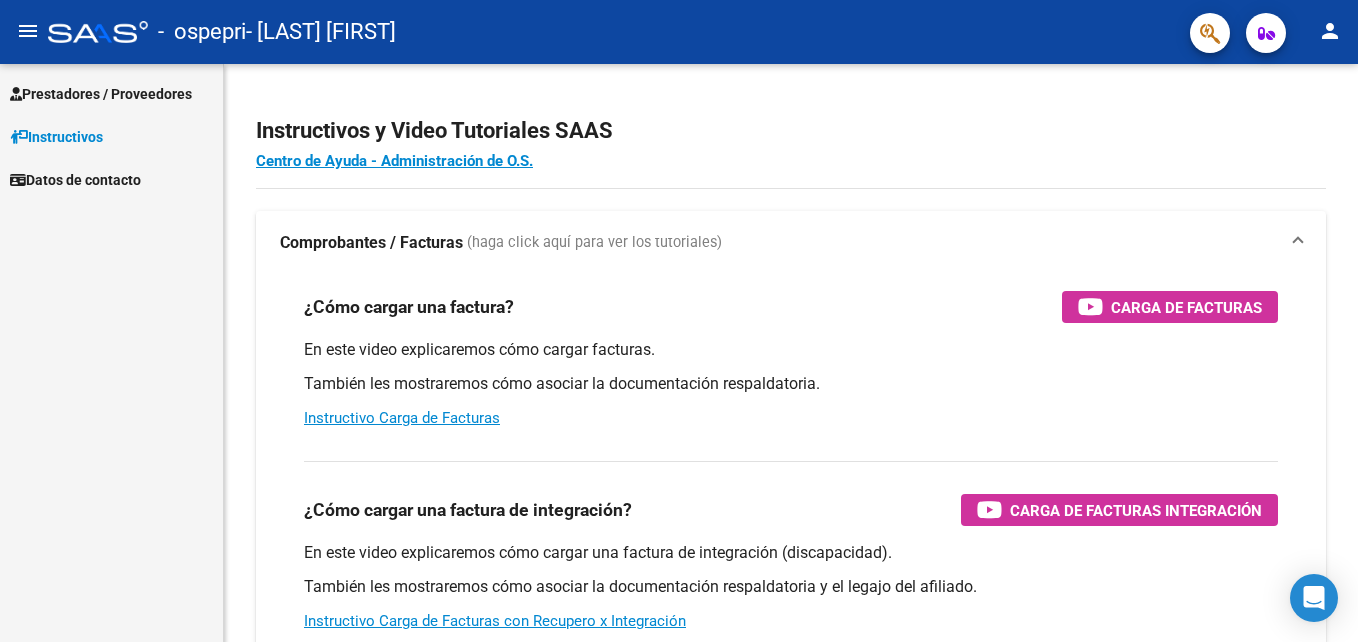 scroll, scrollTop: 0, scrollLeft: 0, axis: both 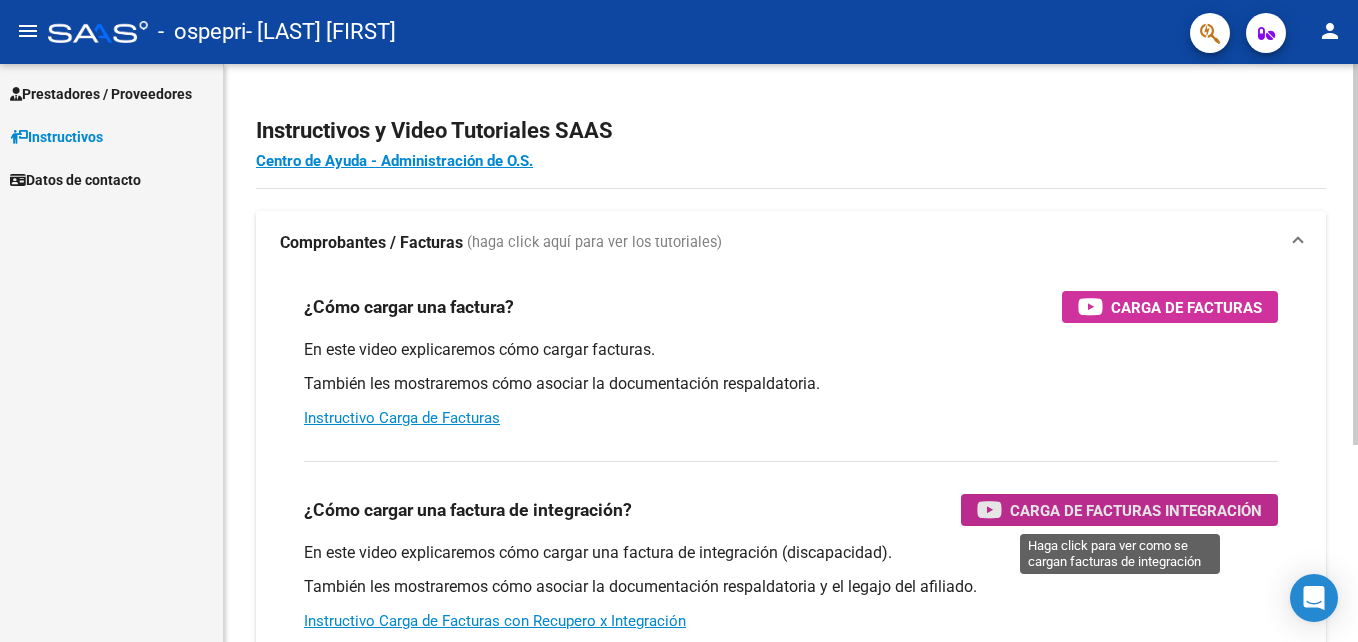 click at bounding box center [989, 509] 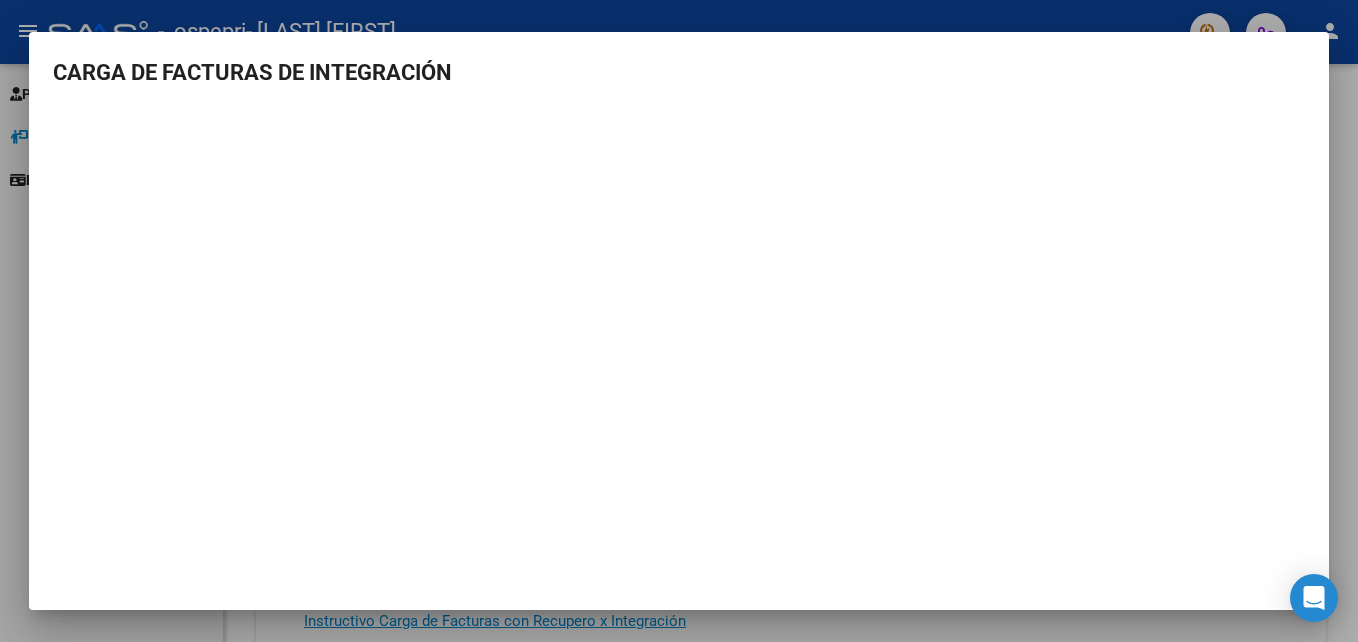 click at bounding box center (679, 321) 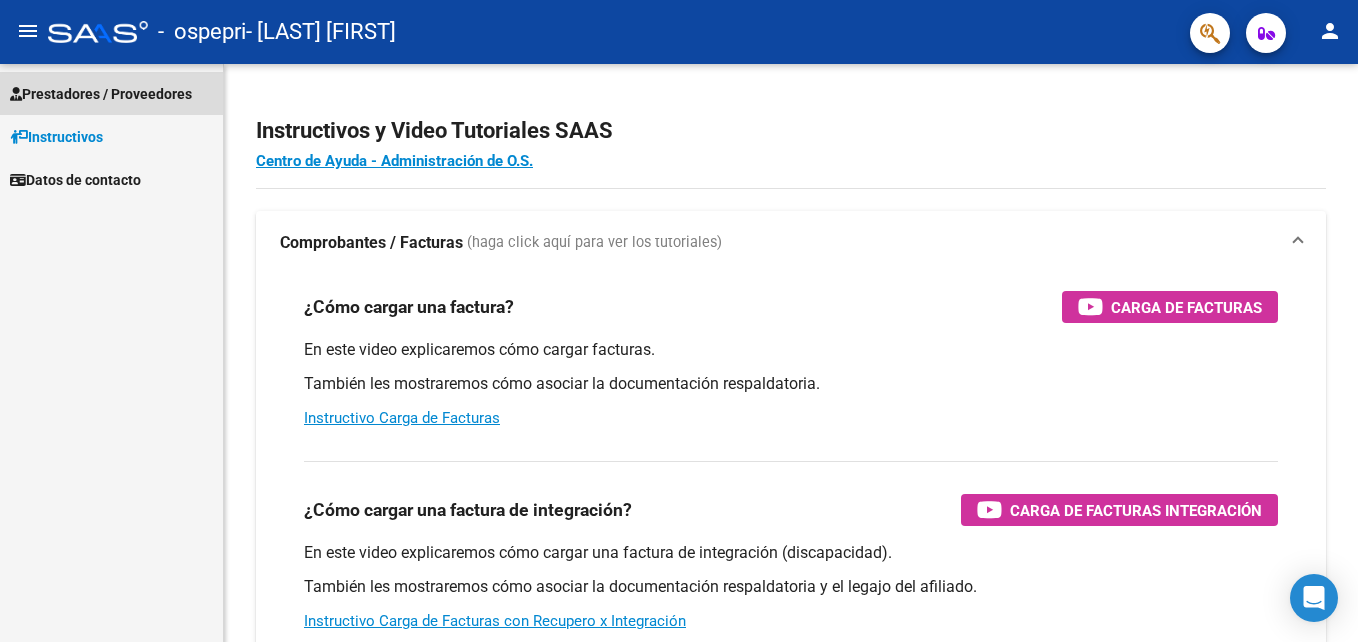 click on "Prestadores / Proveedores" at bounding box center [101, 94] 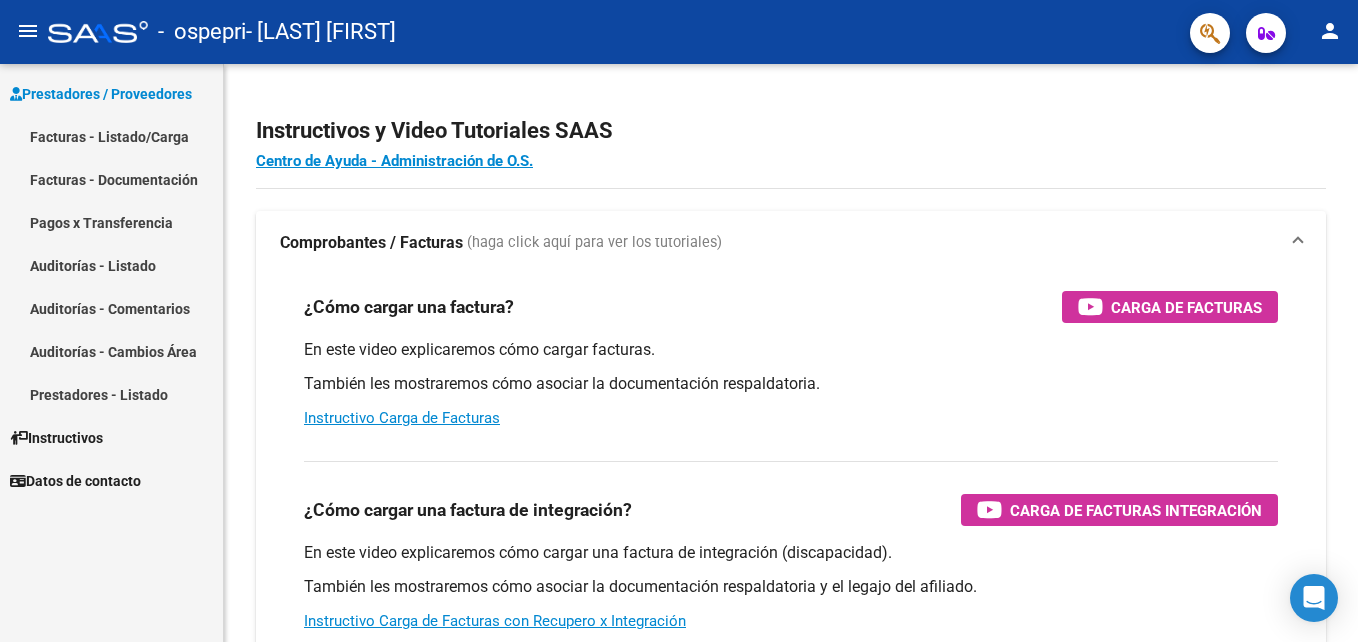 click on "Facturas - Listado/Carga" at bounding box center (111, 136) 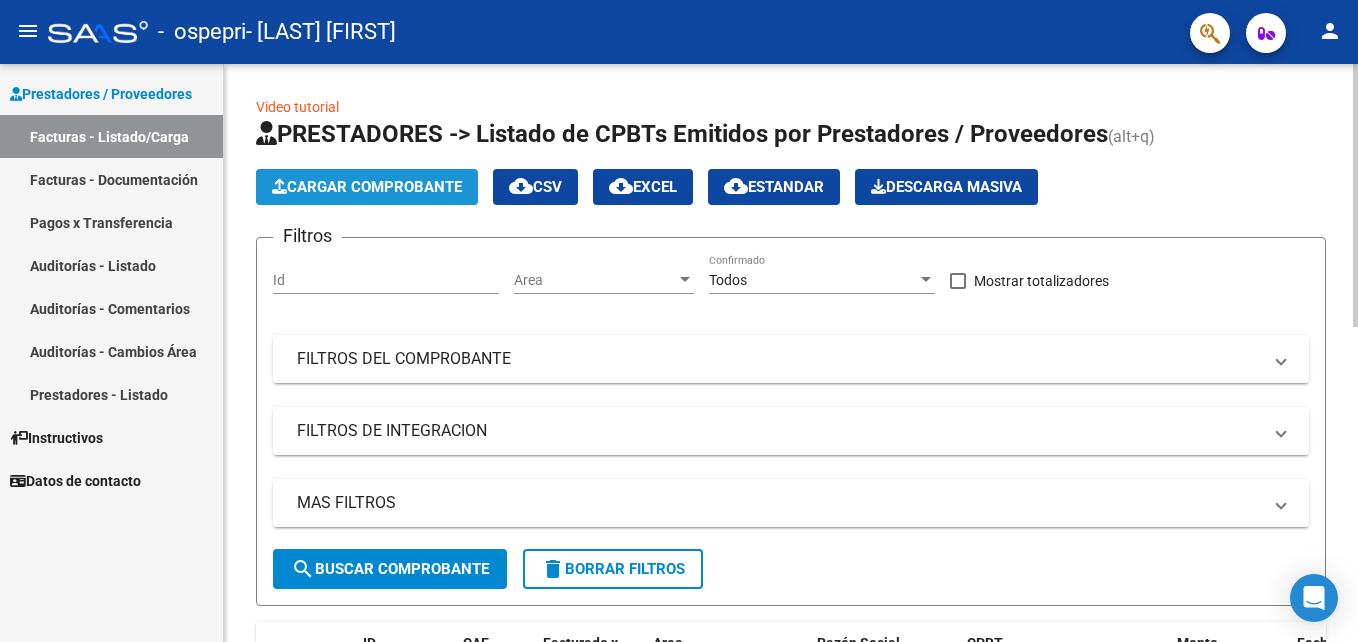 click on "Cargar Comprobante" 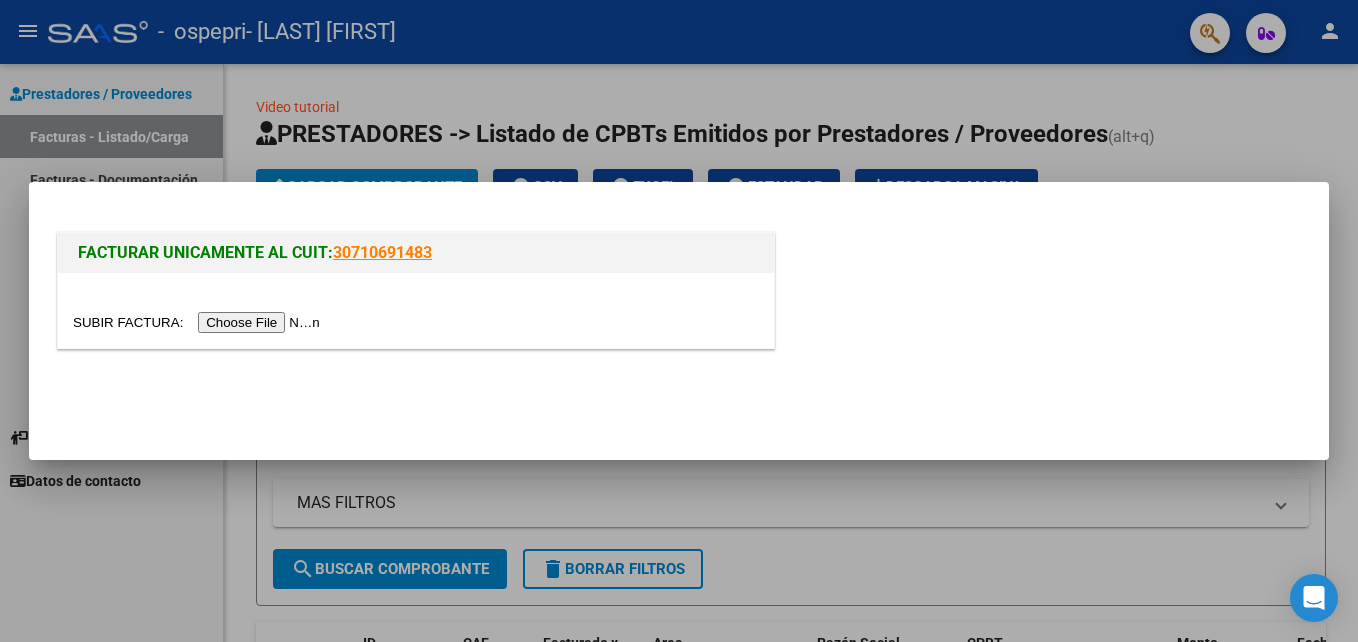 click at bounding box center (199, 322) 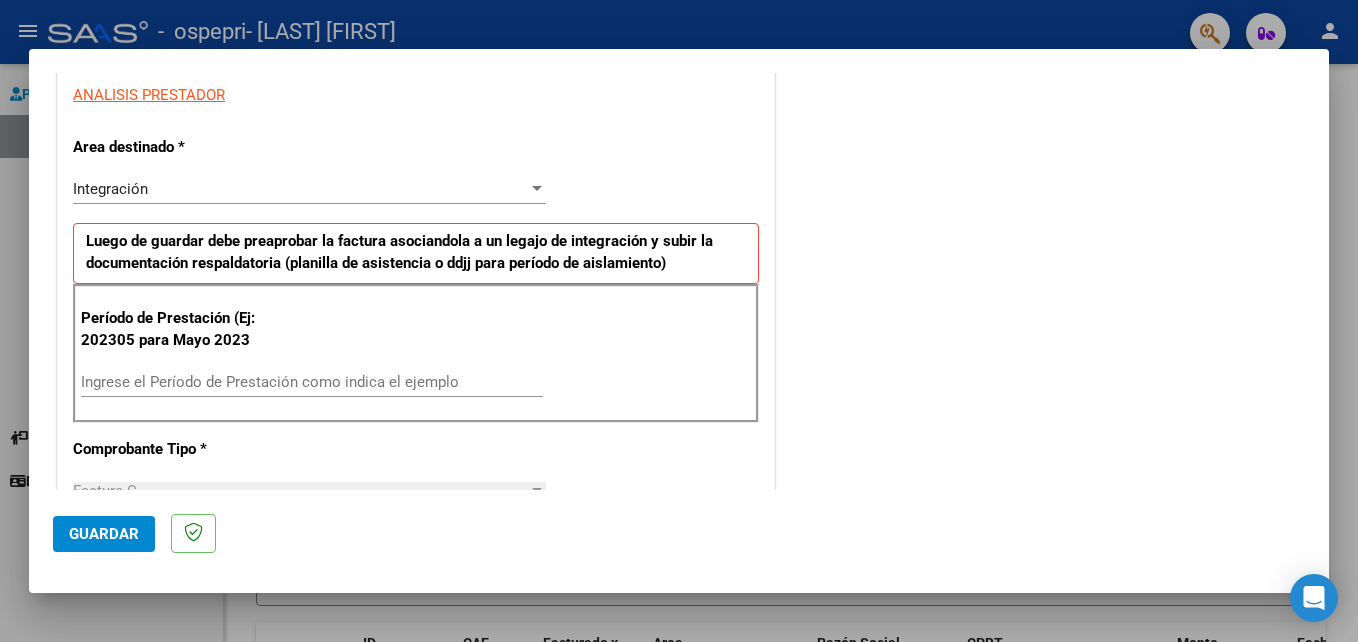 scroll, scrollTop: 400, scrollLeft: 0, axis: vertical 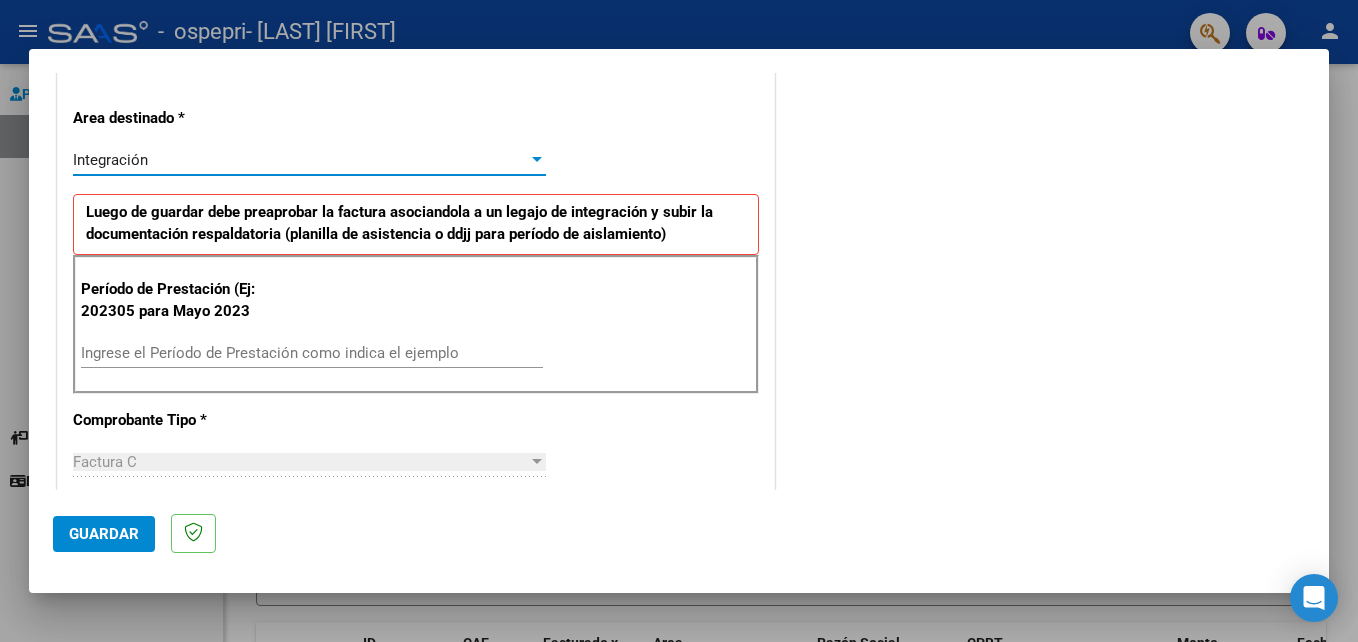 click at bounding box center (537, 159) 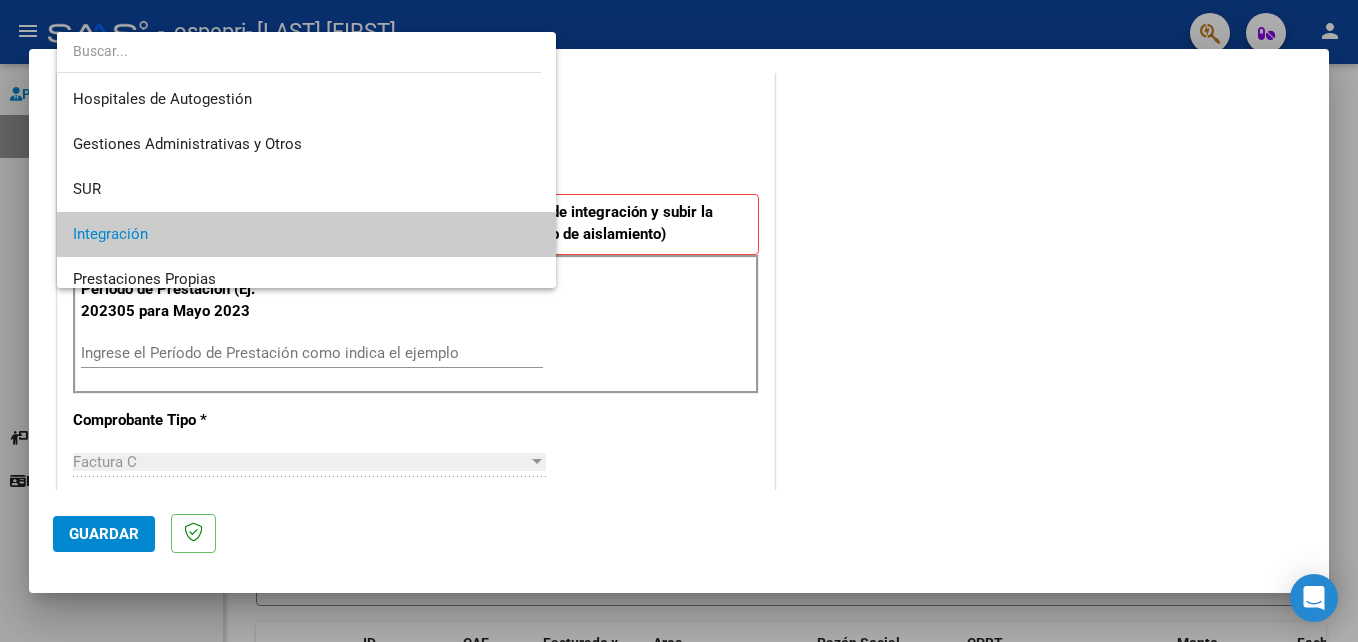 scroll, scrollTop: 75, scrollLeft: 0, axis: vertical 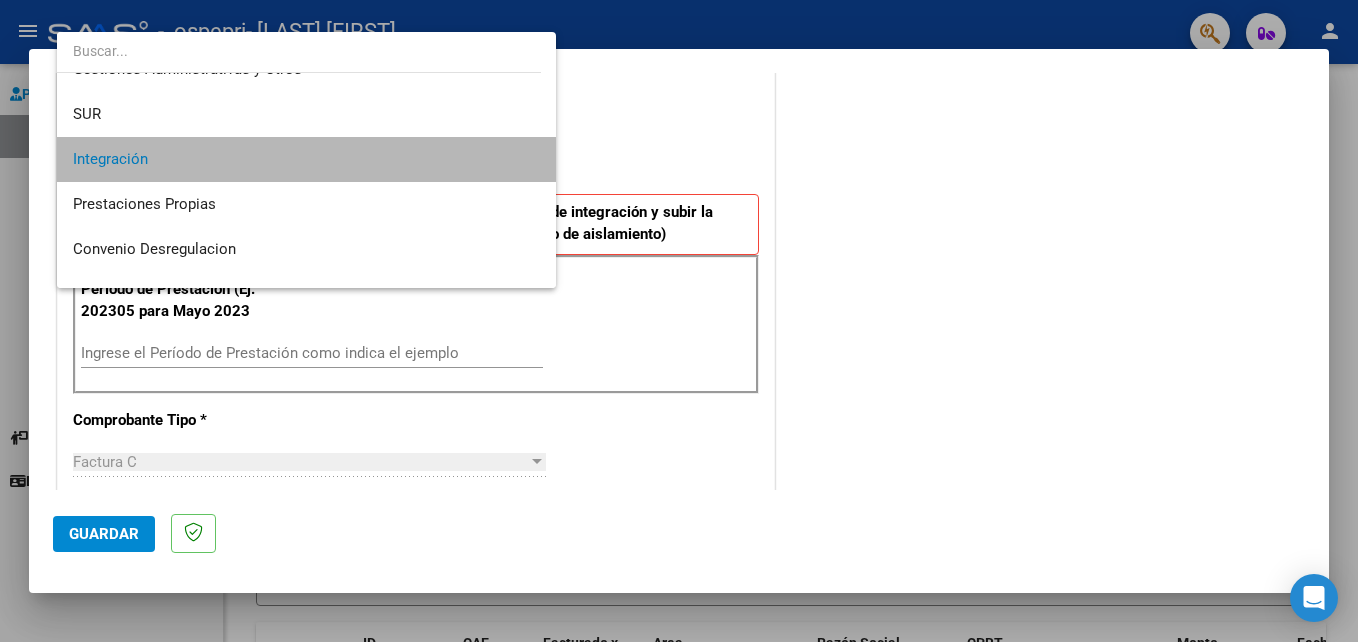 click on "Integración" at bounding box center [306, 159] 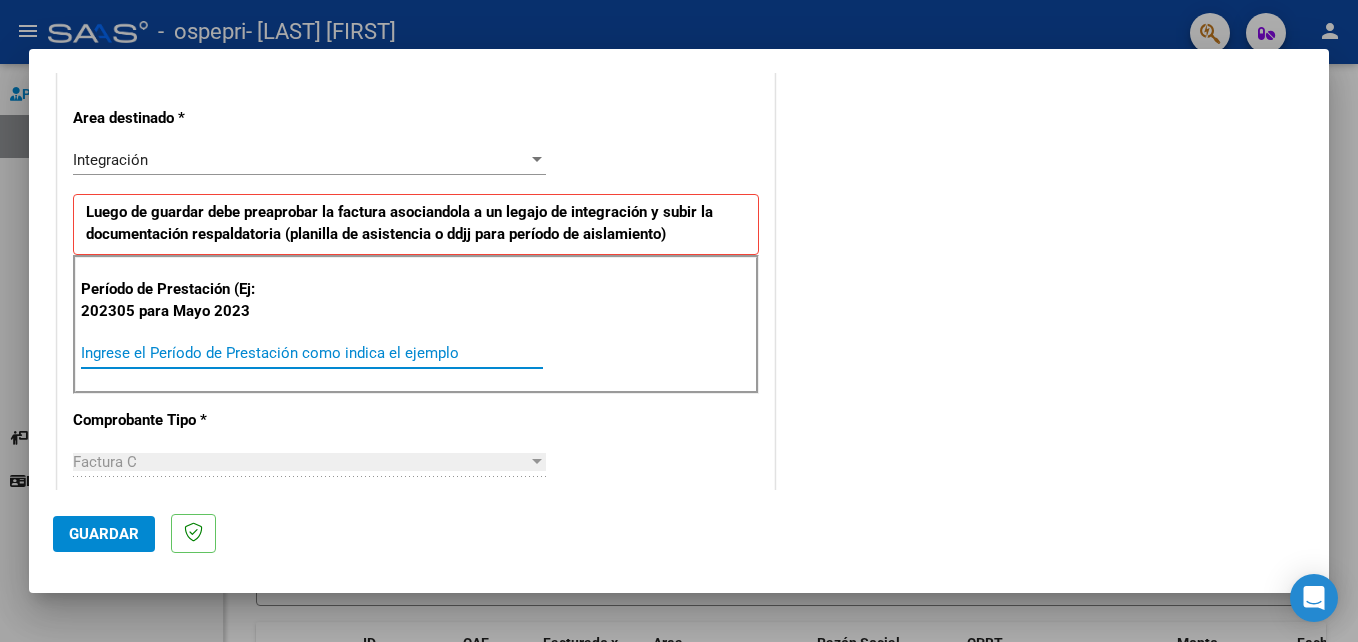click on "Ingrese el Período de Prestación como indica el ejemplo" at bounding box center [312, 353] 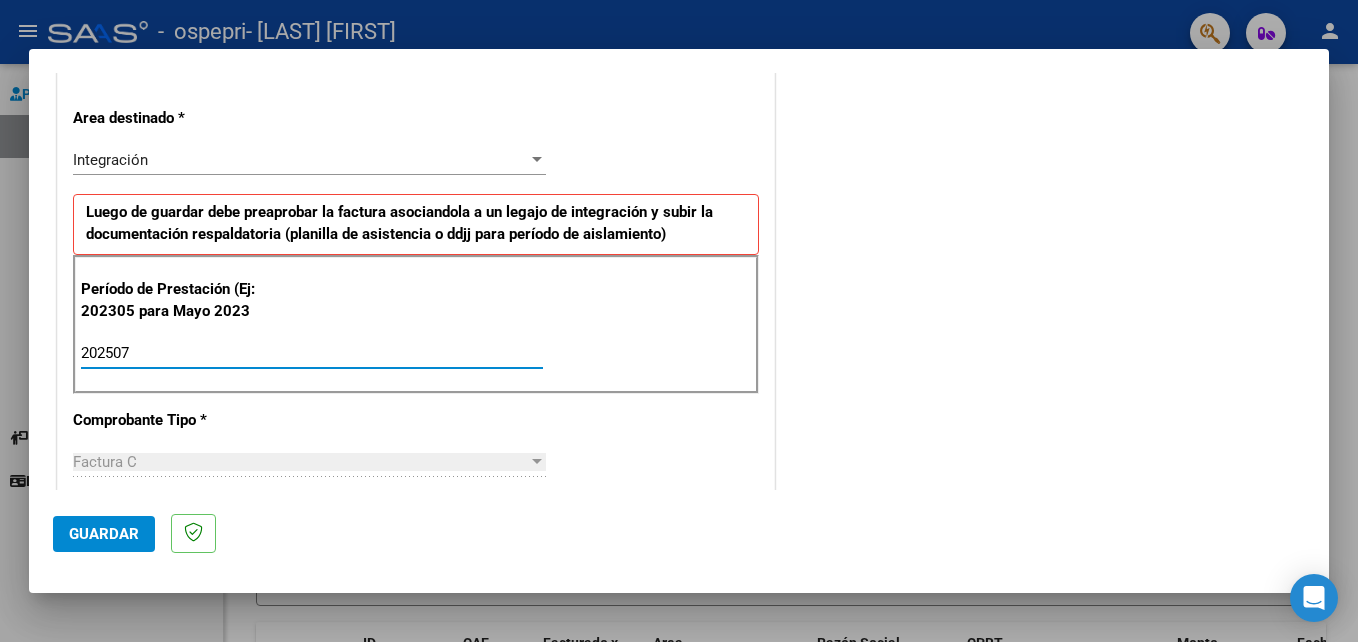 type on "202507" 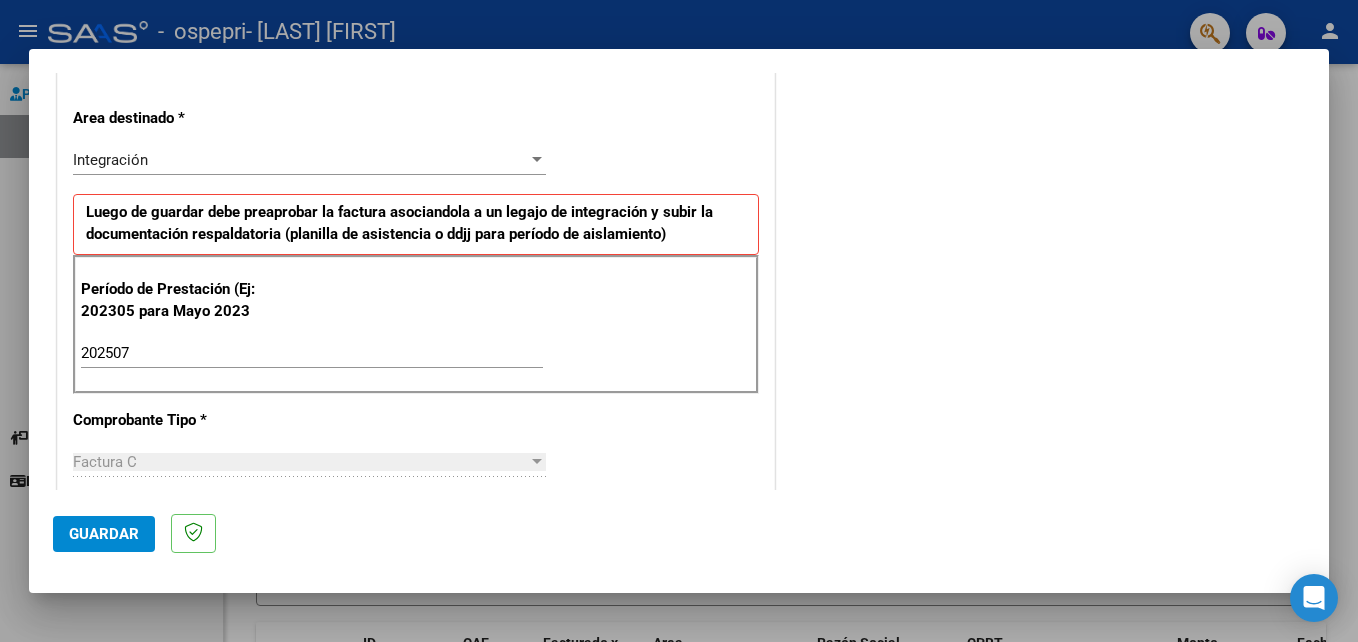 click at bounding box center [537, 461] 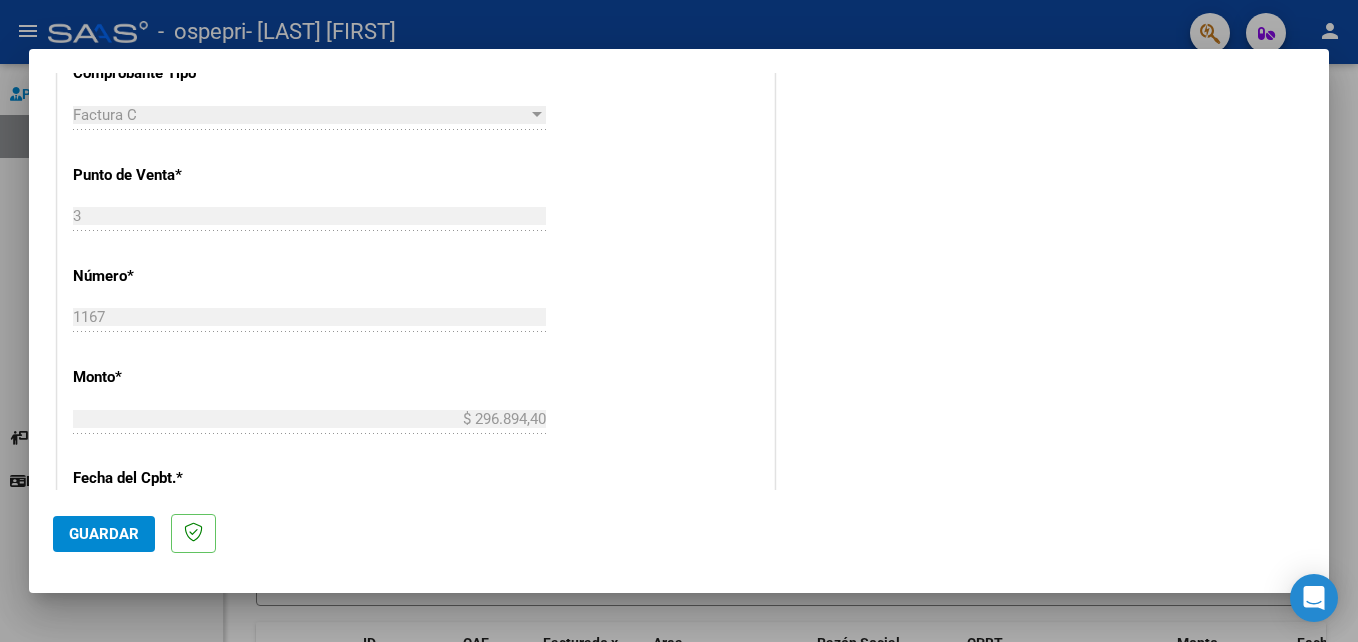 scroll, scrollTop: 760, scrollLeft: 0, axis: vertical 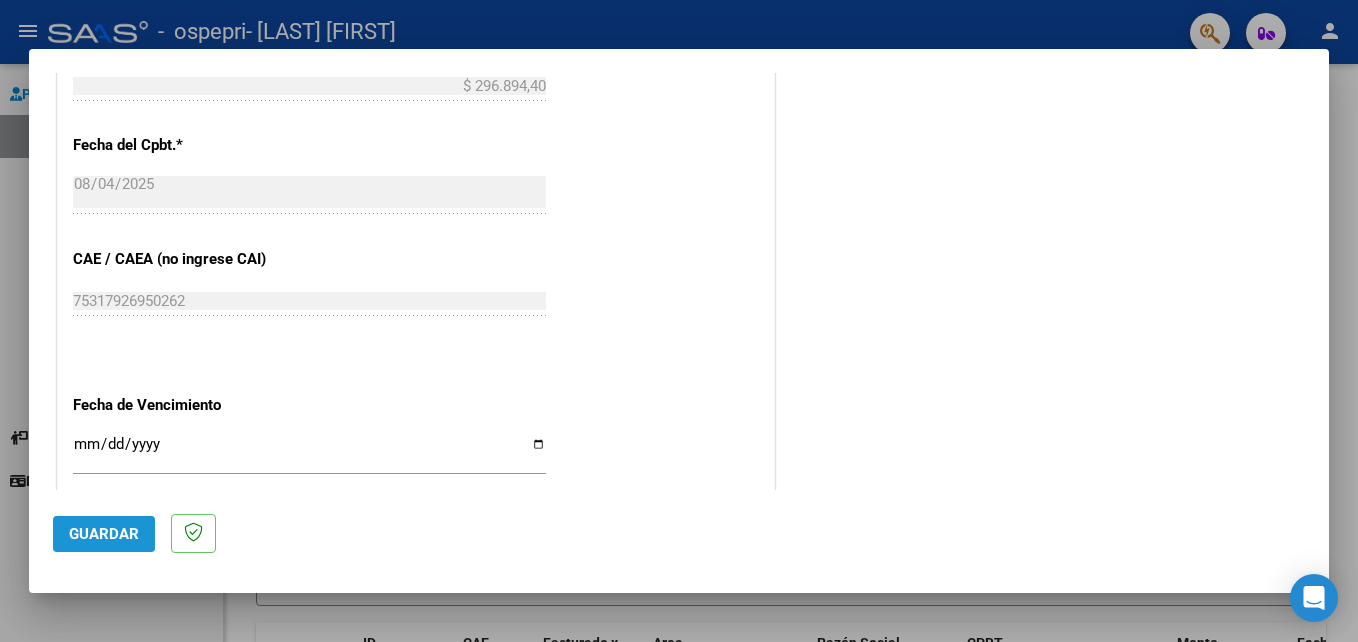 click on "Guardar" 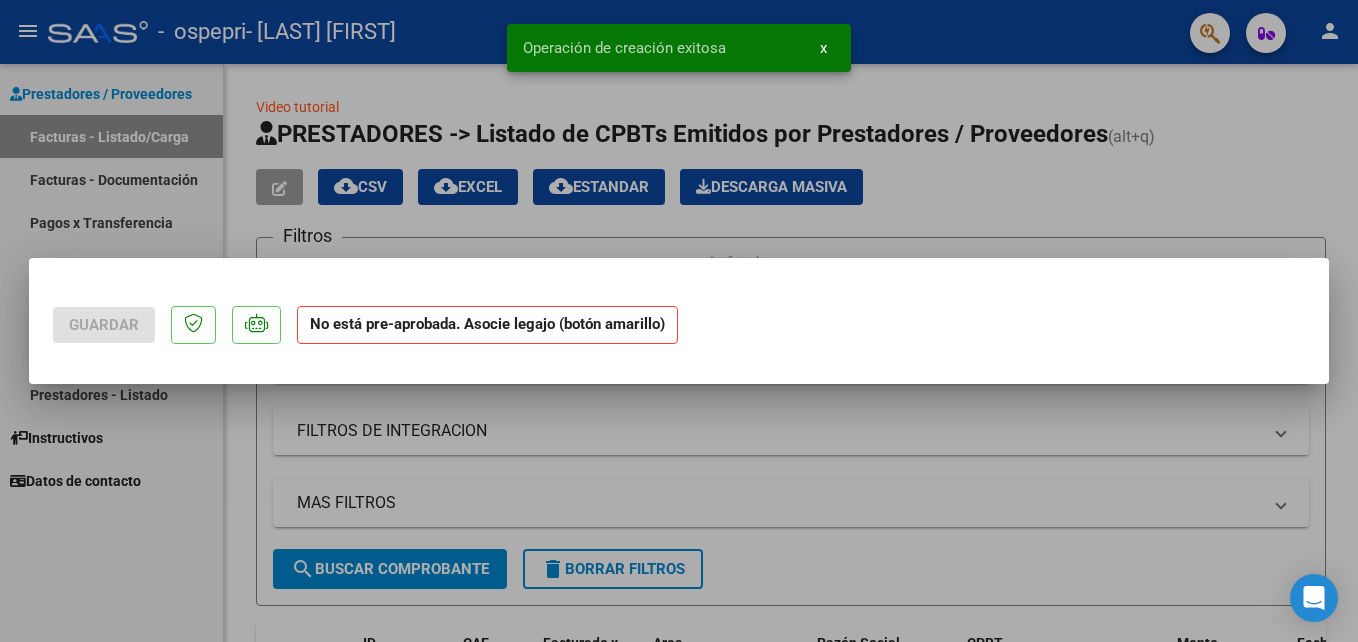 scroll, scrollTop: 0, scrollLeft: 0, axis: both 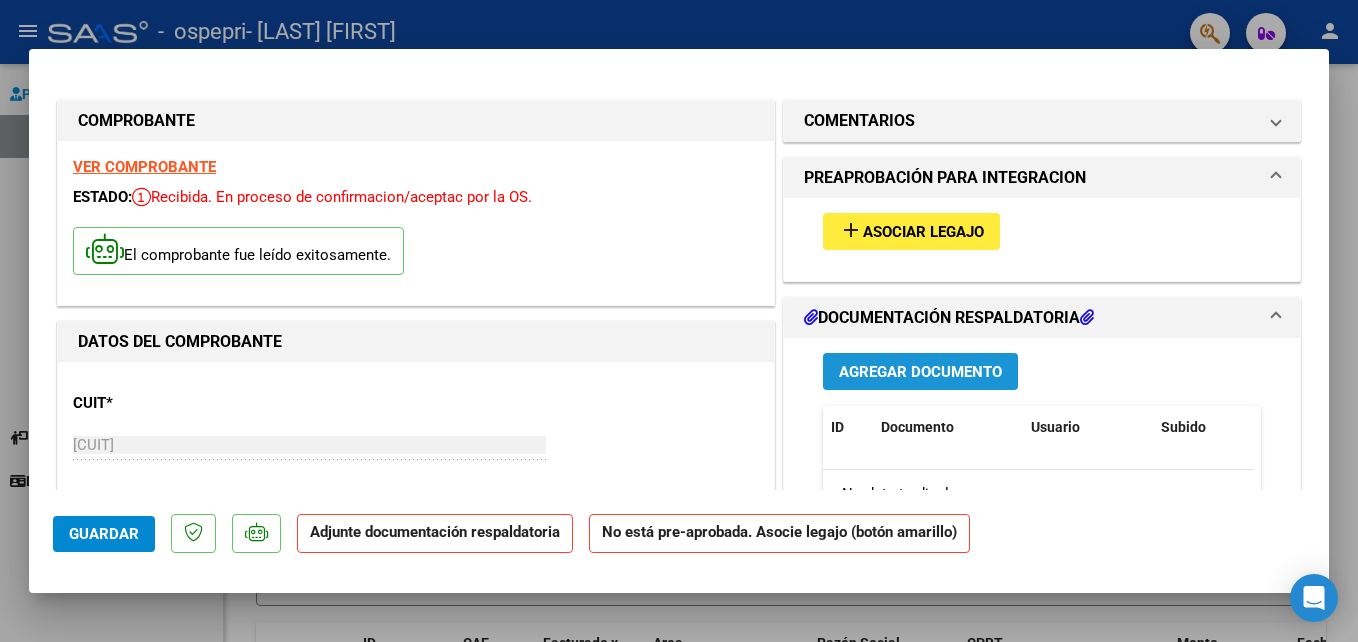 click on "Agregar Documento" at bounding box center [920, 372] 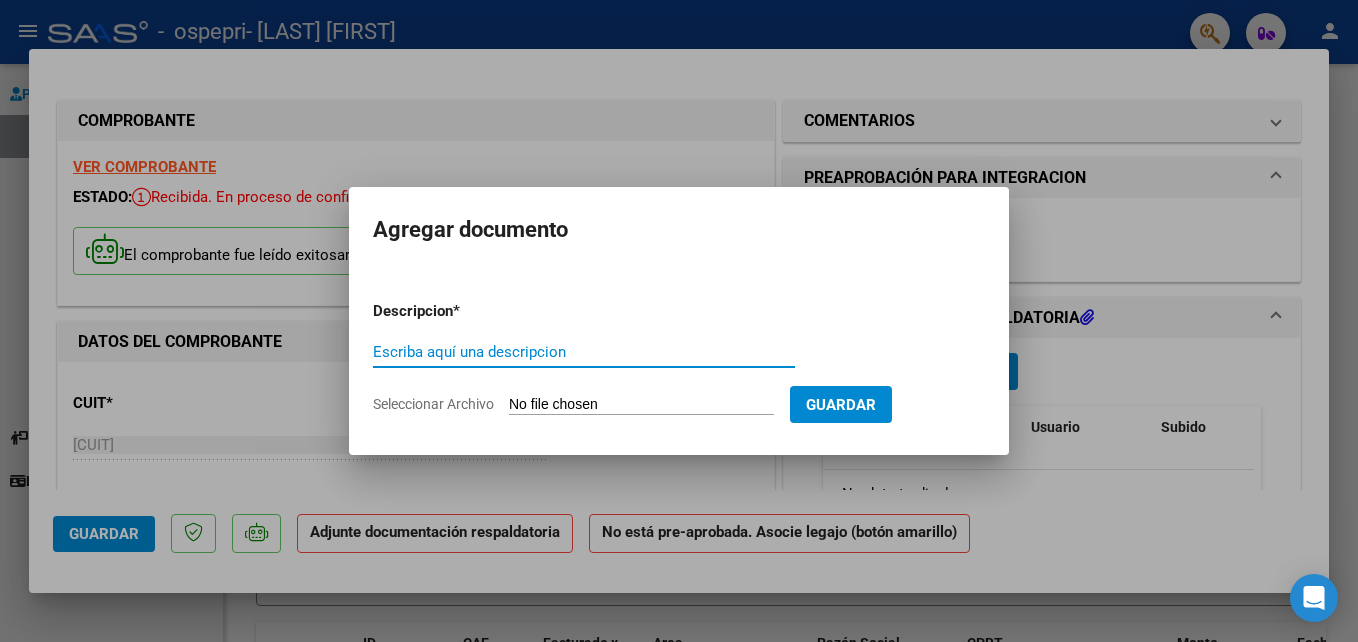 click on "Escriba aquí una descripcion" at bounding box center [584, 352] 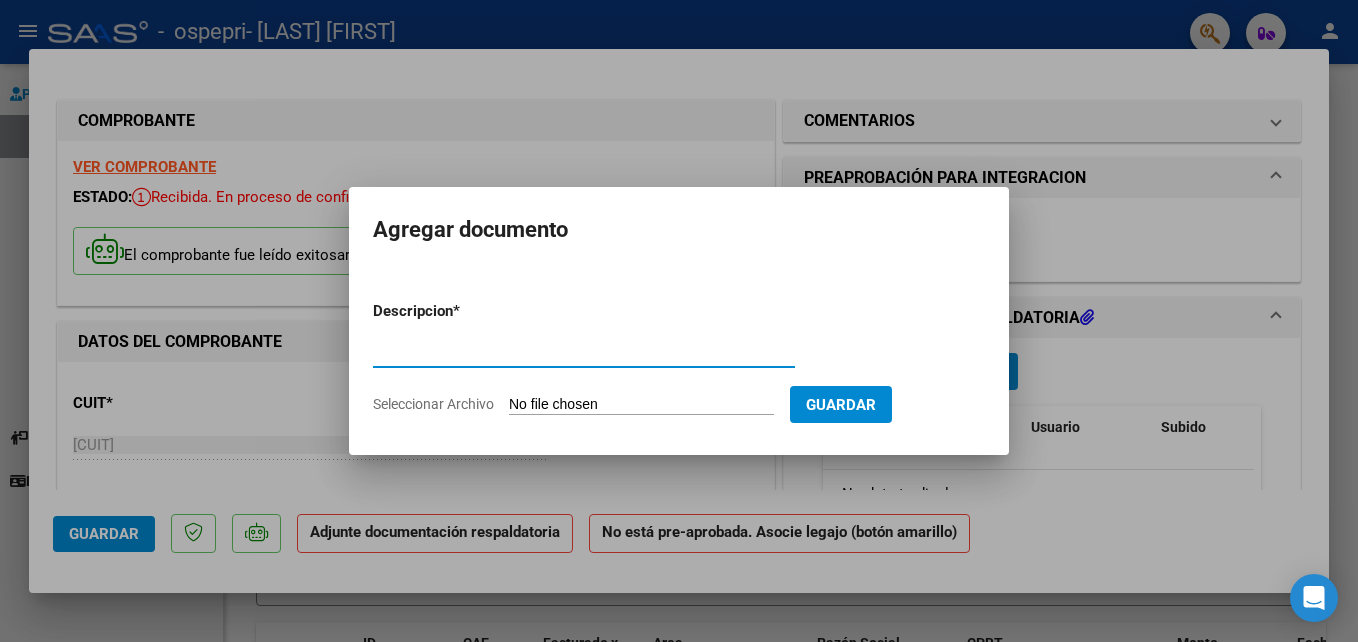 type on "planilla asistencia" 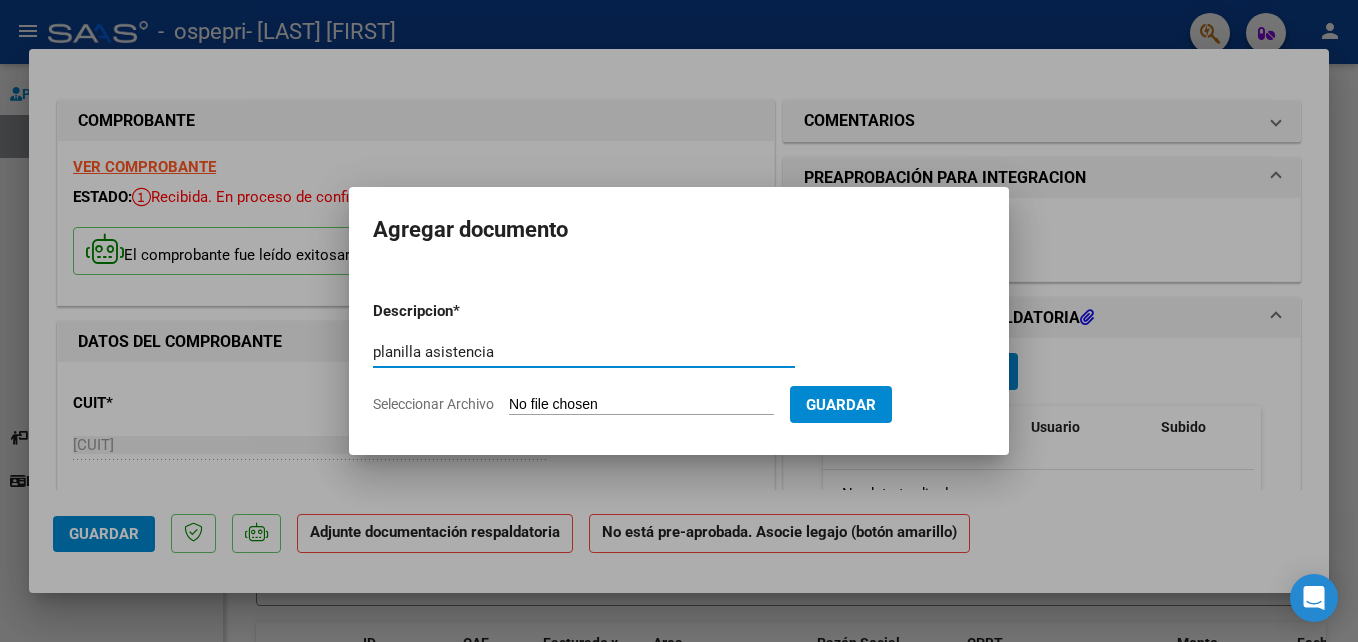 click on "Seleccionar Archivo" 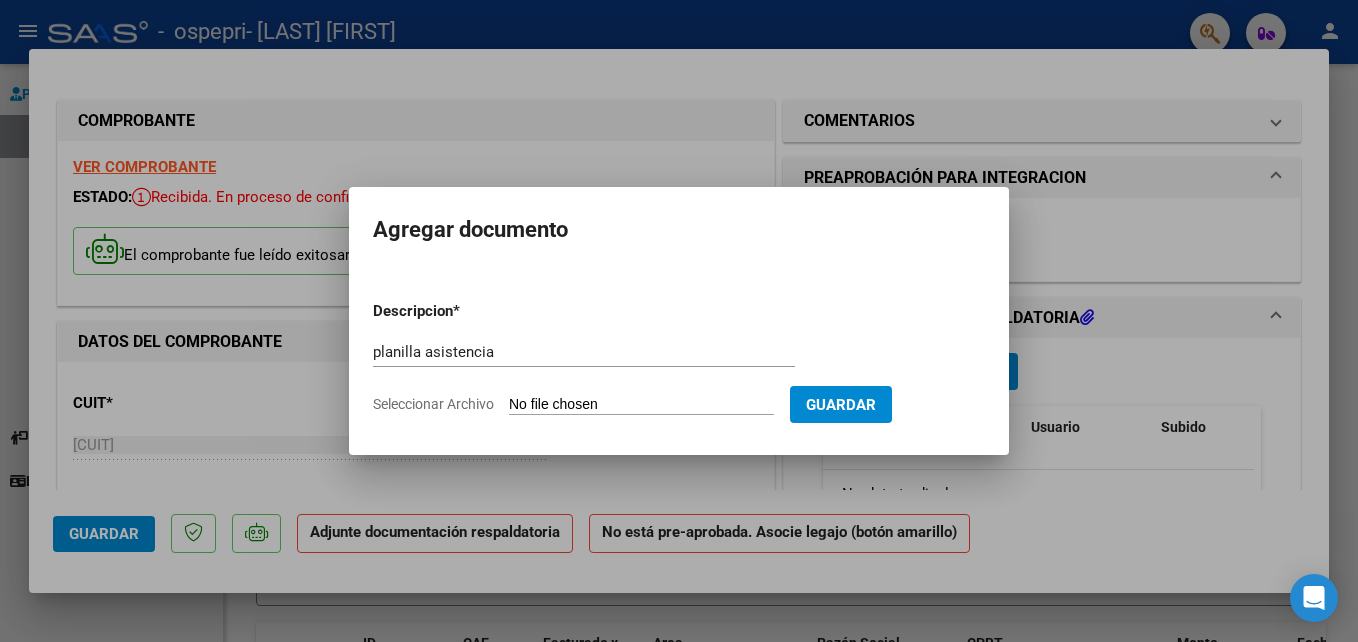 type on "C:\fakepath\27283938307_011_00003_00001169.pdf" 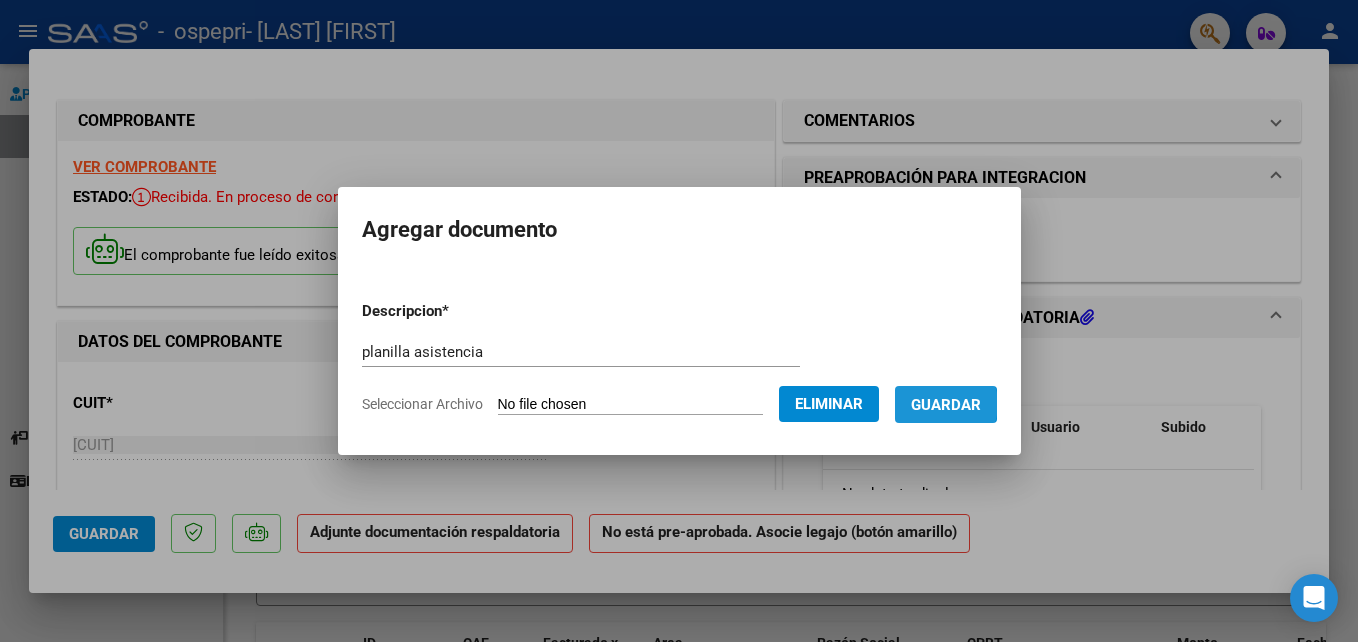 click on "Guardar" at bounding box center [946, 405] 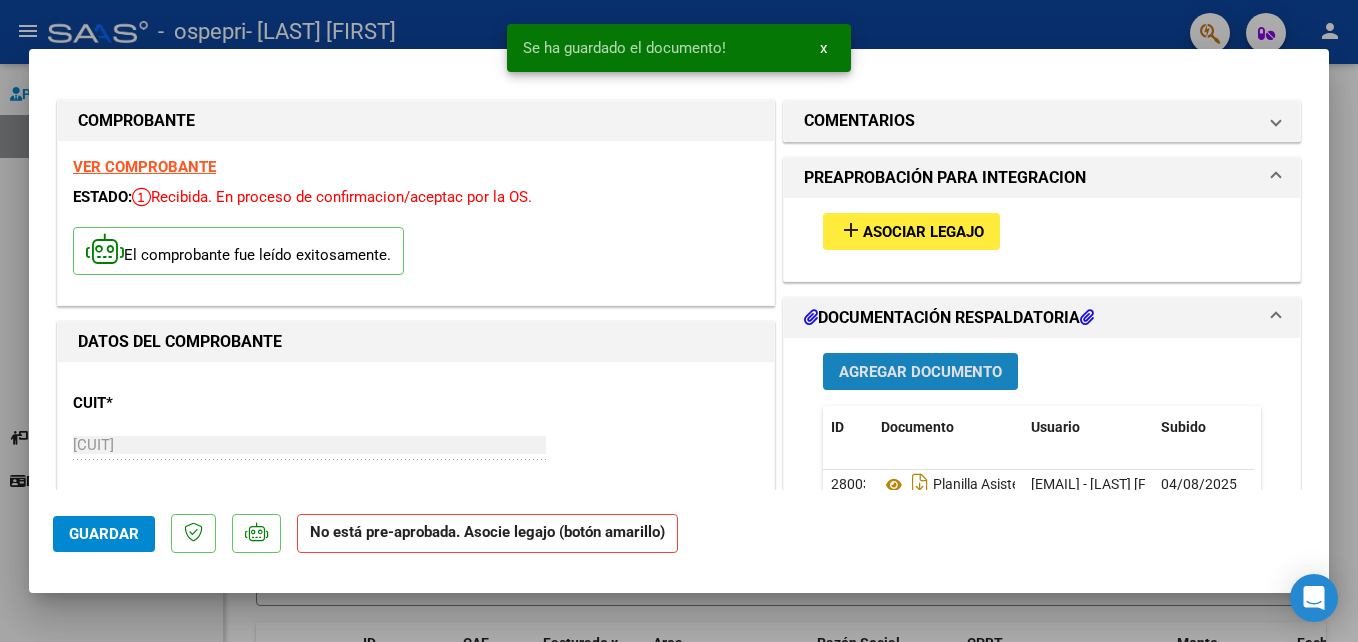 click on "Agregar Documento" at bounding box center [920, 372] 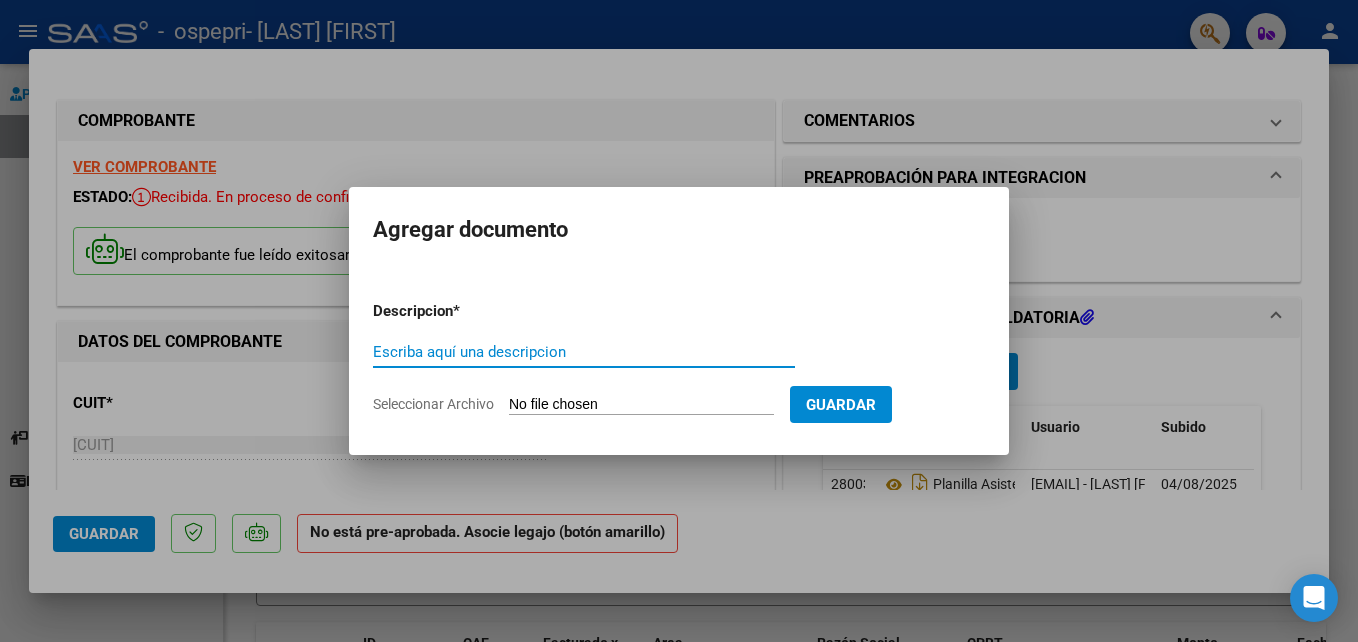 click on "Escriba aquí una descripcion" at bounding box center [584, 352] 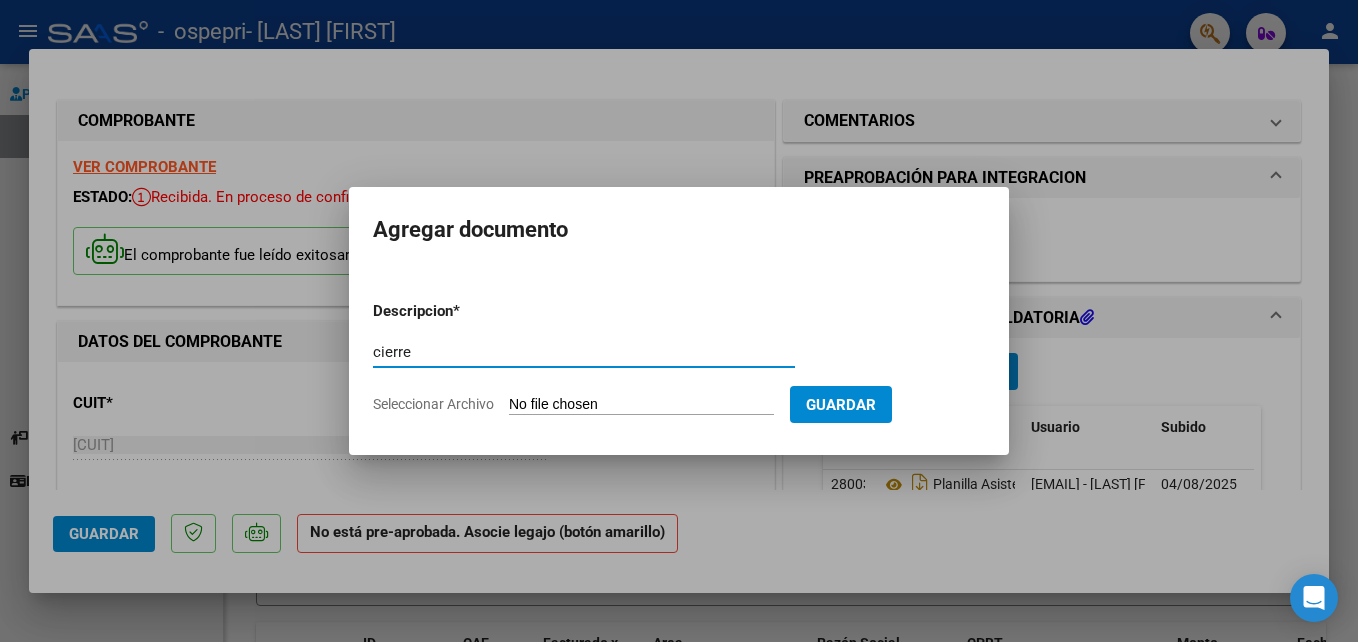 type on "cierre" 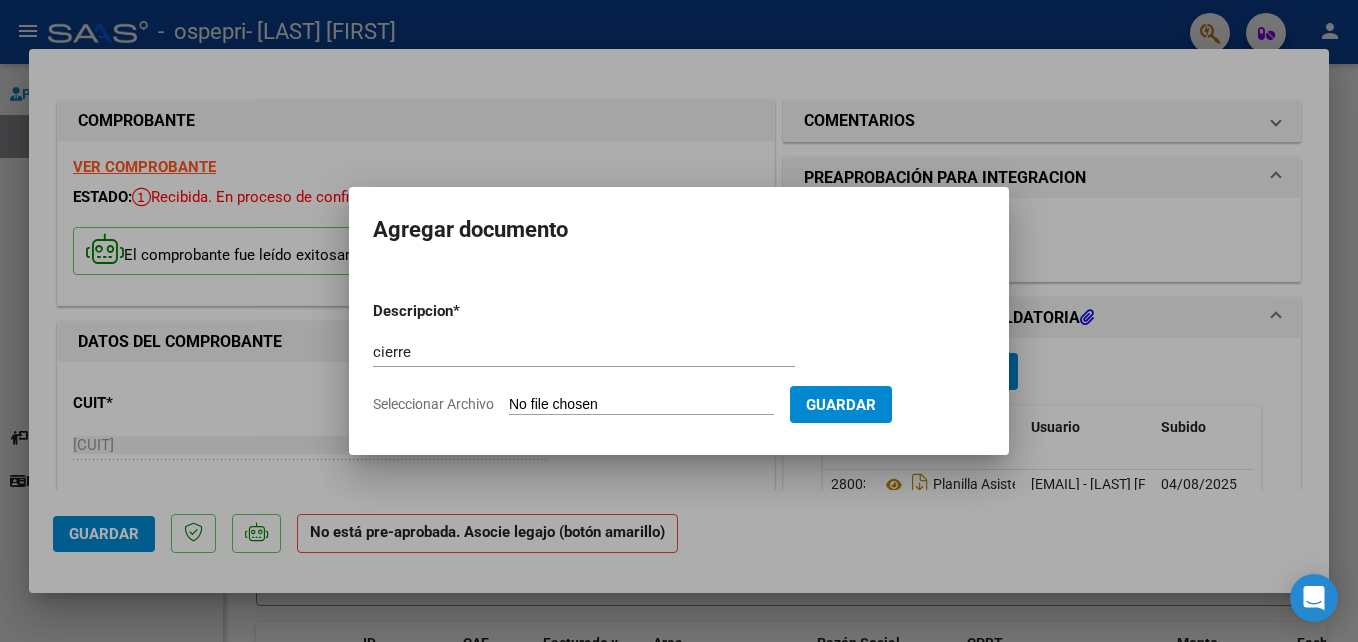 click on "Seleccionar Archivo" at bounding box center [641, 405] 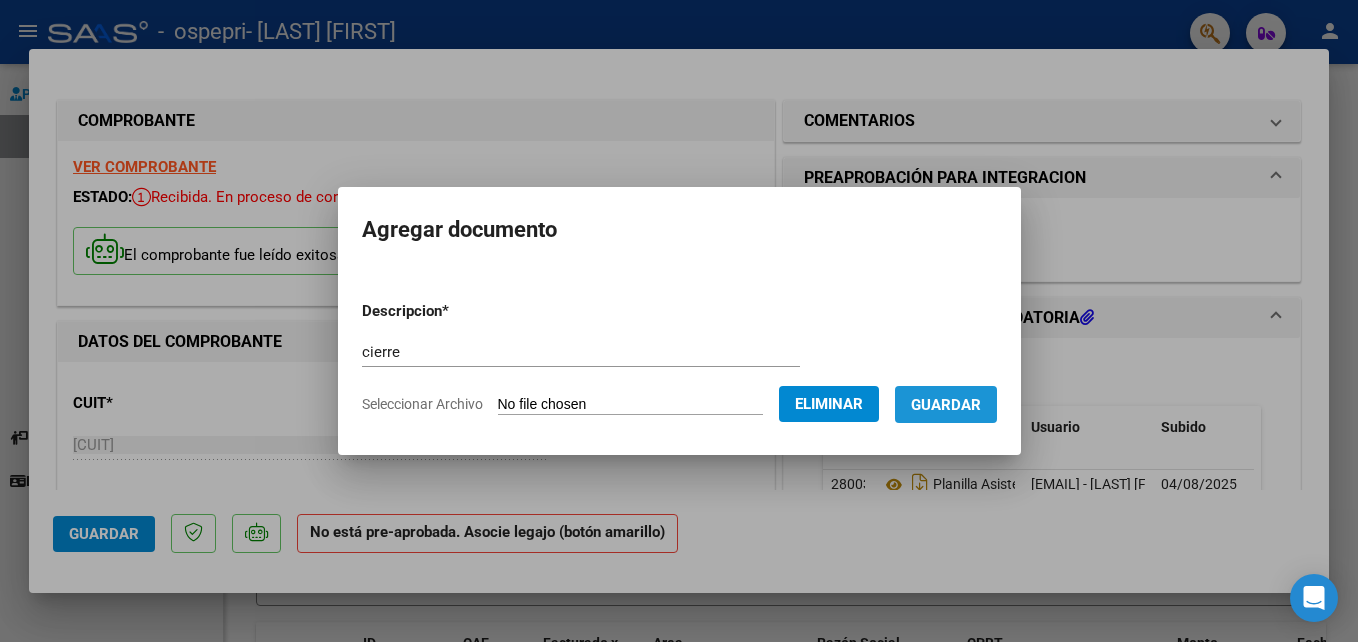 click on "Guardar" at bounding box center [946, 405] 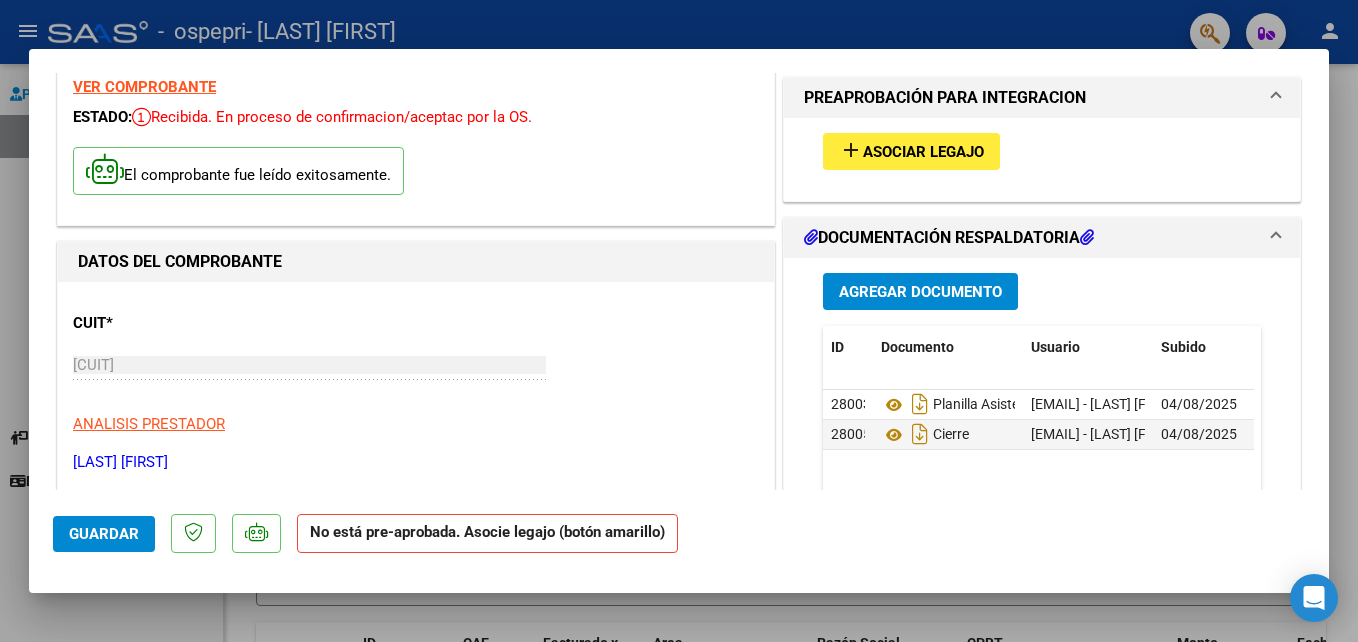 scroll, scrollTop: 120, scrollLeft: 0, axis: vertical 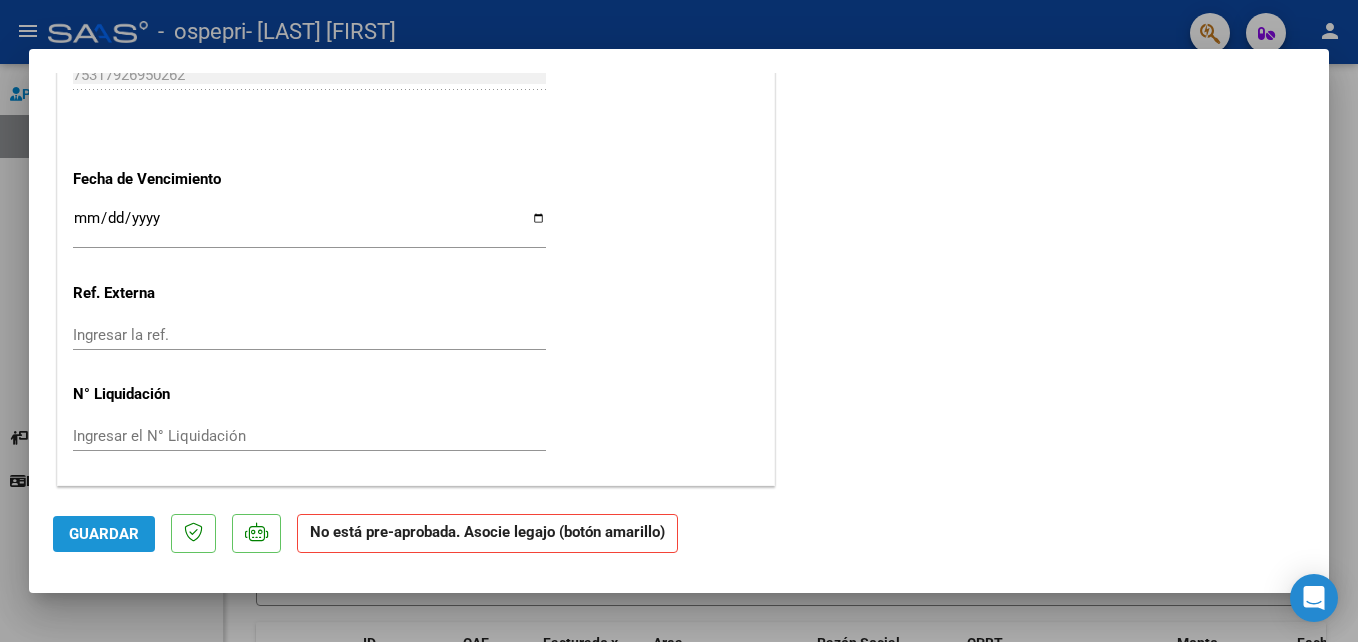 click on "Guardar" 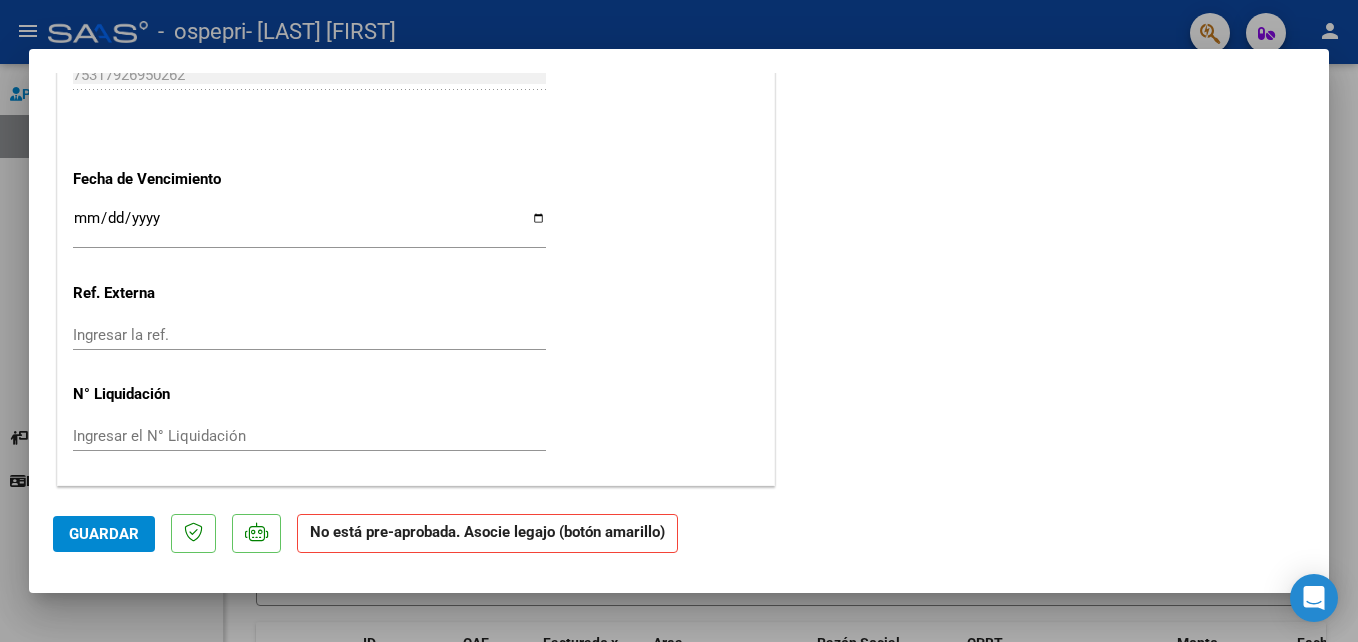 click at bounding box center (679, 321) 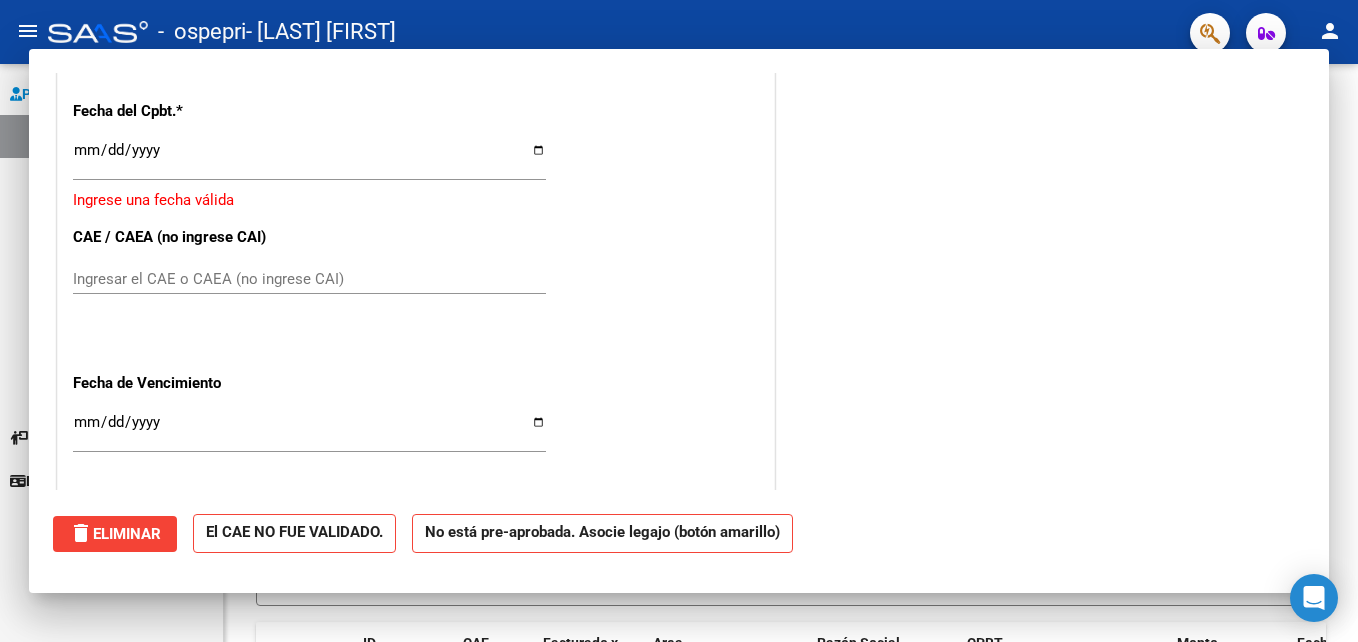 scroll, scrollTop: 0, scrollLeft: 0, axis: both 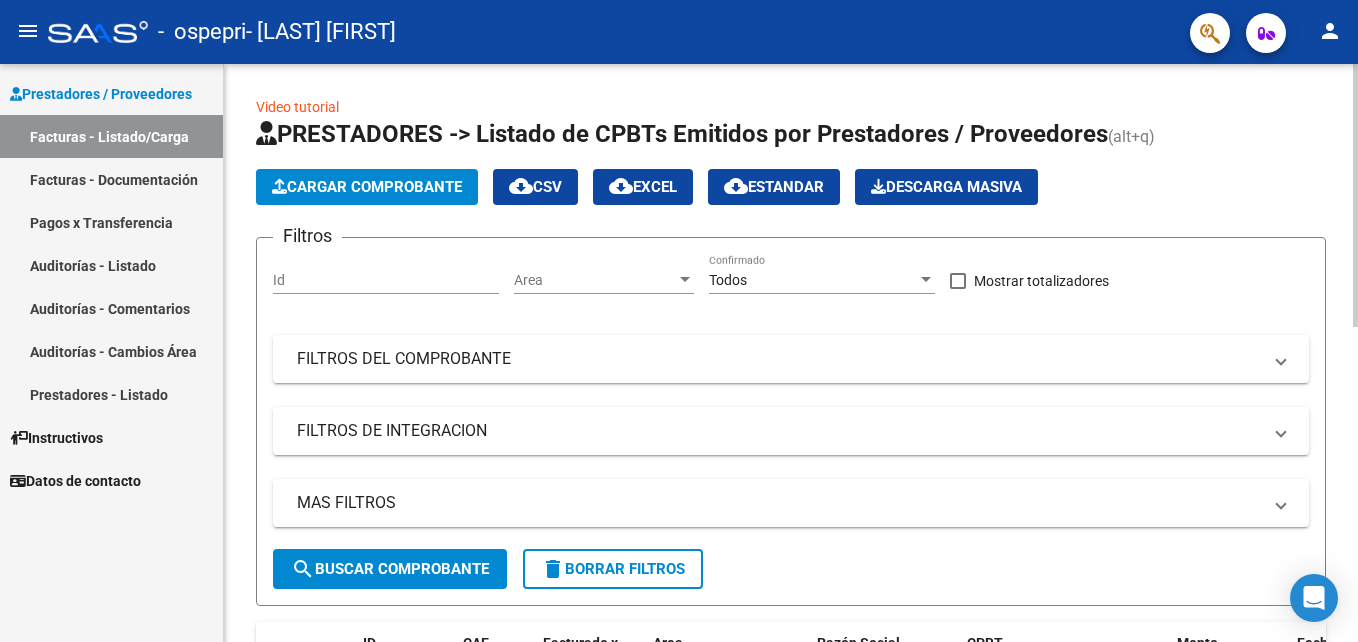 click on "menu -   ospepri   - [LAST] [FIRST] person    Prestadores / Proveedores Facturas - Listado/Carga Facturas - Documentación Pagos x Transferencia Auditorías - Listado Auditorías - Comentarios Auditorías - Cambios Área Prestadores - Listado    Instructivos    Datos de contacto  Video tutorial   PRESTADORES -> Listado de CPBTs Emitidos por Prestadores / Proveedores (alt+q)   Cargar Comprobante
cloud_download  CSV  cloud_download  EXCEL  cloud_download  Estandar   Descarga Masiva
Filtros Id Area Area Todos Confirmado   Mostrar totalizadores   FILTROS DEL COMPROBANTE  Comprobante Tipo Comprobante Tipo Start date – End date Fec. Comprobante Desde / Hasta Días Emisión Desde(cant. días) Días Emisión Hasta(cant. días) CUIT / Razón Social Pto. Venta Nro. Comprobante Código SSS CAE Válido CAE Válido Todos Cargado Módulo Hosp. Todos Tiene facturacion Apócrifa Hospital Refes  FILTROS DE INTEGRACION  Período De Prestación Campos del Archivo de Rendición Devuelto x SSS (dr_envio)" at bounding box center [679, 321] 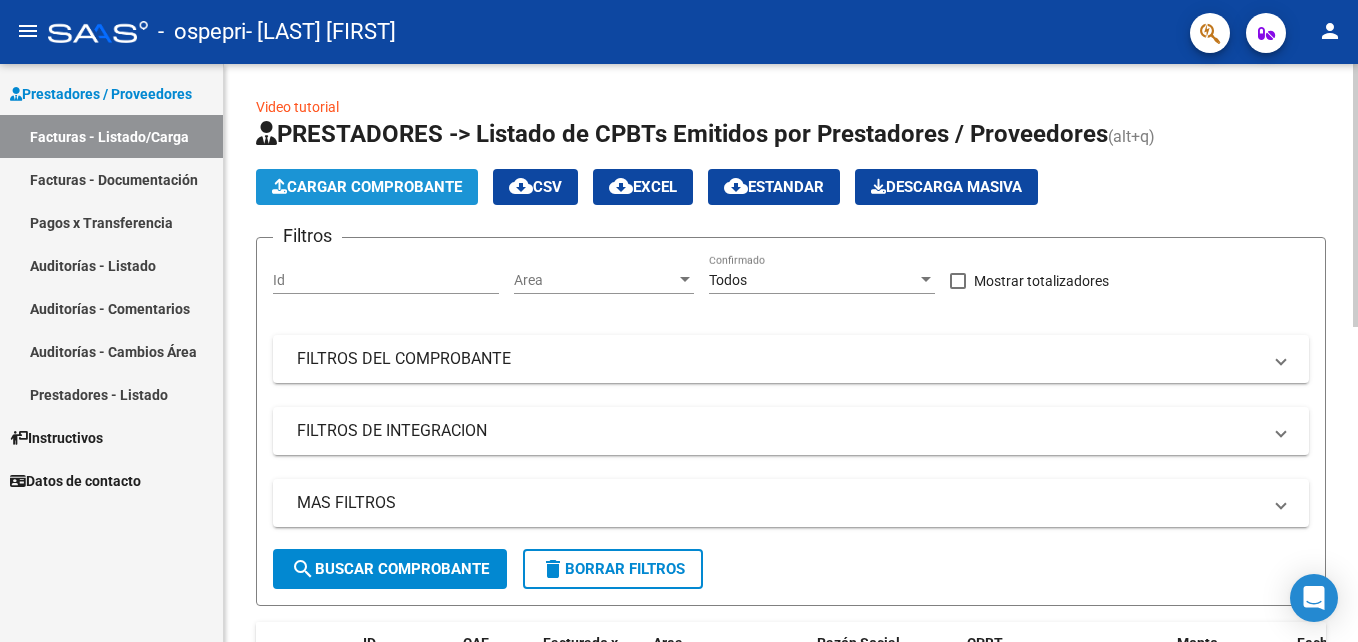 click on "Cargar Comprobante" 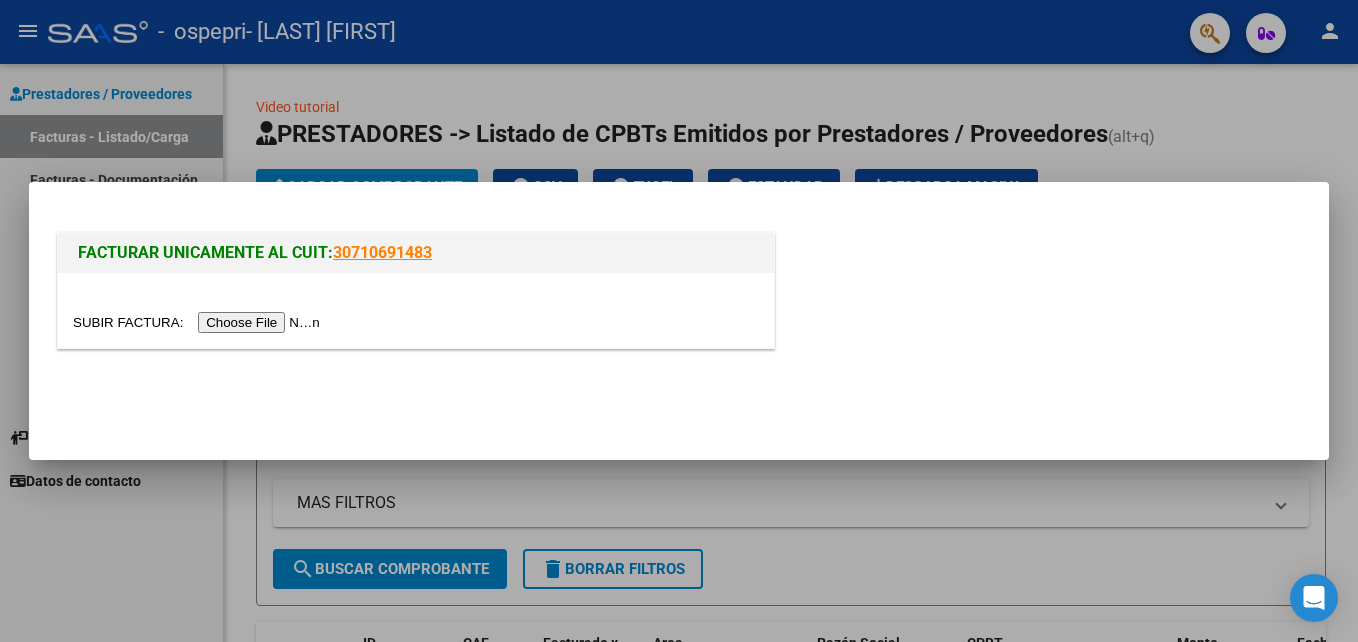 click at bounding box center [199, 322] 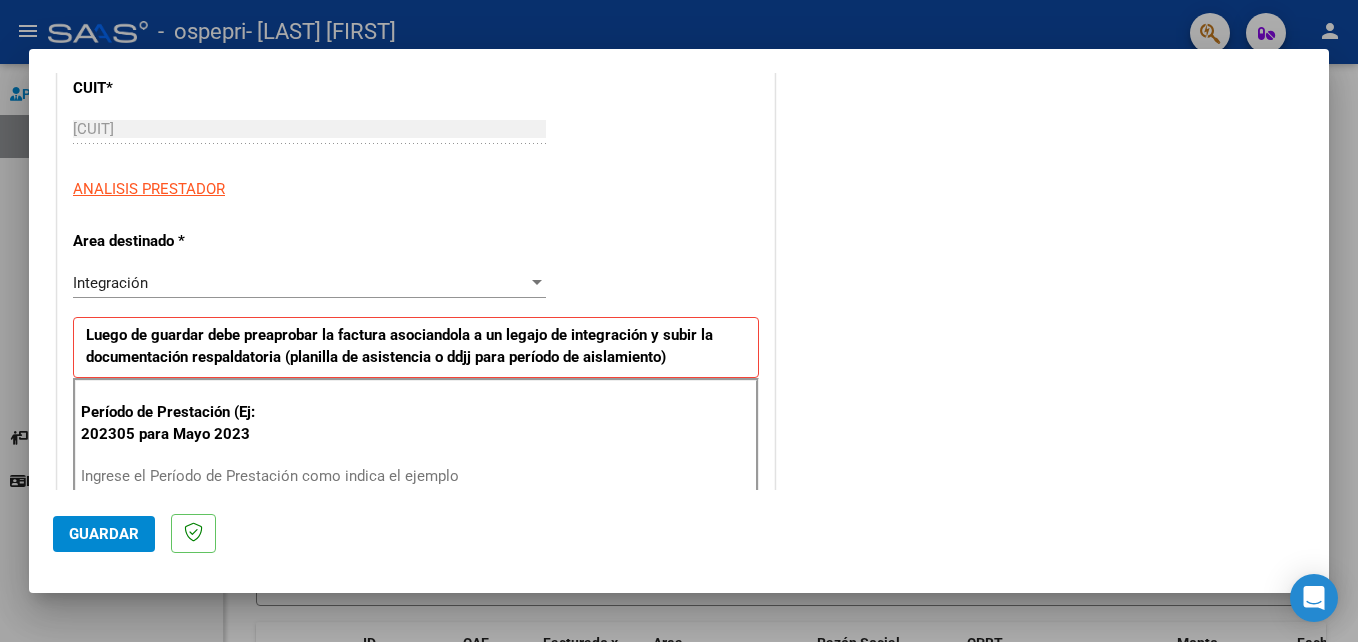 scroll, scrollTop: 280, scrollLeft: 0, axis: vertical 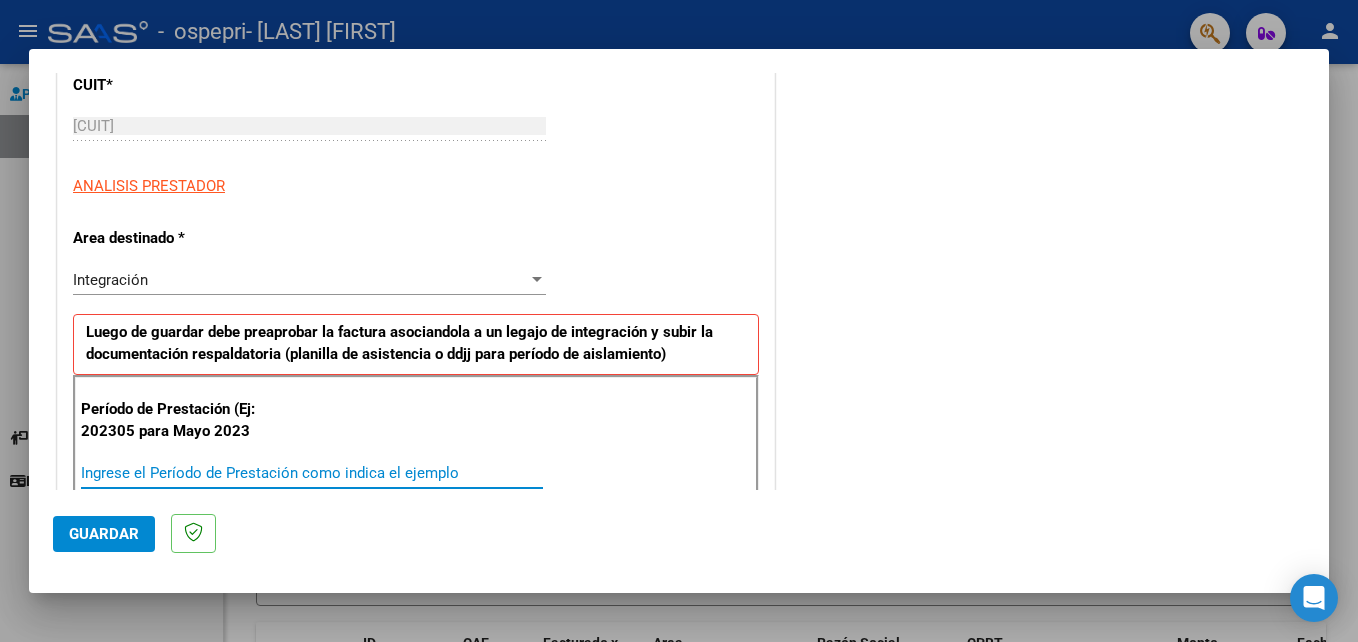 click on "Ingrese el Período de Prestación como indica el ejemplo" at bounding box center [312, 473] 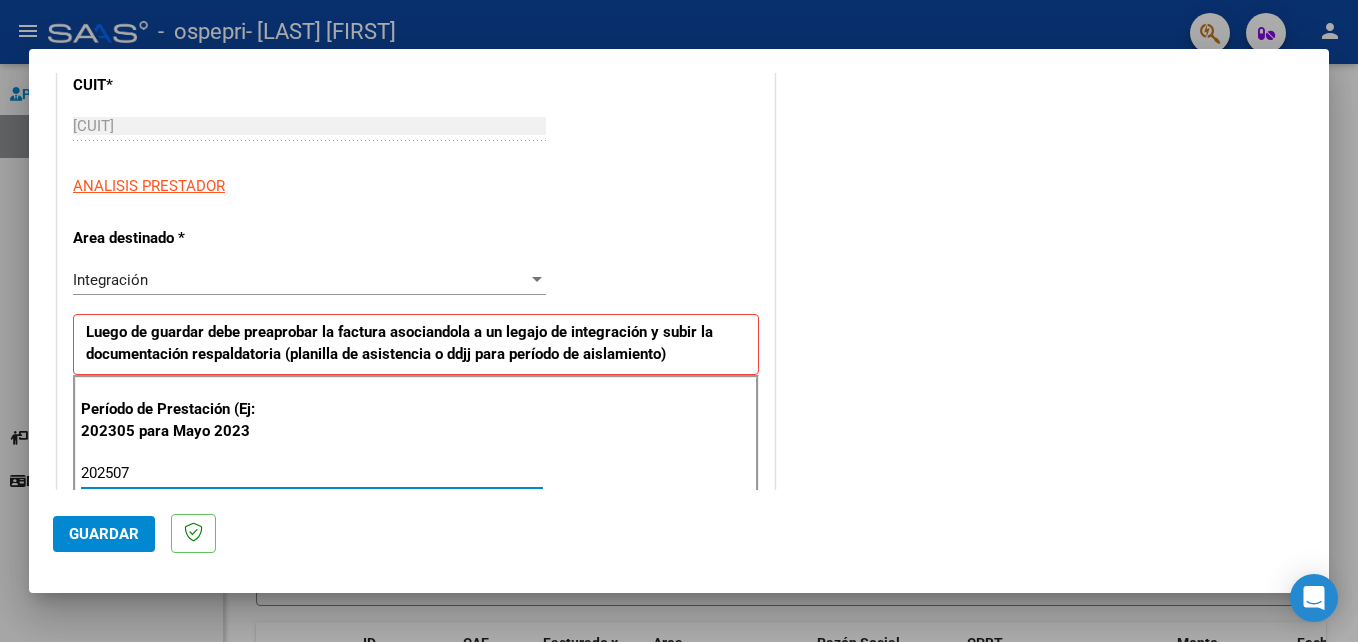 type on "202507" 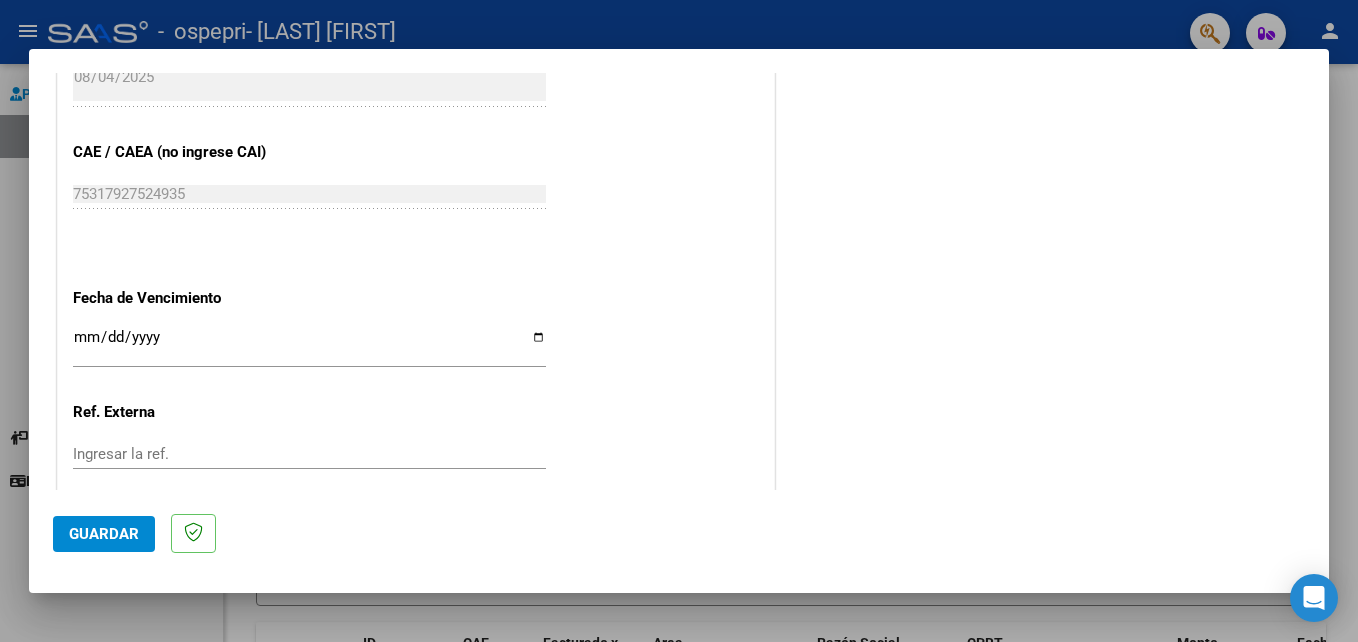 scroll, scrollTop: 1306, scrollLeft: 0, axis: vertical 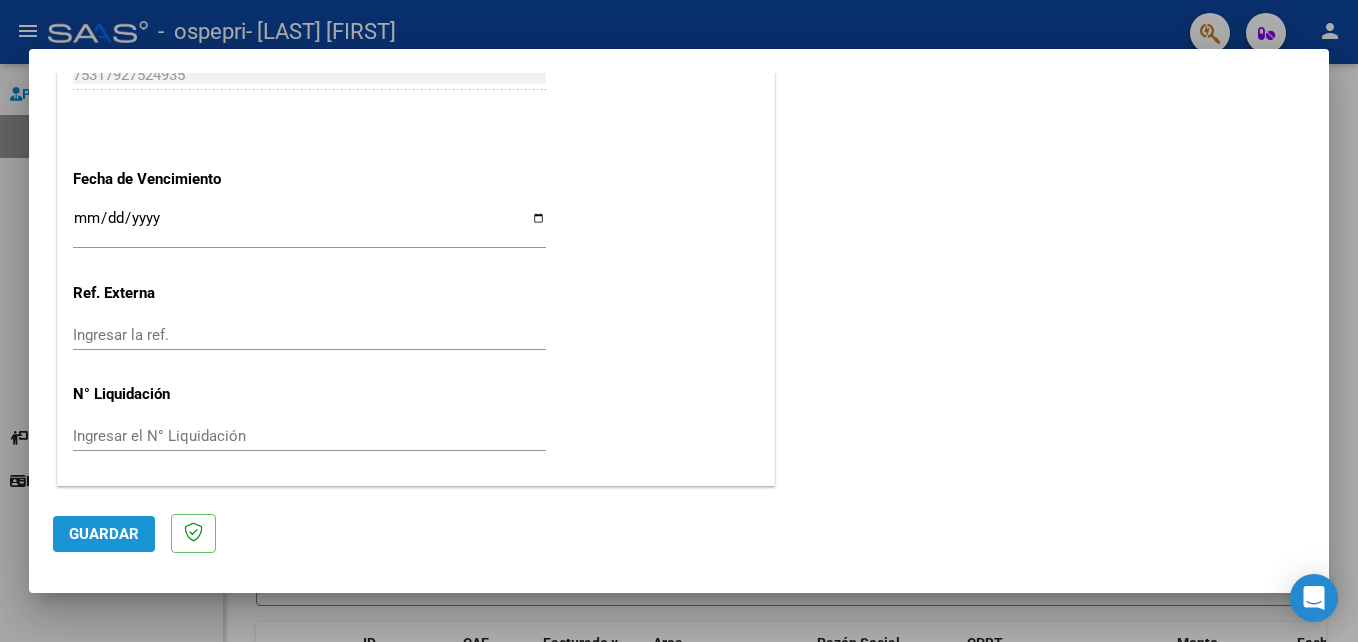 click on "Guardar" 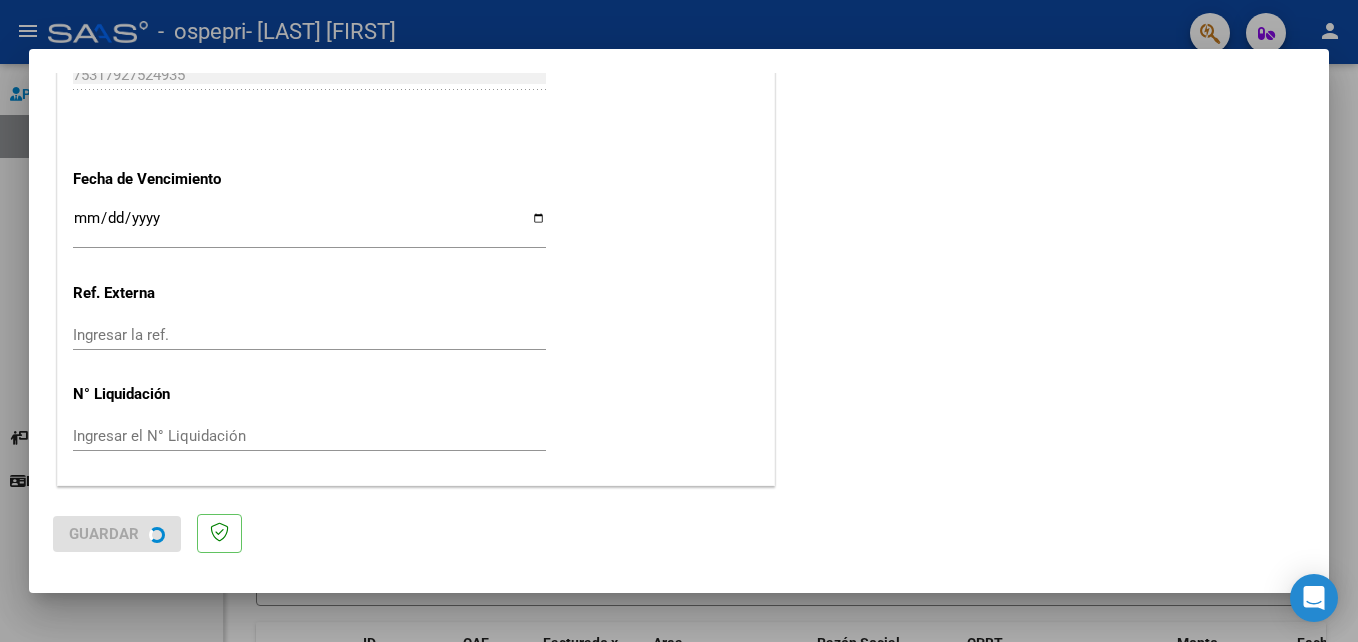 scroll, scrollTop: 0, scrollLeft: 0, axis: both 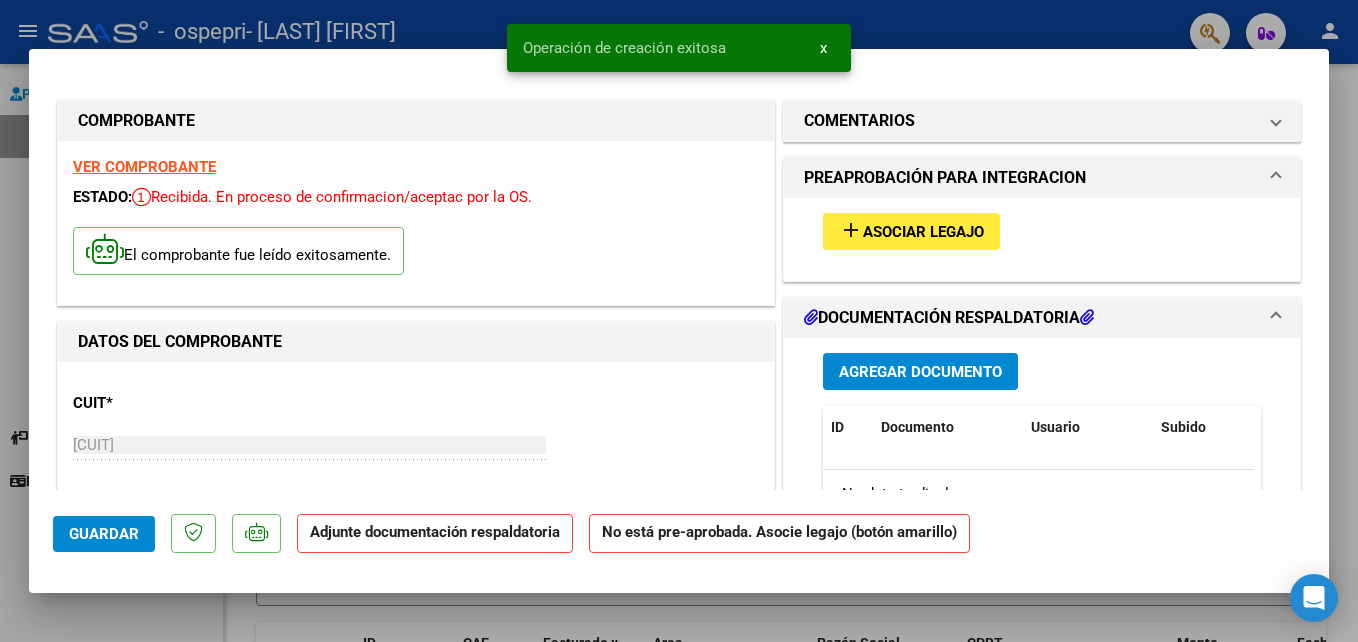 click on "Agregar Documento" at bounding box center [920, 372] 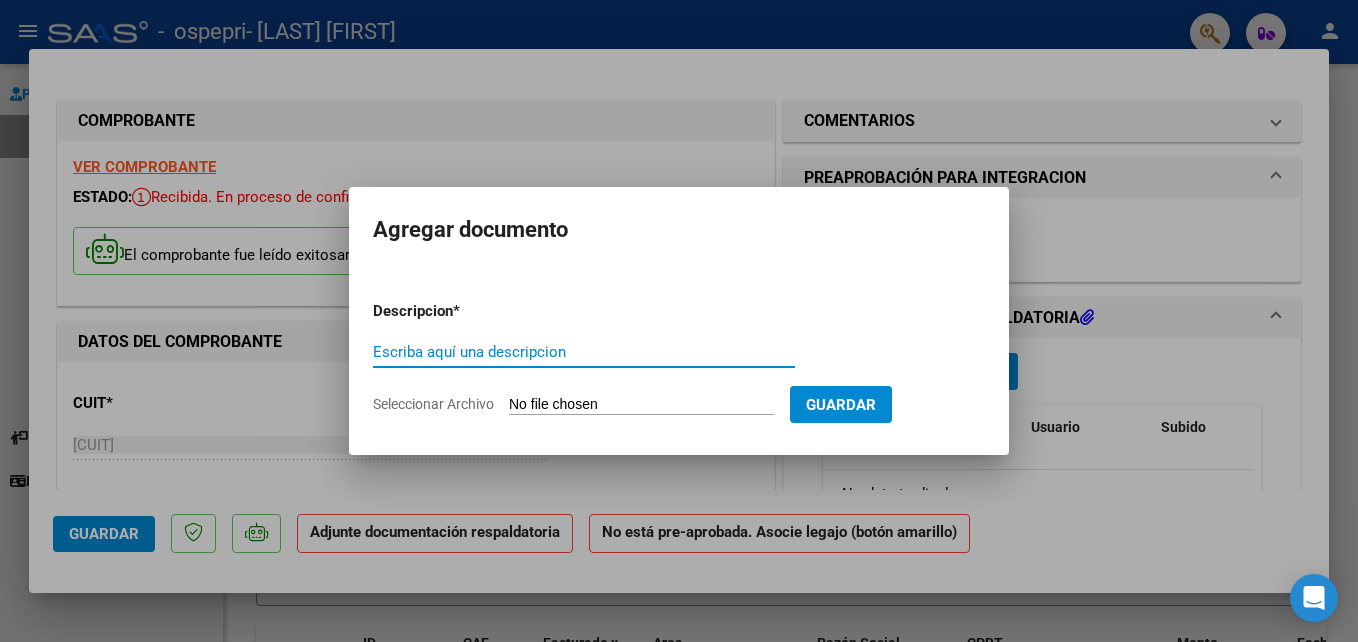 click on "Escriba aquí una descripcion" at bounding box center (584, 352) 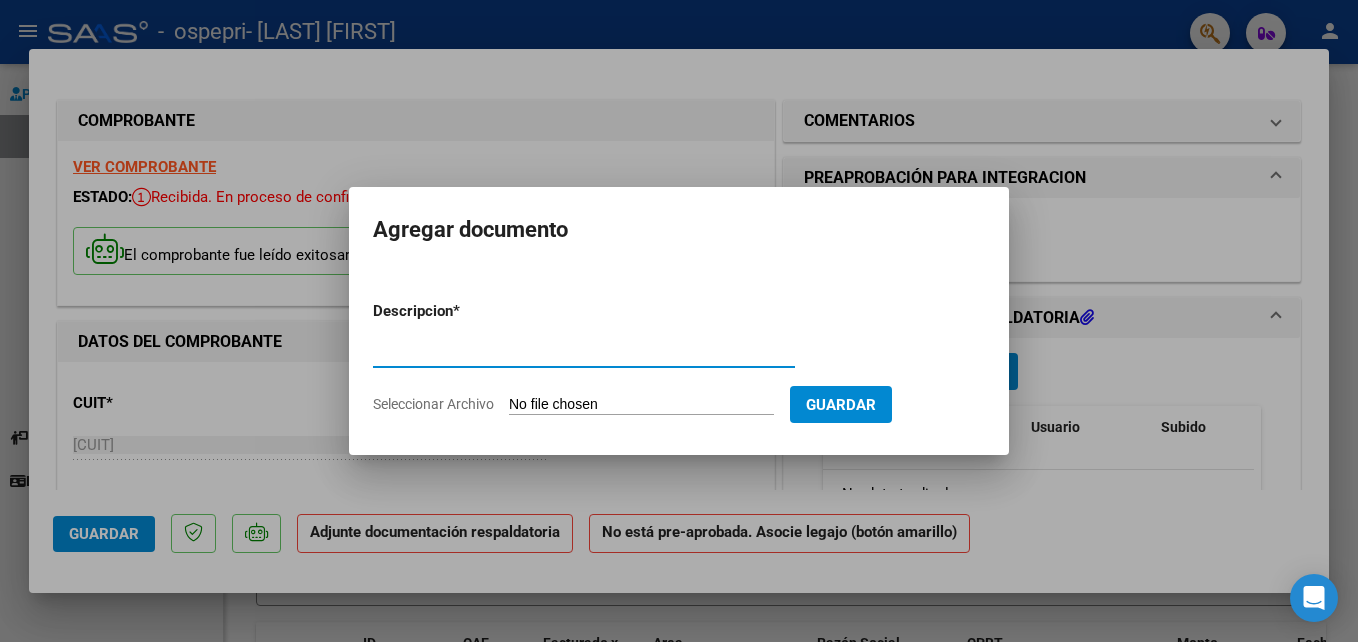 type on "planilla asistencia" 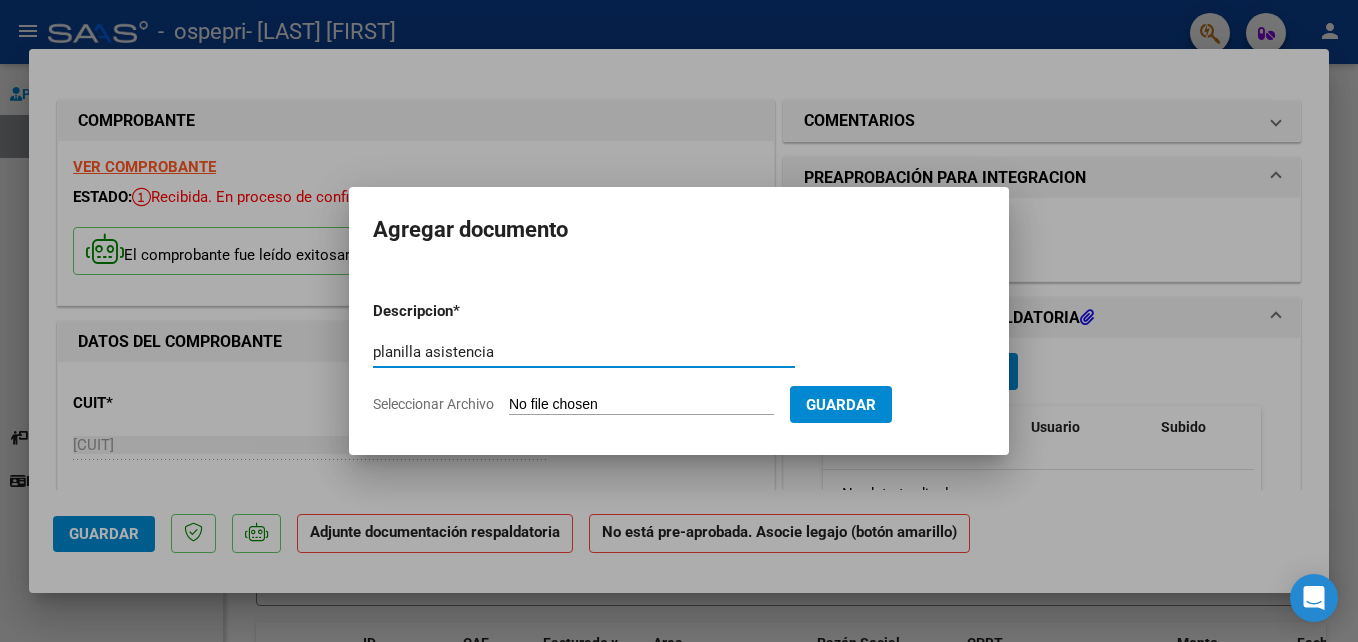 click on "Seleccionar Archivo" at bounding box center [641, 405] 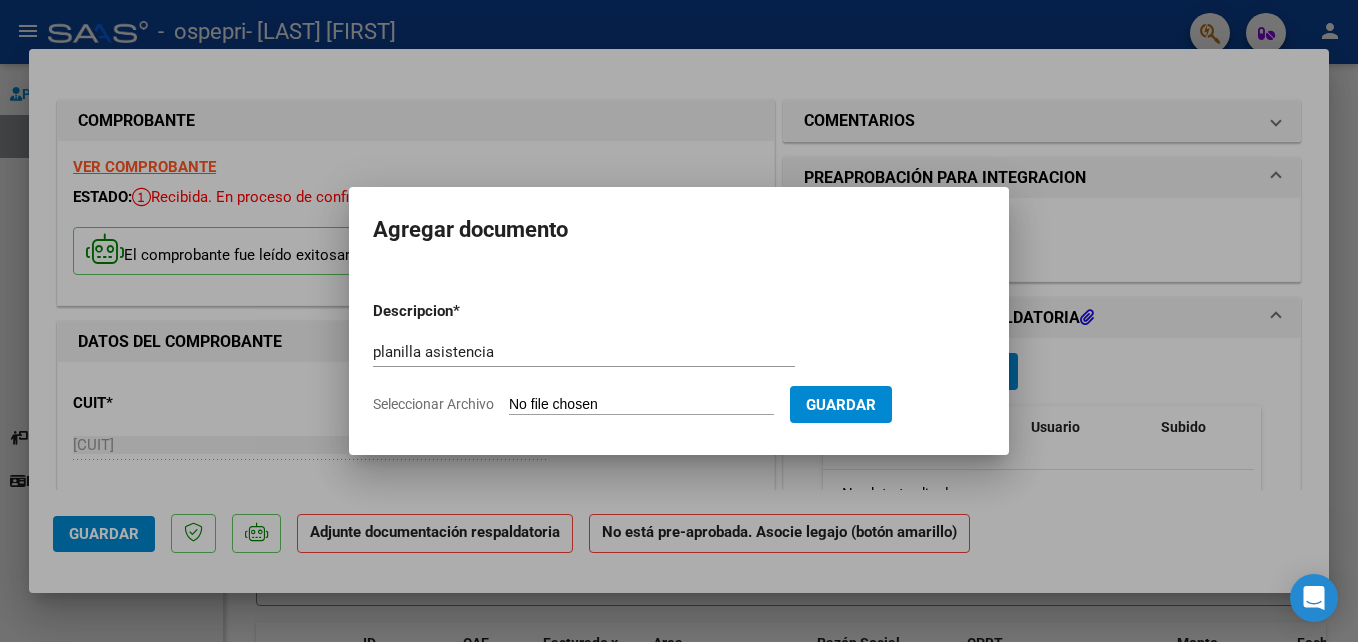 click on "Descripcion  *   planilla asistencia Escriba aquí una descripcion  Seleccionar Archivo Guardar" at bounding box center (679, 358) 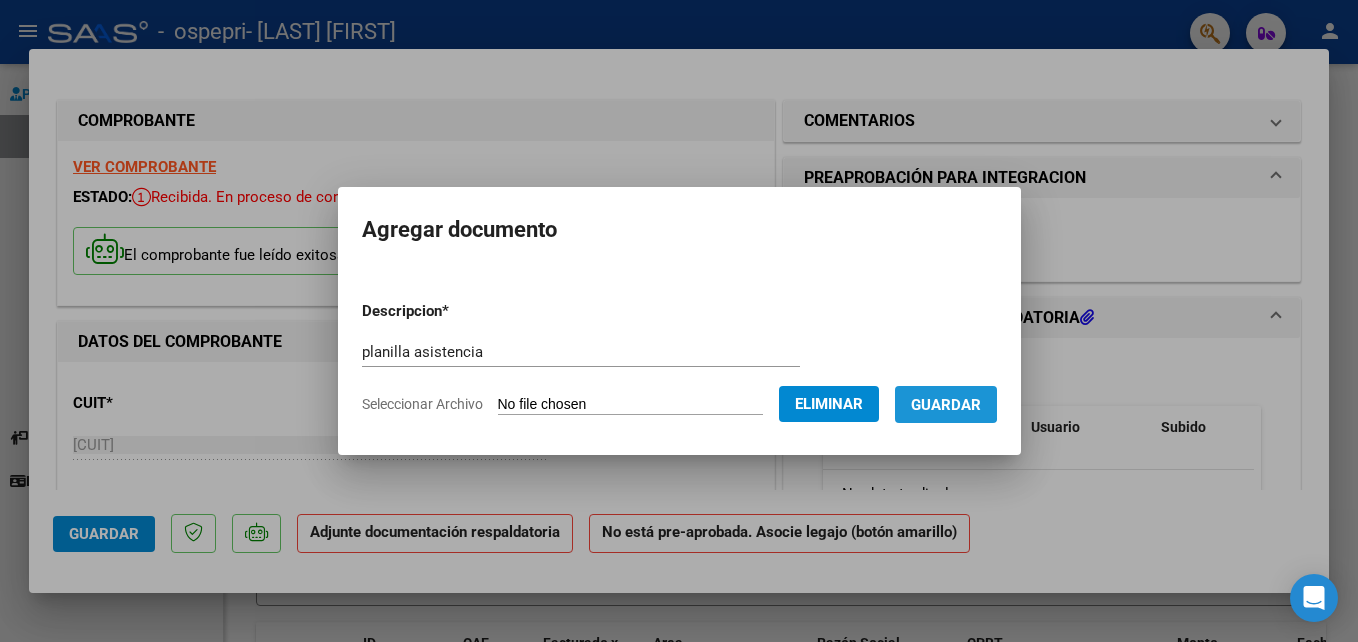 click on "Guardar" at bounding box center (946, 405) 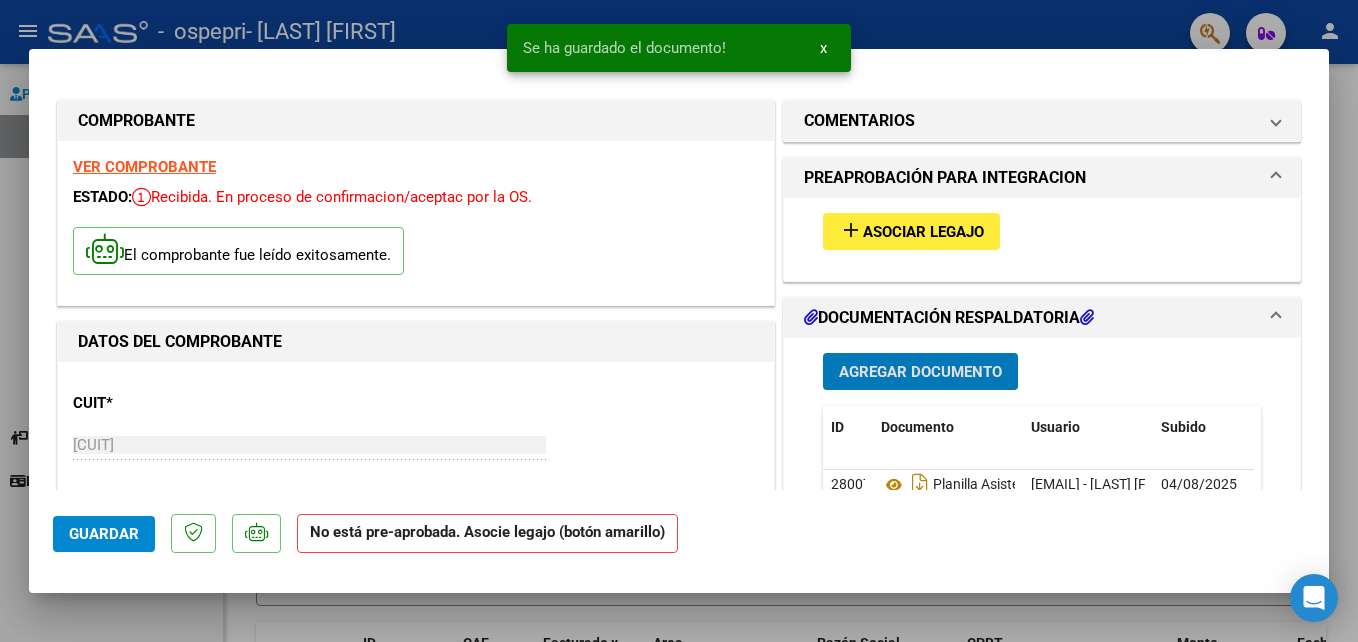click on "Agregar Documento" at bounding box center (920, 372) 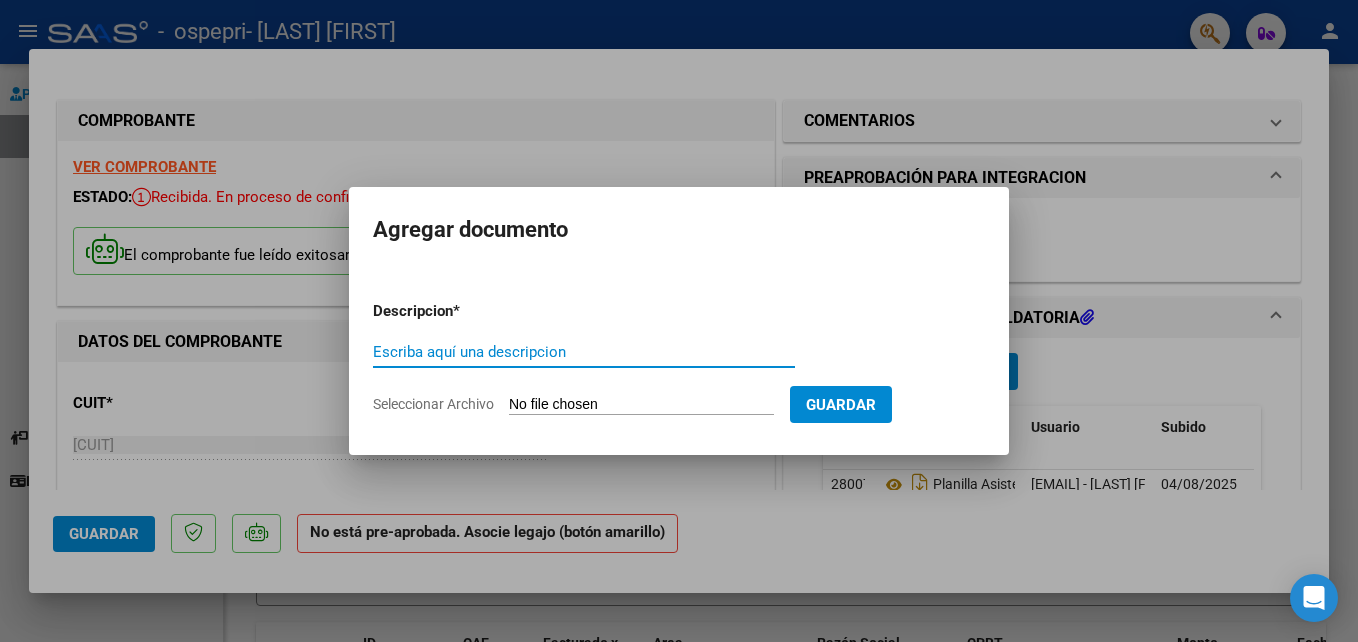 click on "Escriba aquí una descripcion" at bounding box center [584, 352] 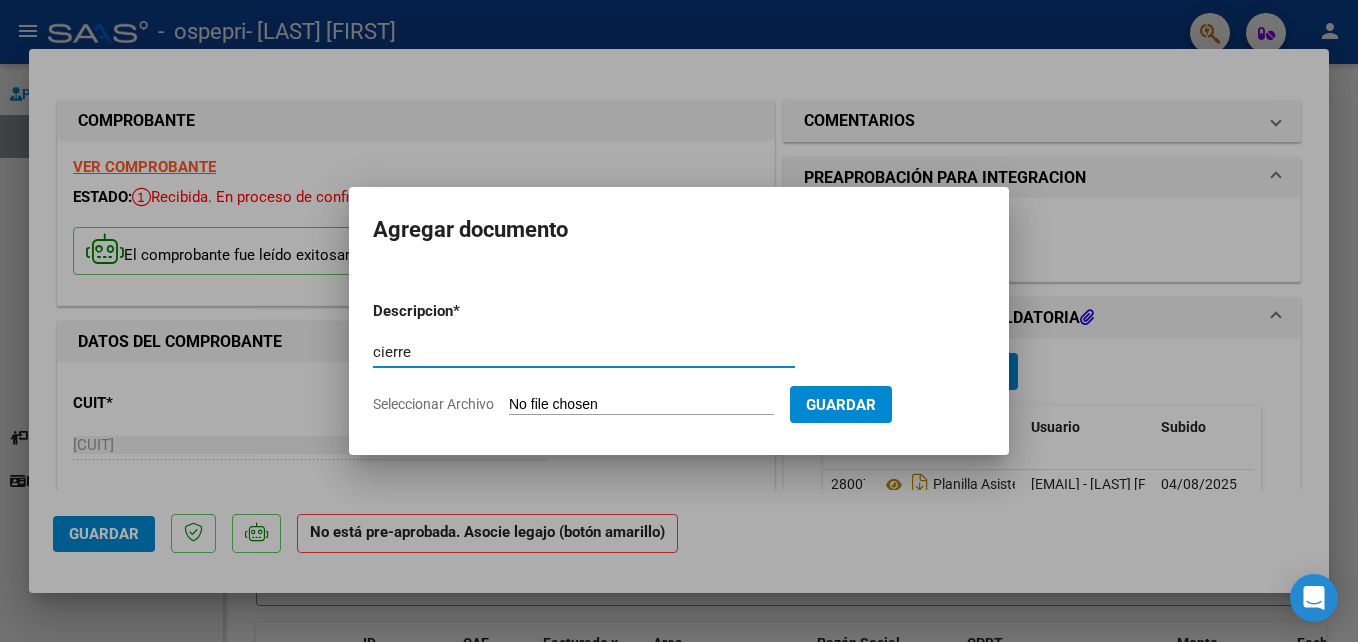 type on "cierre" 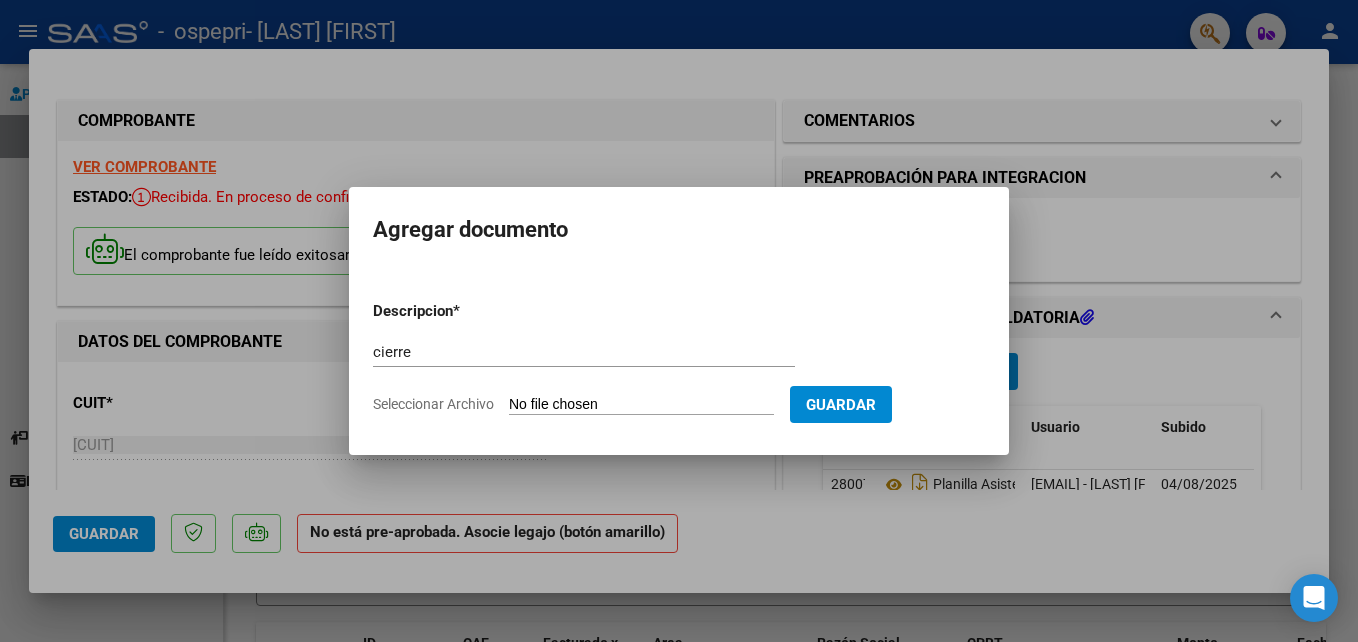 click on "Seleccionar Archivo" at bounding box center (641, 405) 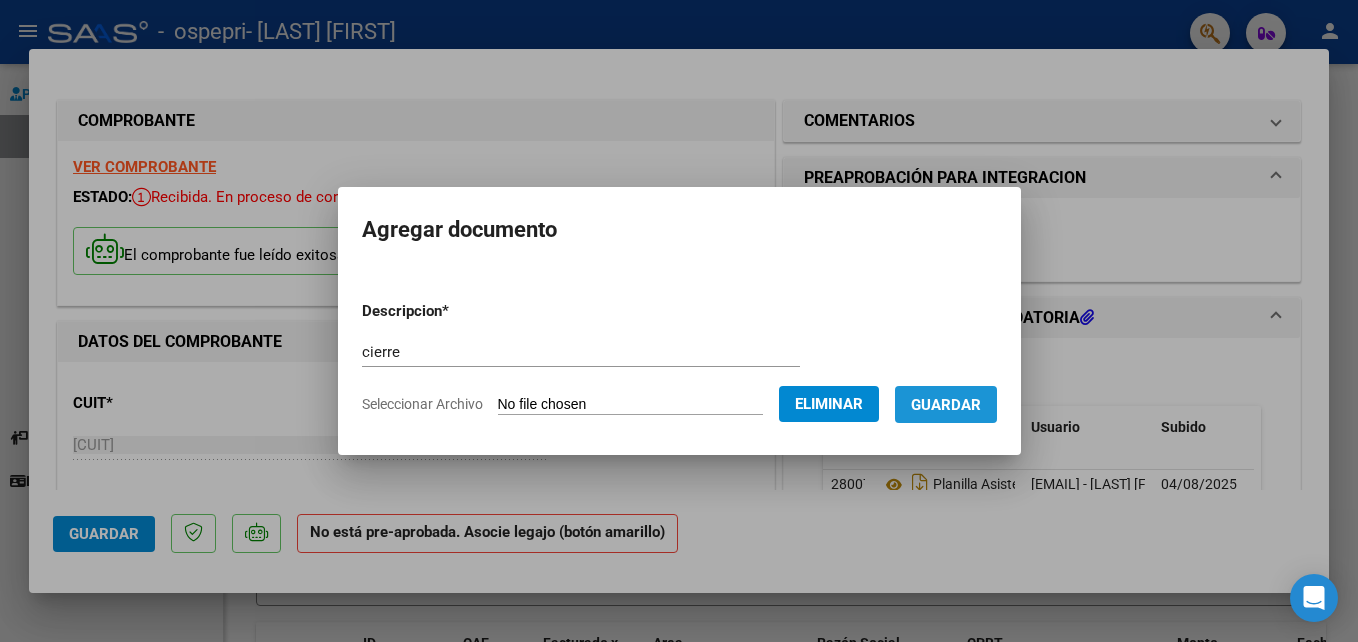 click on "Guardar" at bounding box center (946, 405) 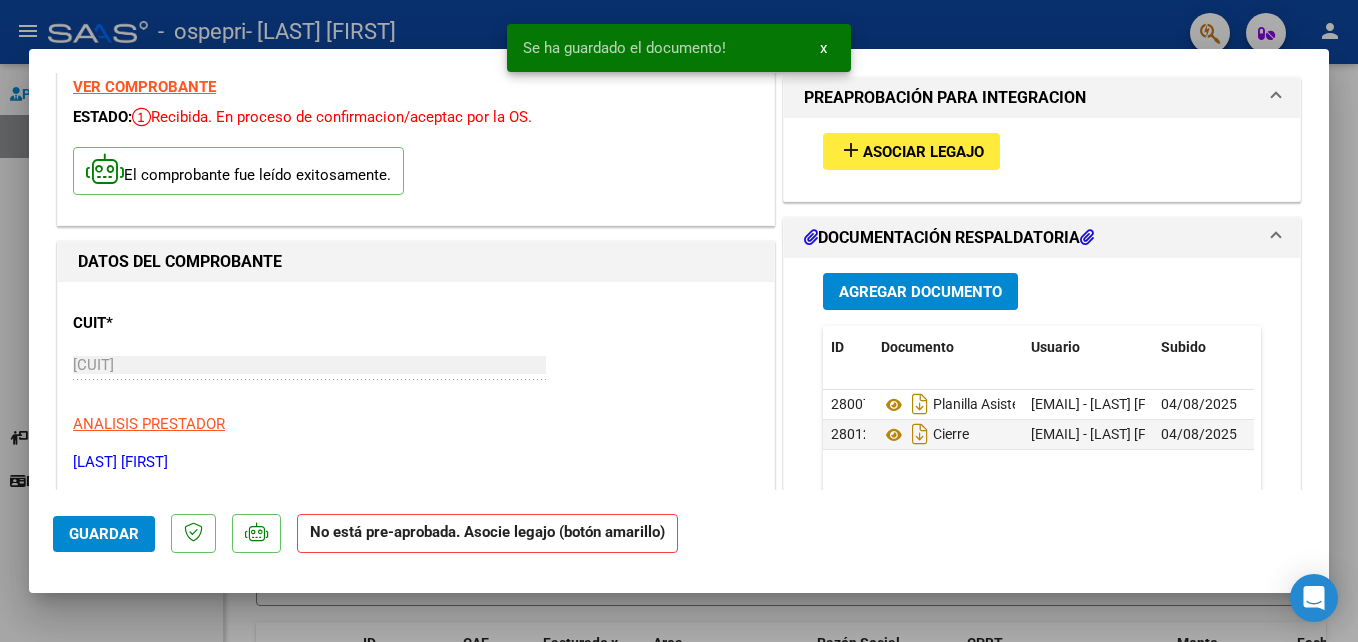 scroll, scrollTop: 120, scrollLeft: 0, axis: vertical 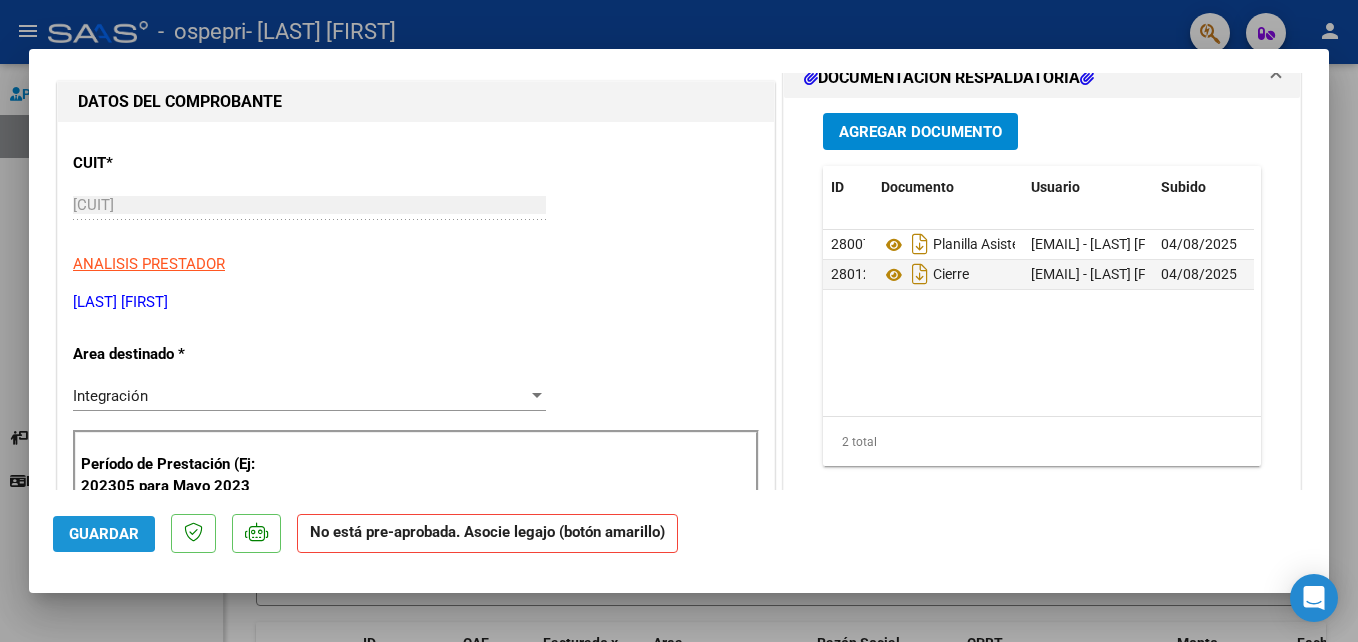 click on "Guardar" 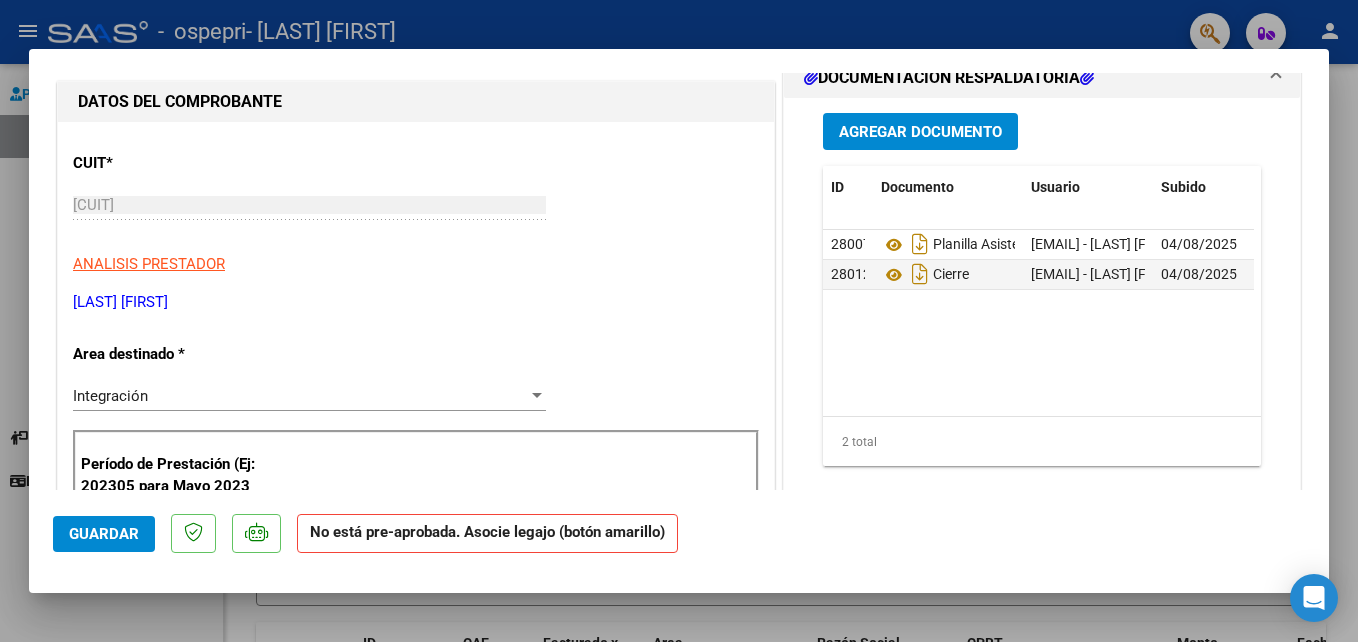 click at bounding box center [679, 321] 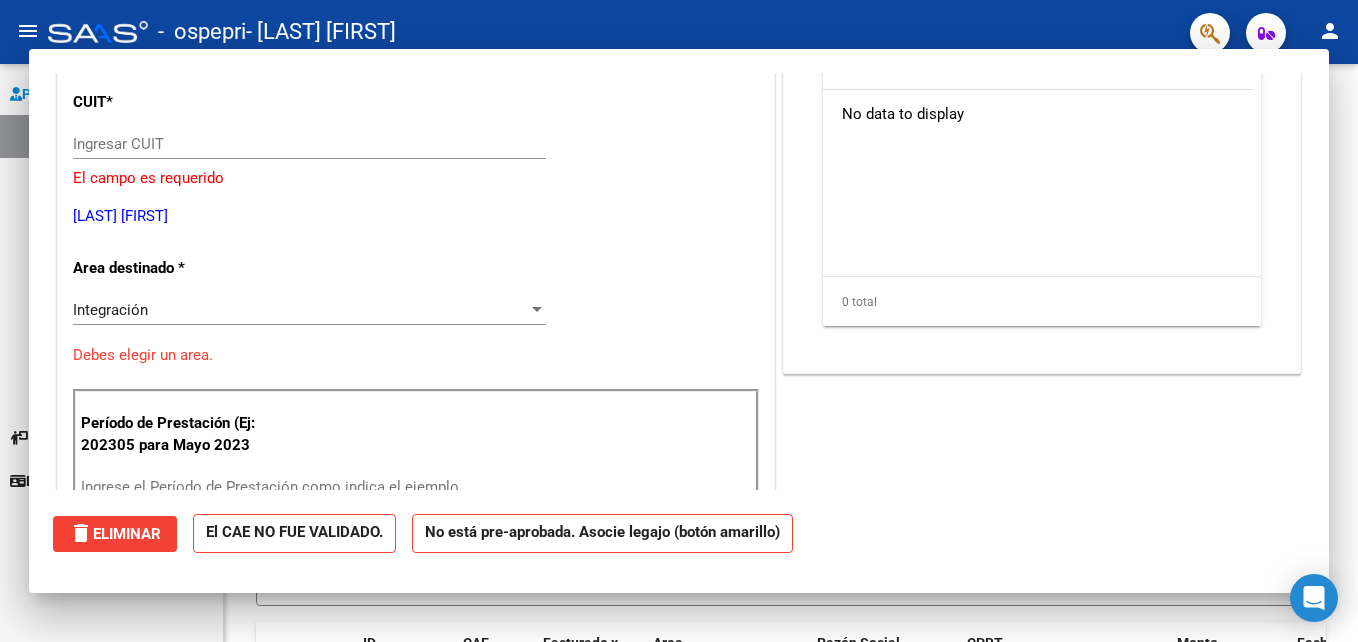 scroll, scrollTop: 0, scrollLeft: 0, axis: both 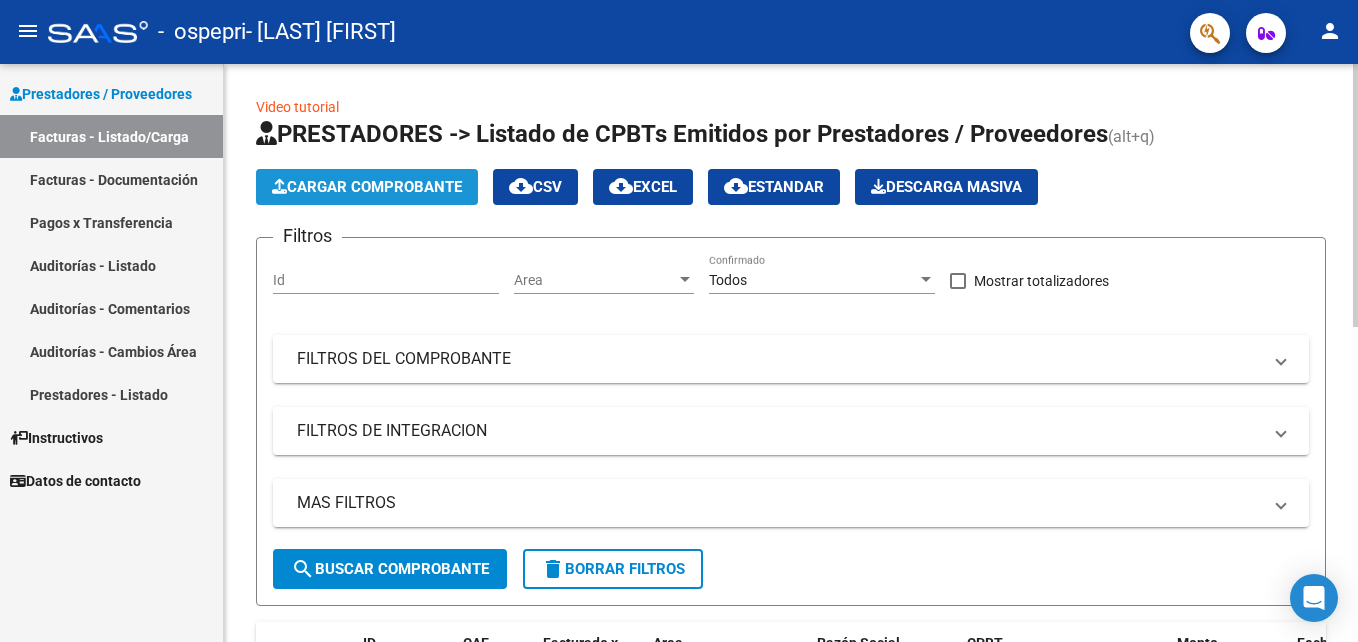 click on "Cargar Comprobante" 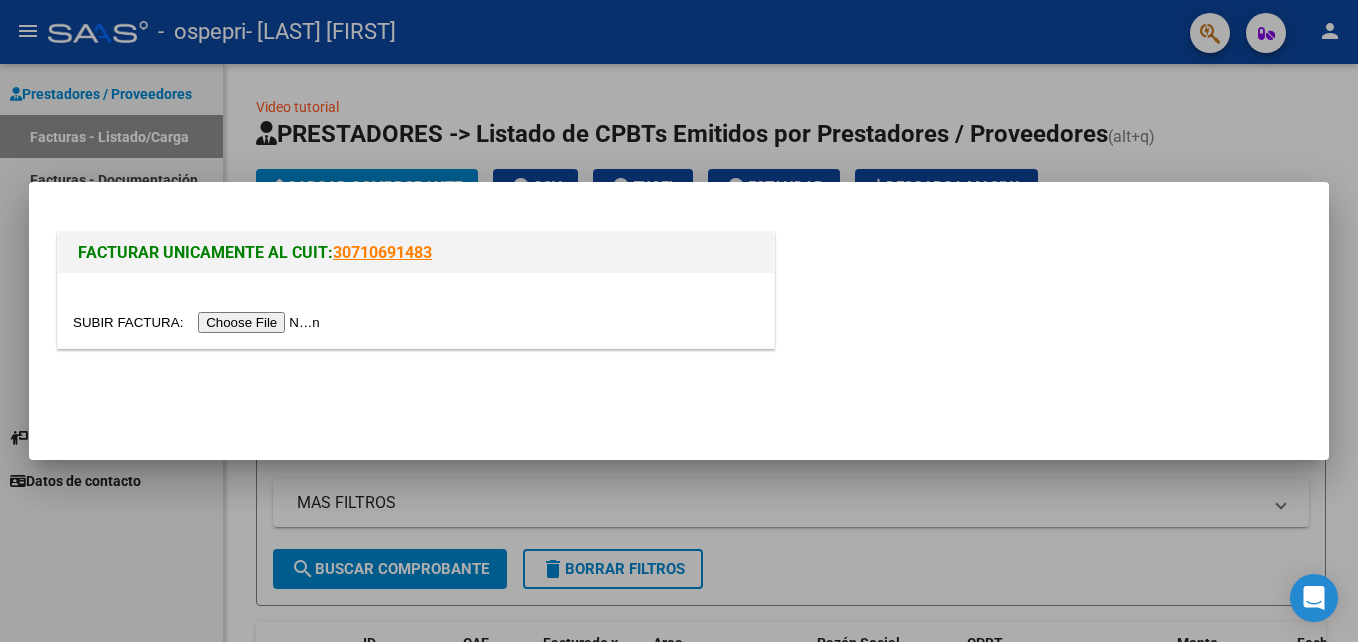 click at bounding box center [199, 322] 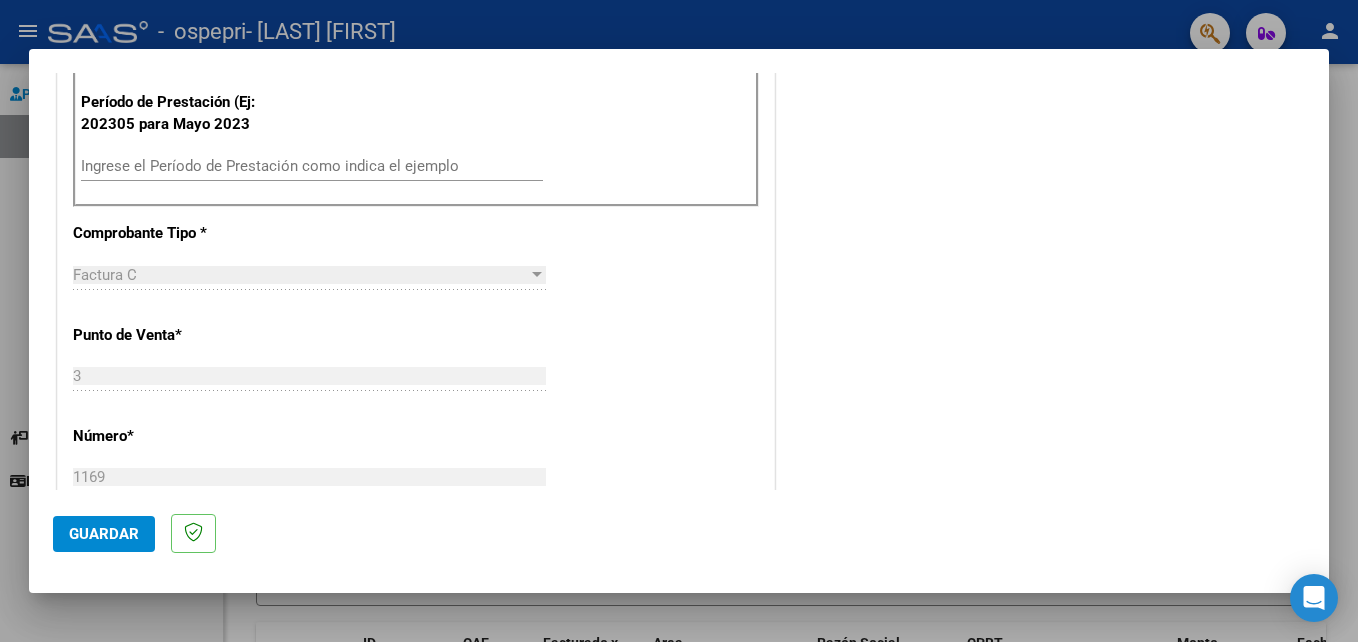 scroll, scrollTop: 773, scrollLeft: 0, axis: vertical 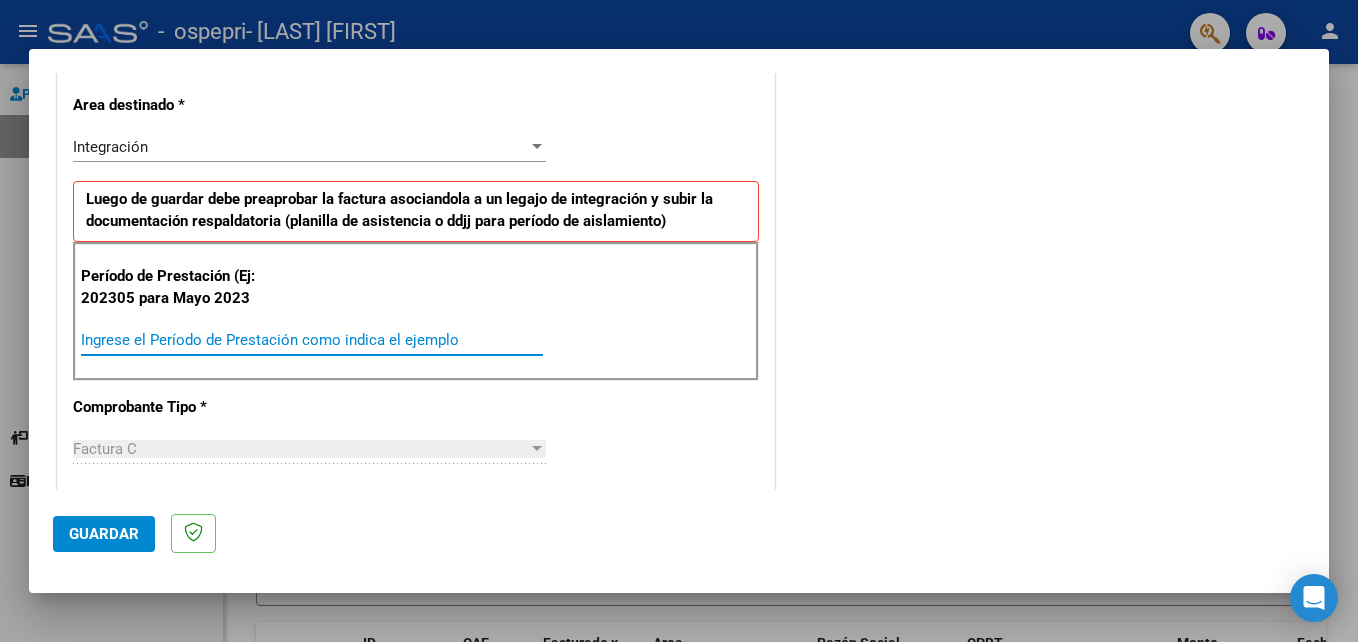 click on "Ingrese el Período de Prestación como indica el ejemplo" at bounding box center (312, 340) 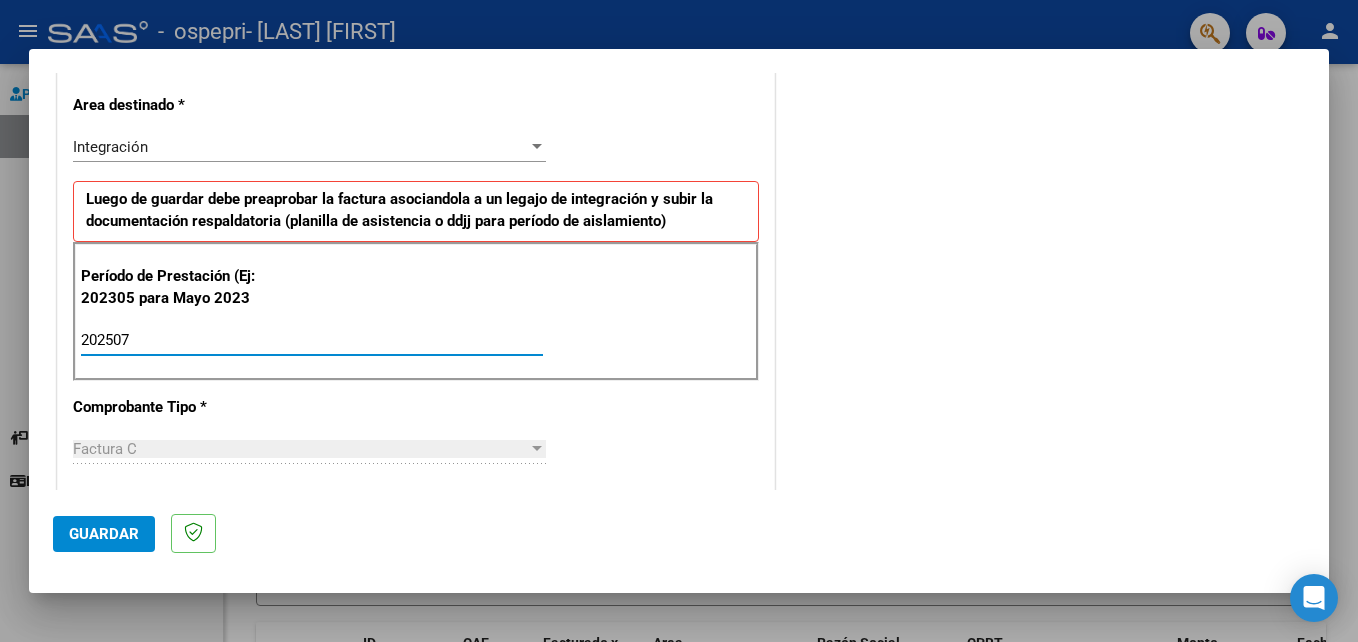 type on "202507" 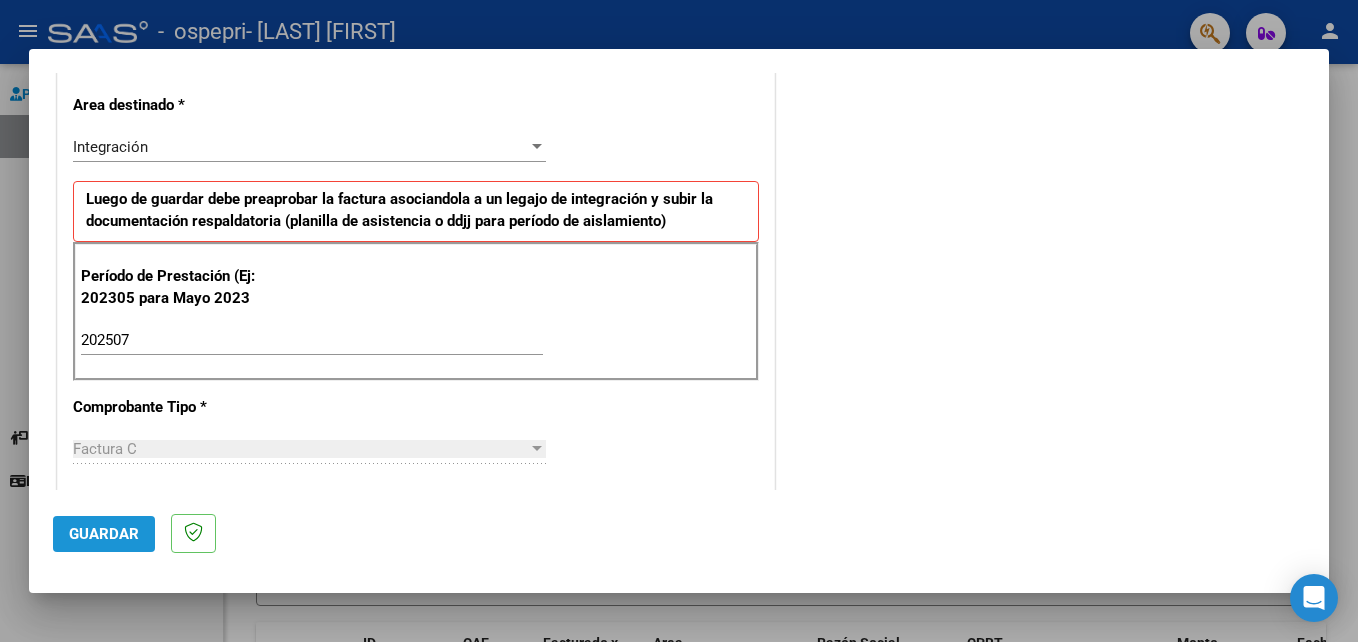 click on "Guardar" 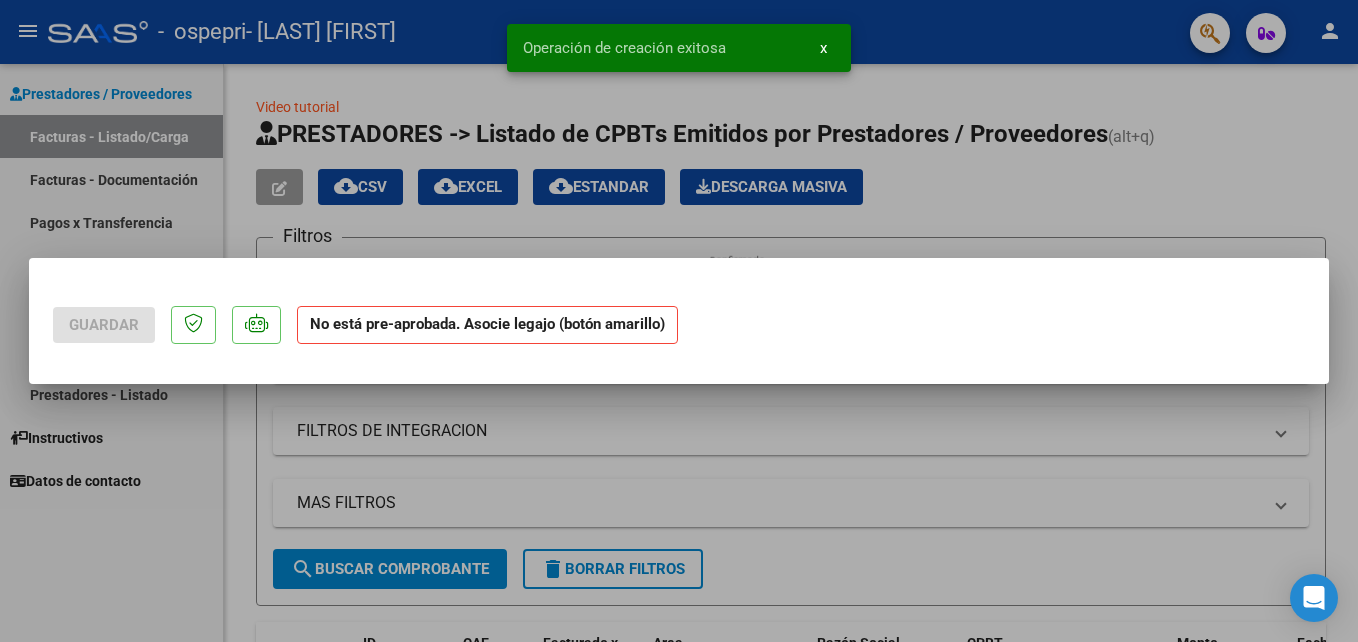 scroll, scrollTop: 0, scrollLeft: 0, axis: both 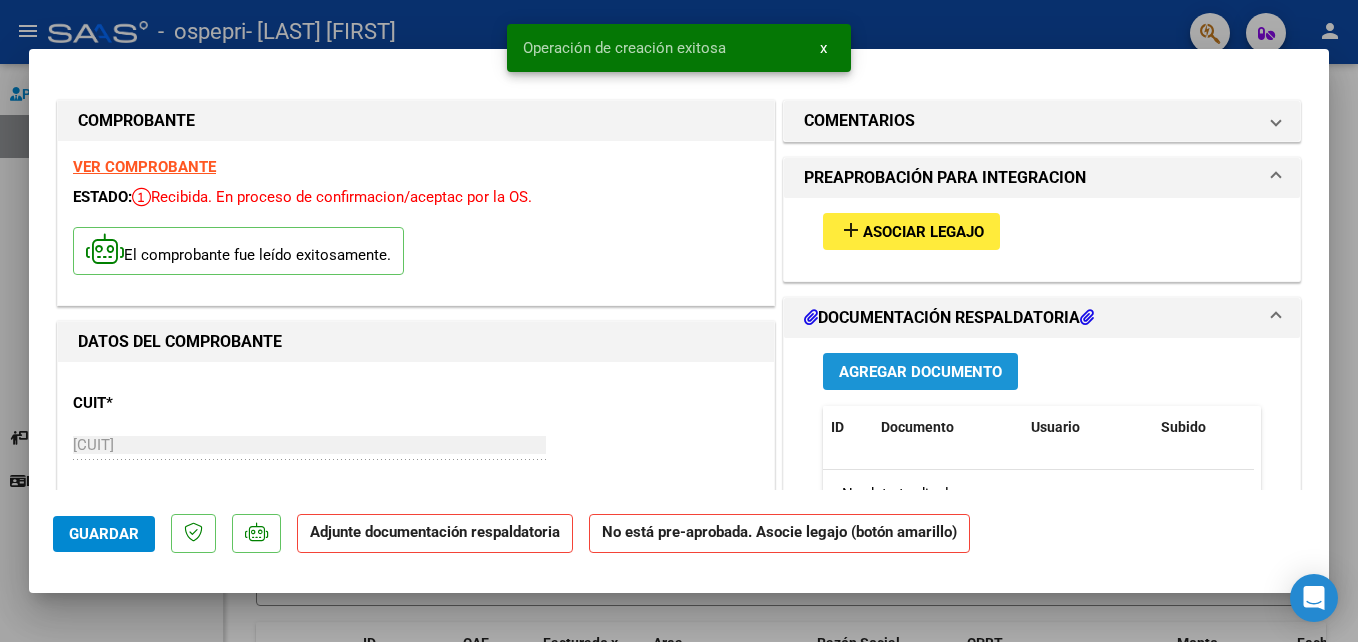 click on "Agregar Documento" at bounding box center (920, 372) 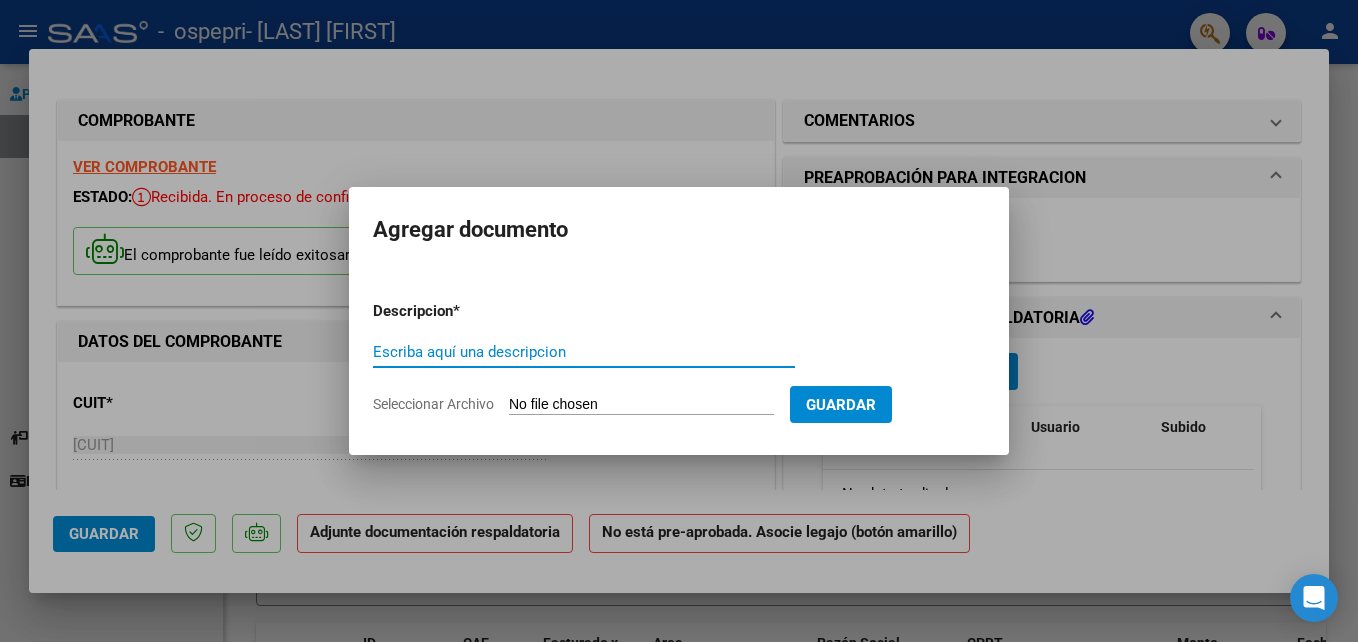click on "Escriba aquí una descripcion" at bounding box center (584, 352) 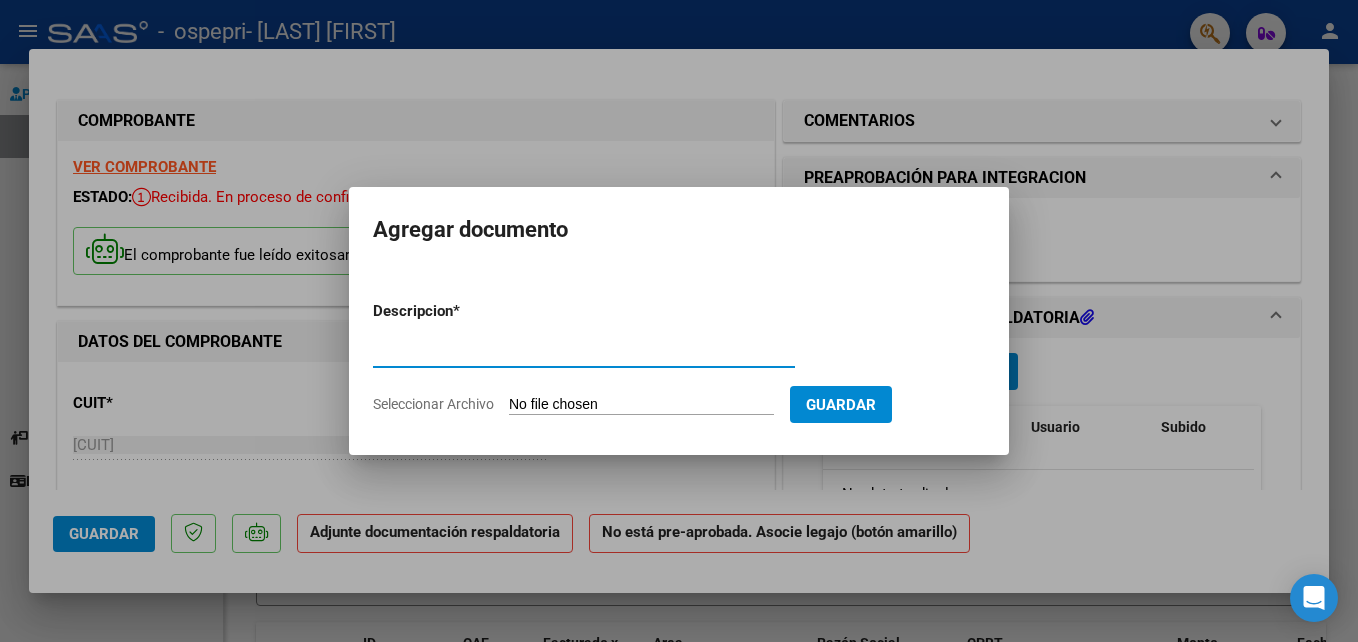 type on "planilla asistencia" 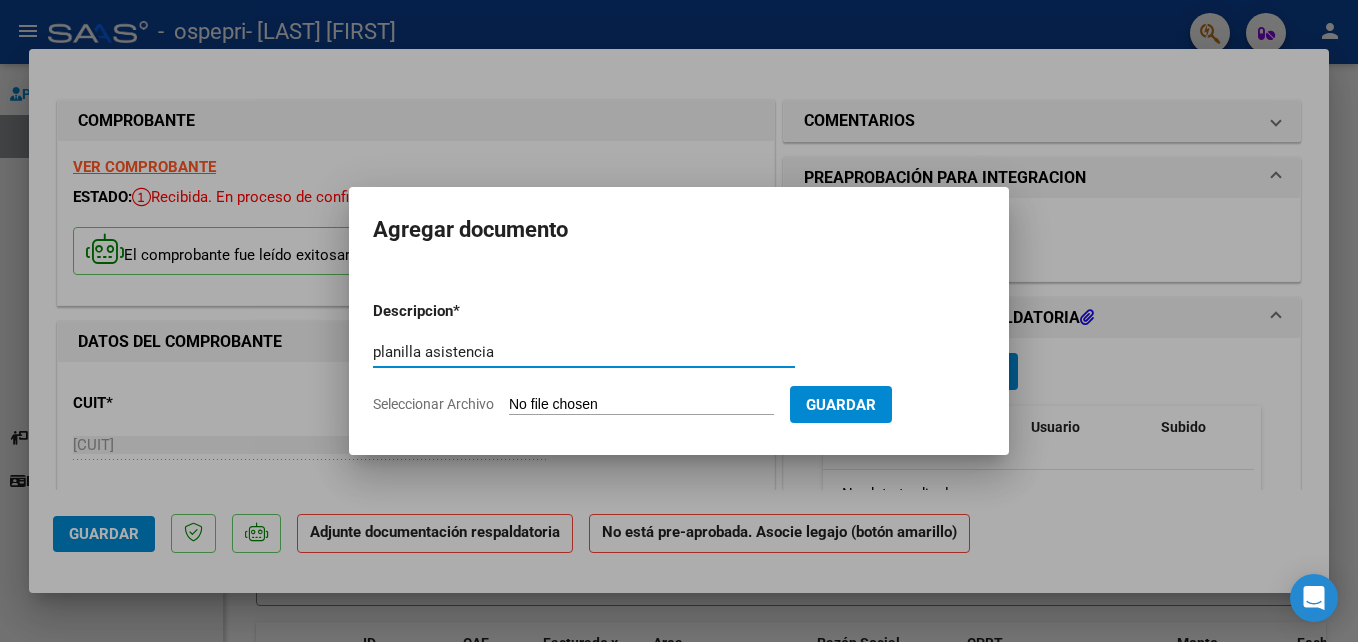 click on "Seleccionar Archivo" at bounding box center (641, 405) 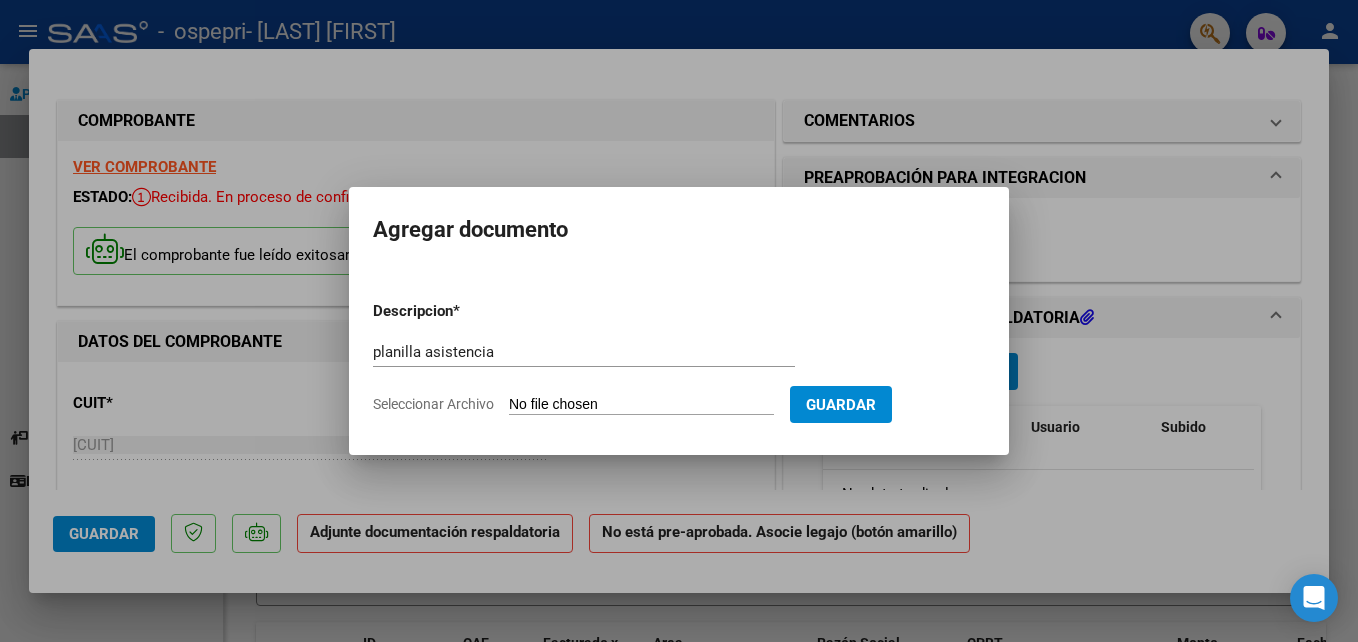 click on "Seleccionar Archivo" 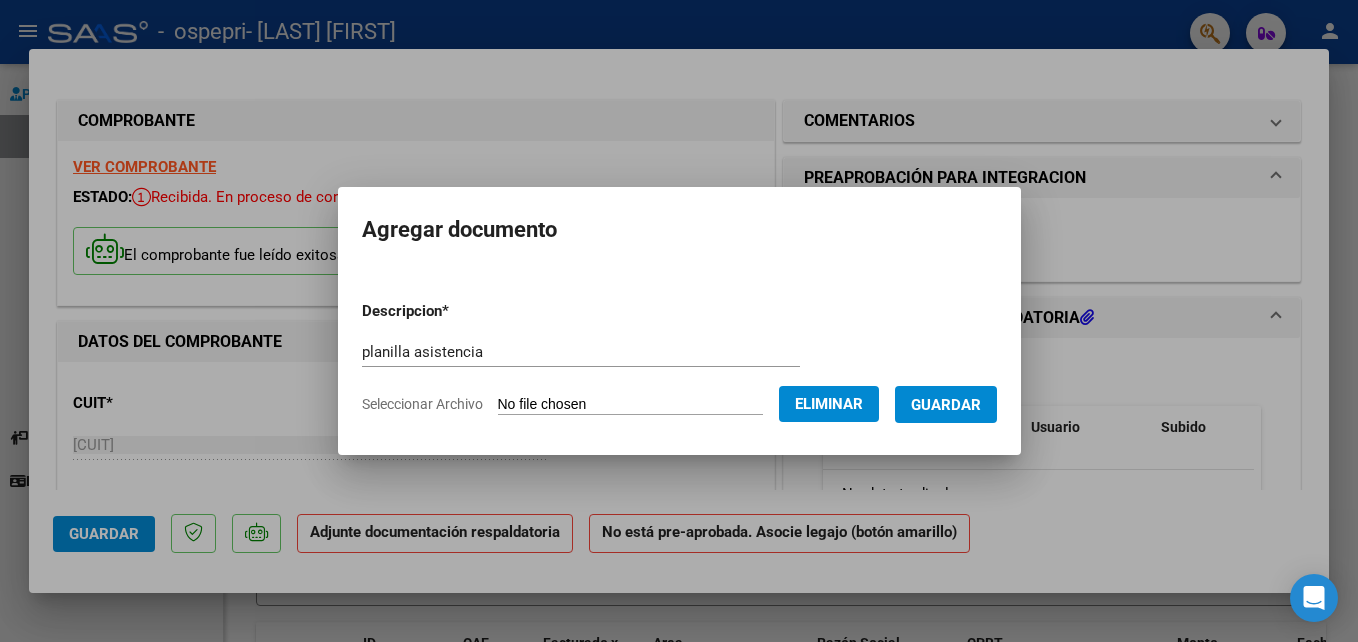 click on "Guardar" at bounding box center (946, 405) 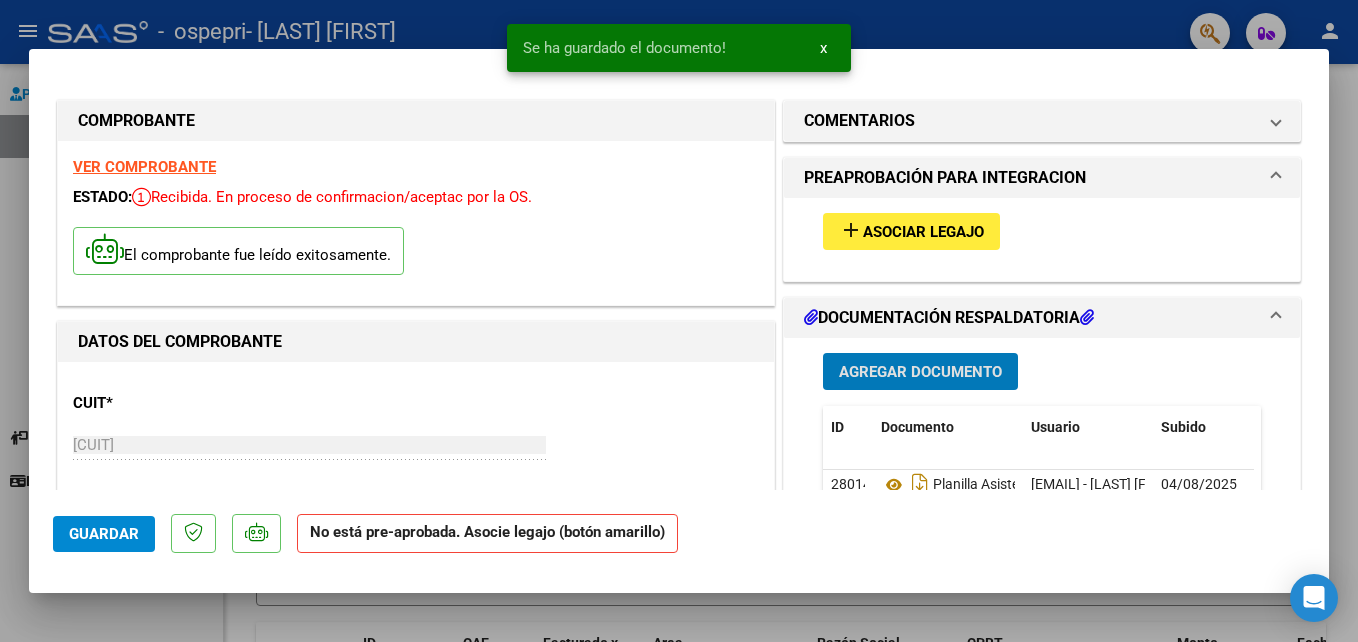 click on "Agregar Documento" at bounding box center [920, 372] 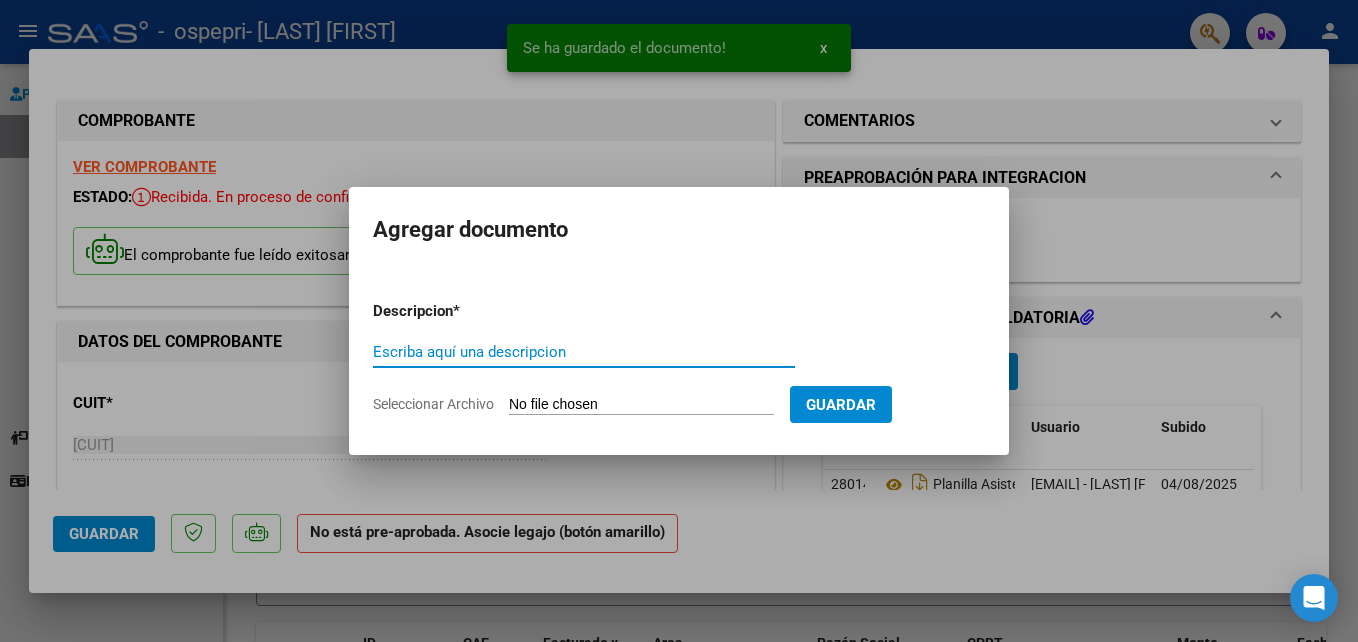 click on "Escriba aquí una descripcion" at bounding box center [584, 352] 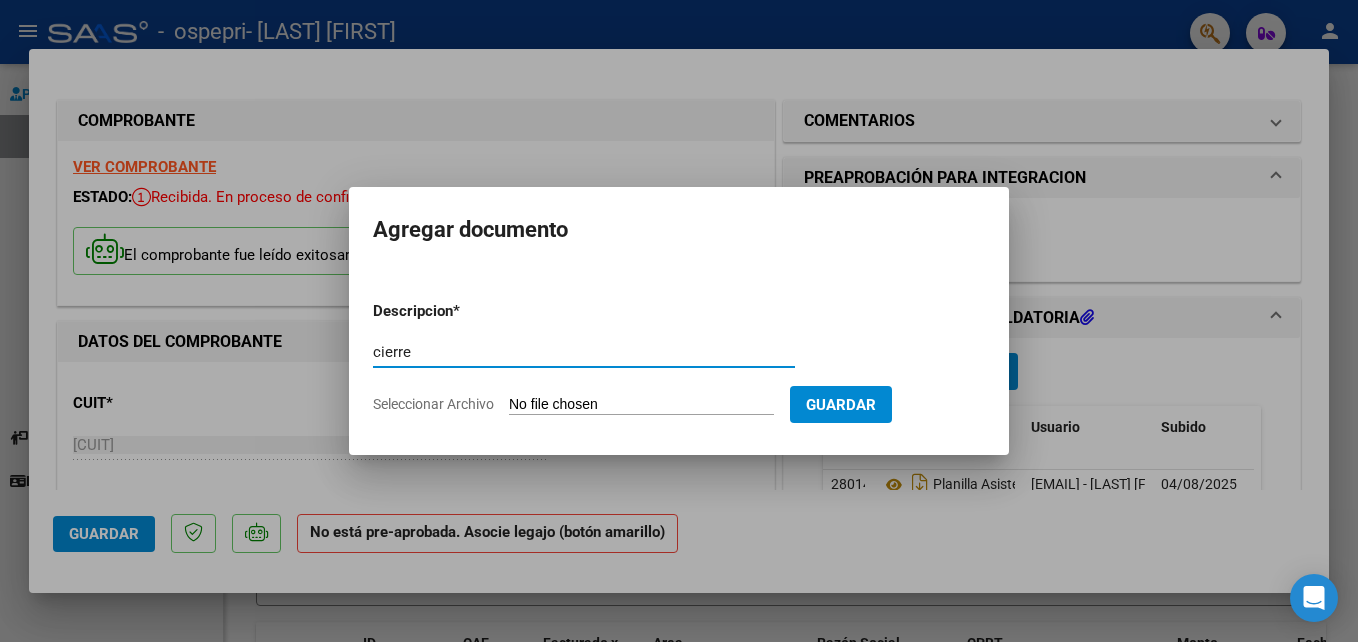 type on "cierre" 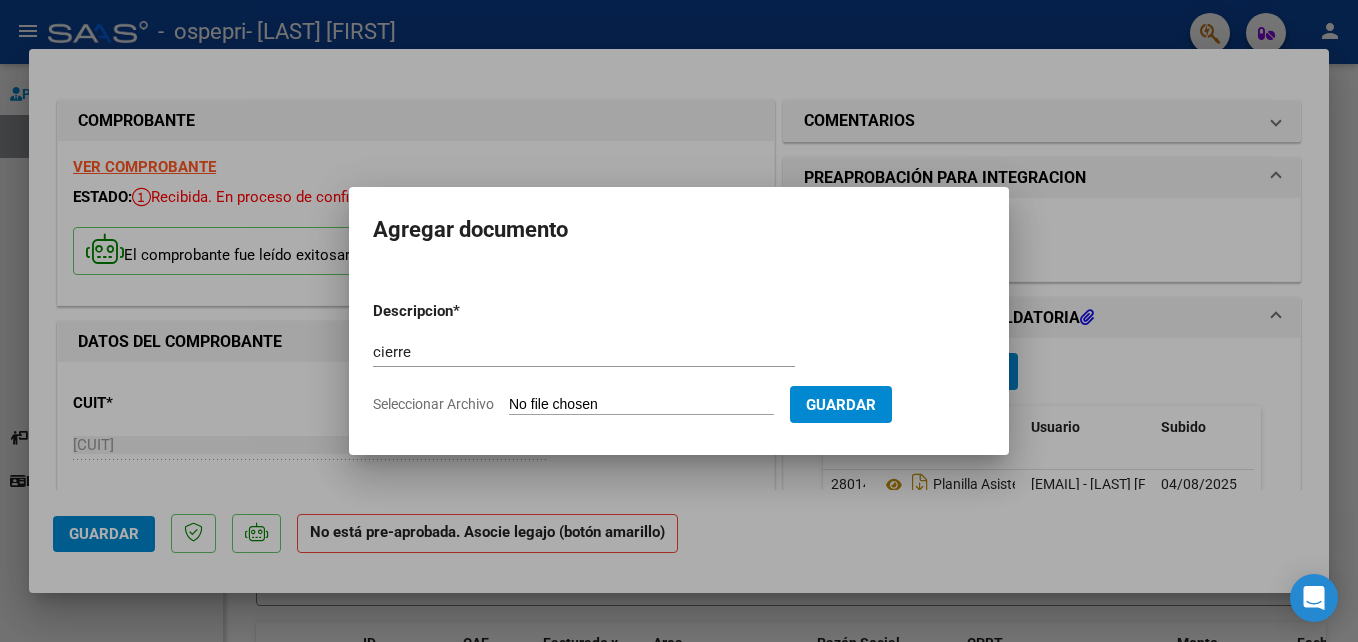 click on "Seleccionar Archivo" 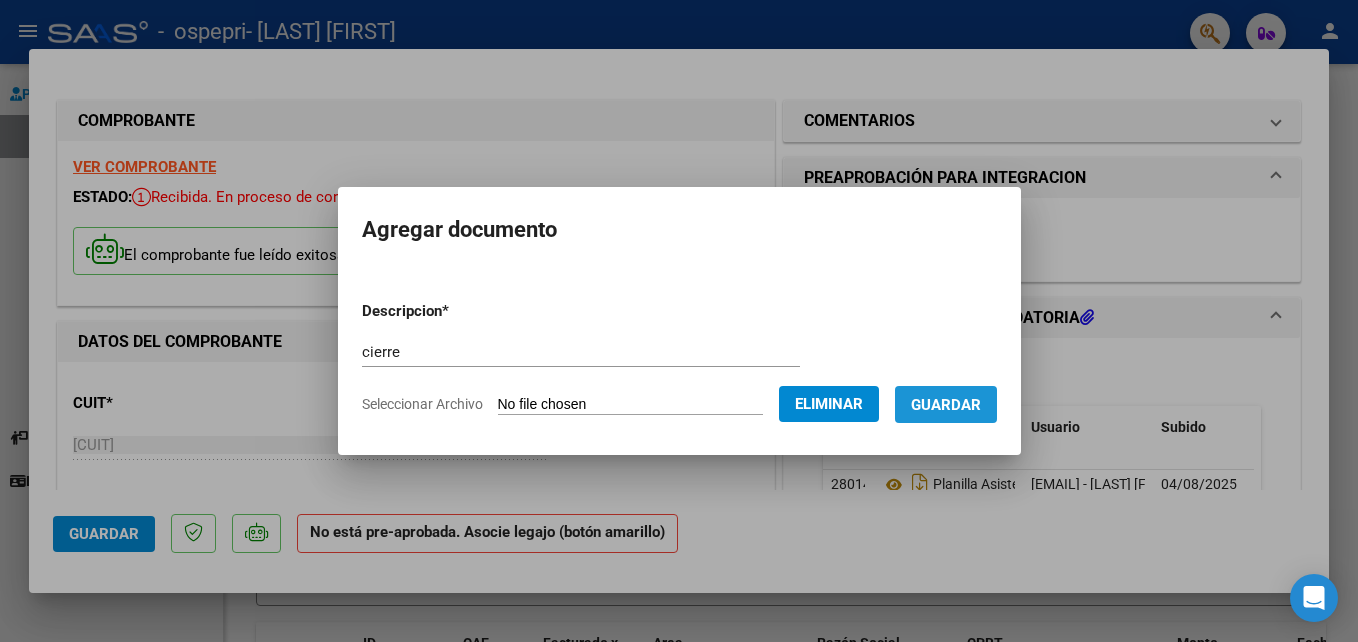 click on "Guardar" at bounding box center (946, 405) 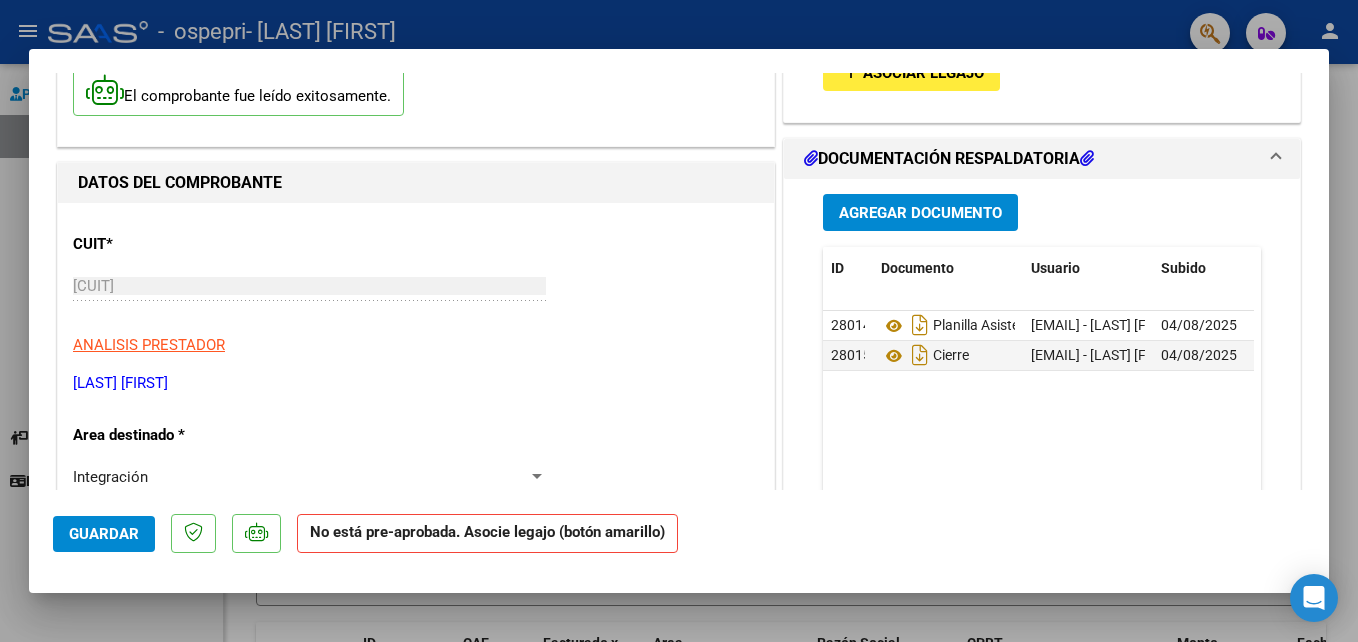 scroll, scrollTop: 160, scrollLeft: 0, axis: vertical 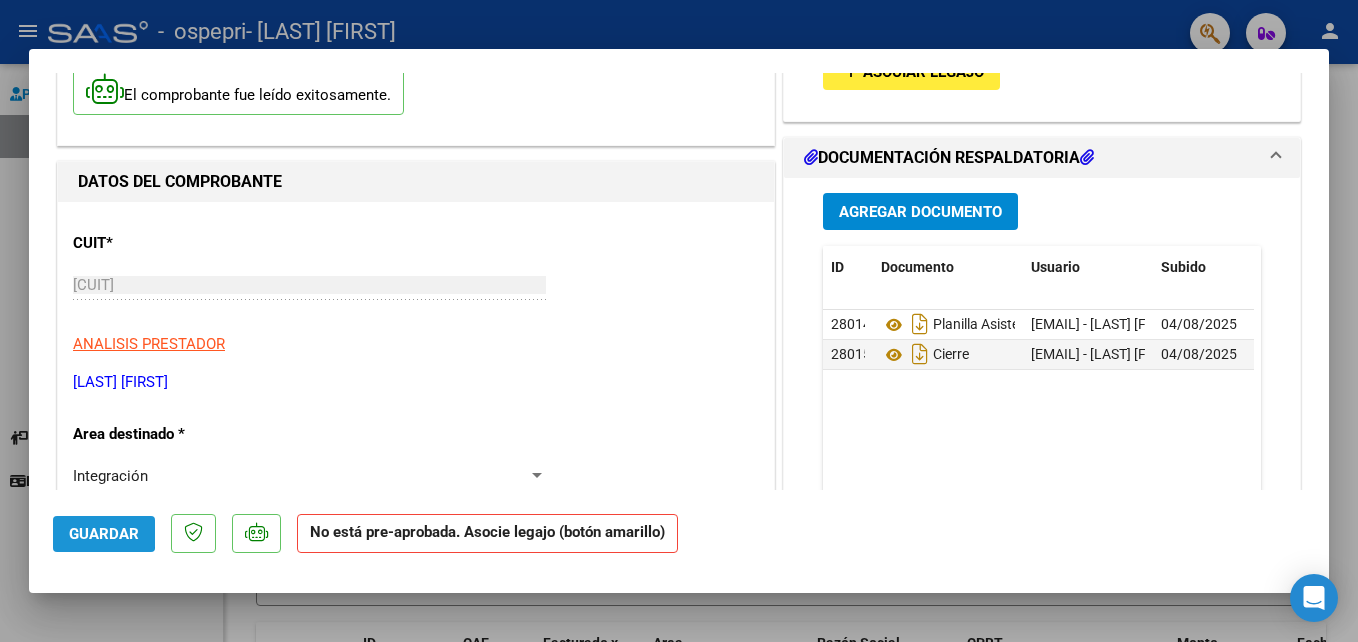 click on "Guardar" 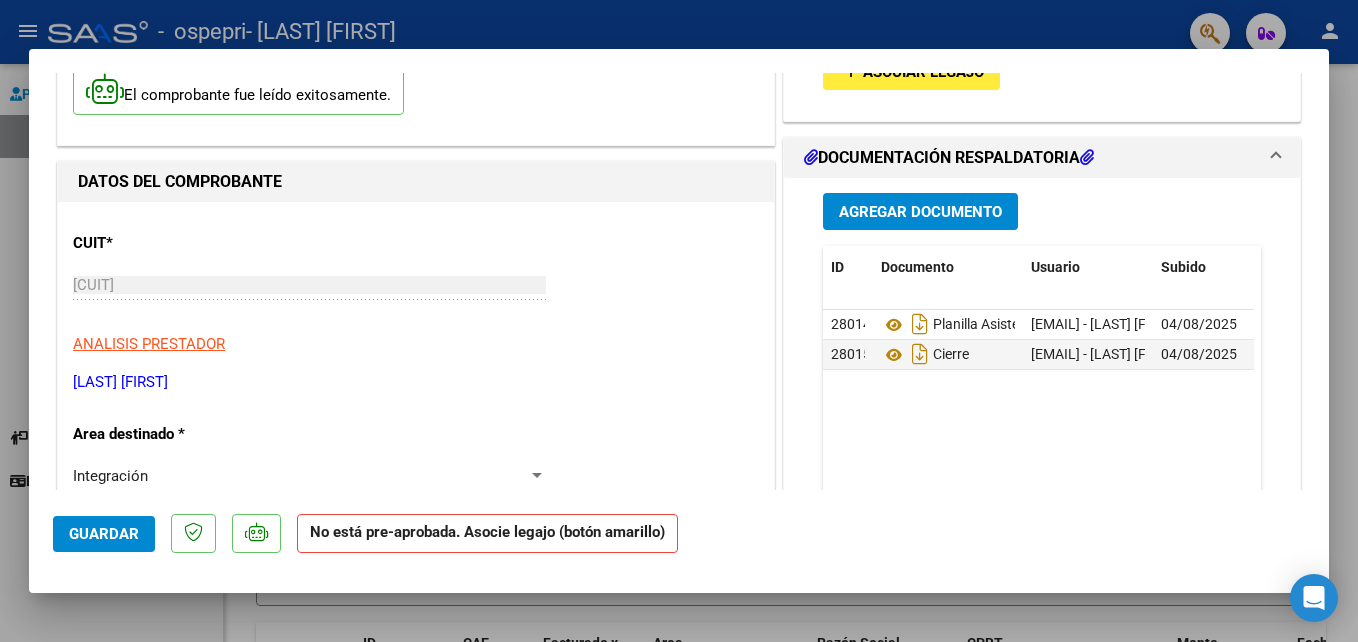click at bounding box center (679, 321) 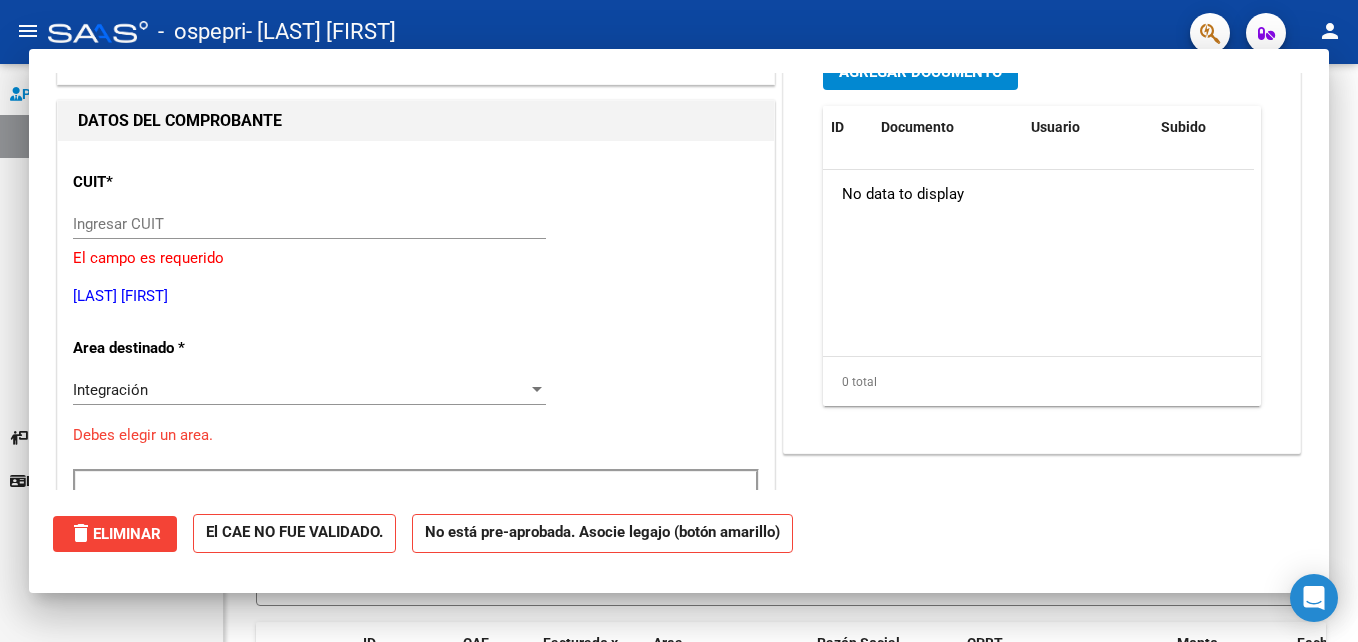 scroll, scrollTop: 0, scrollLeft: 0, axis: both 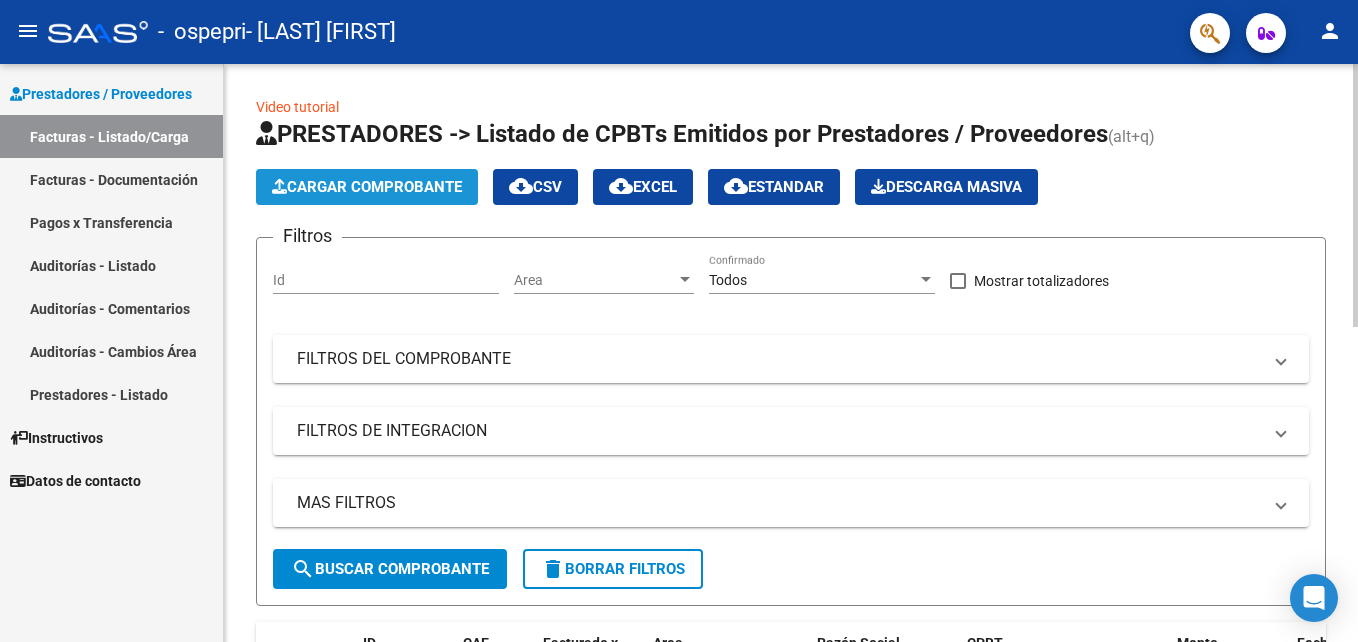 click on "Cargar Comprobante" 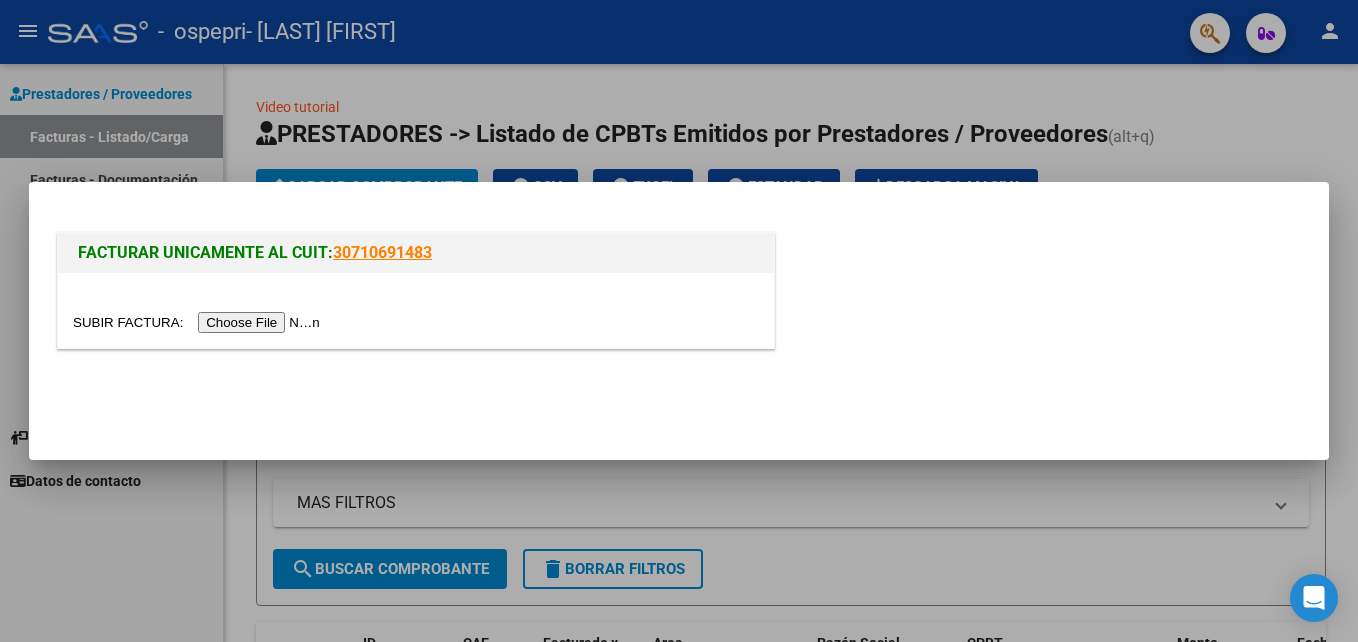 click at bounding box center (199, 322) 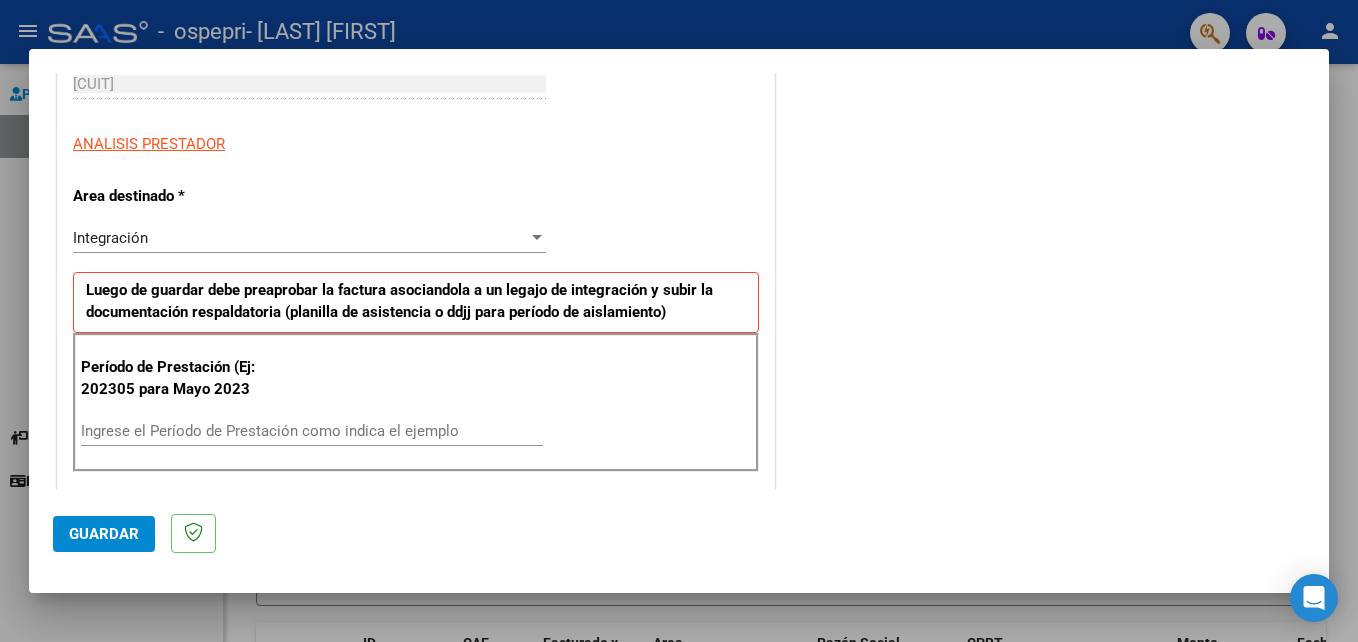 scroll, scrollTop: 333, scrollLeft: 0, axis: vertical 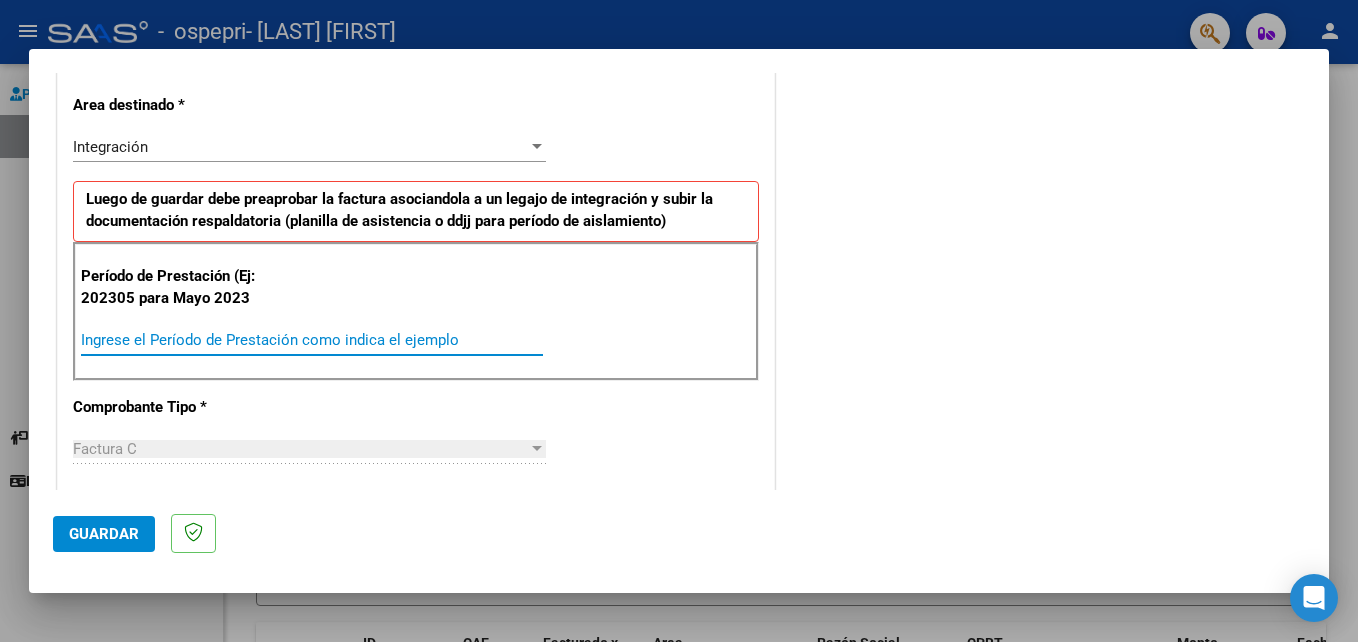 click on "Ingrese el Período de Prestación como indica el ejemplo" at bounding box center (312, 340) 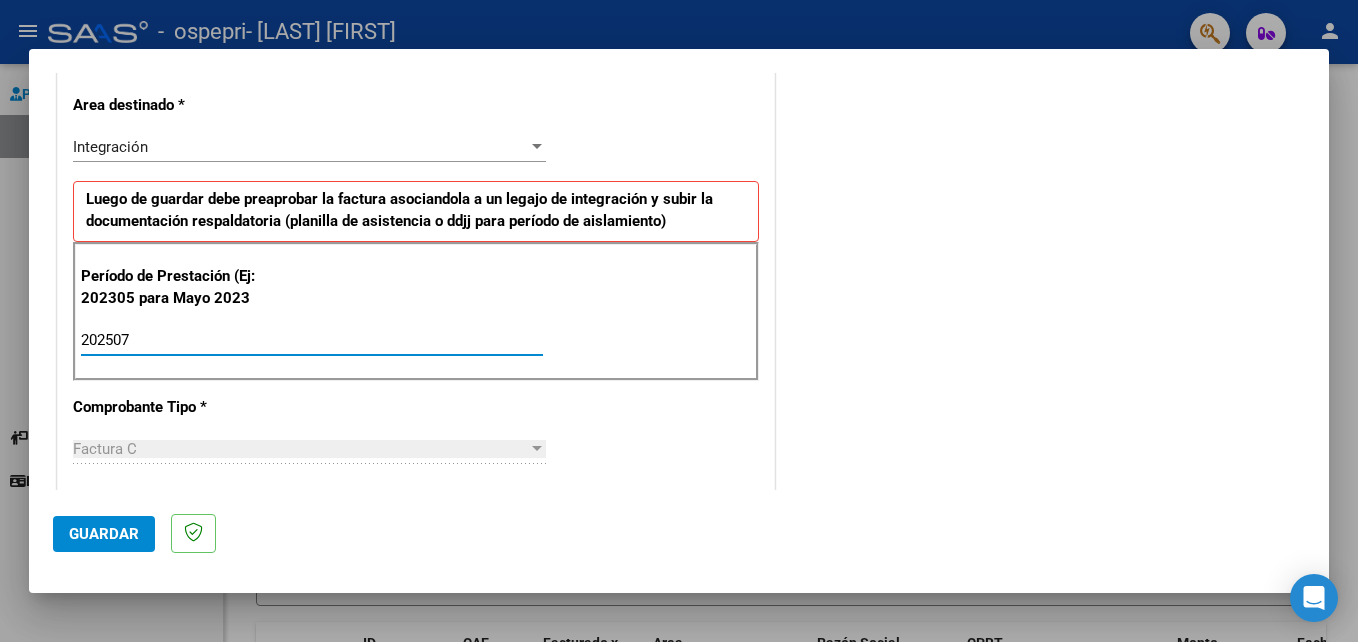 type on "202507" 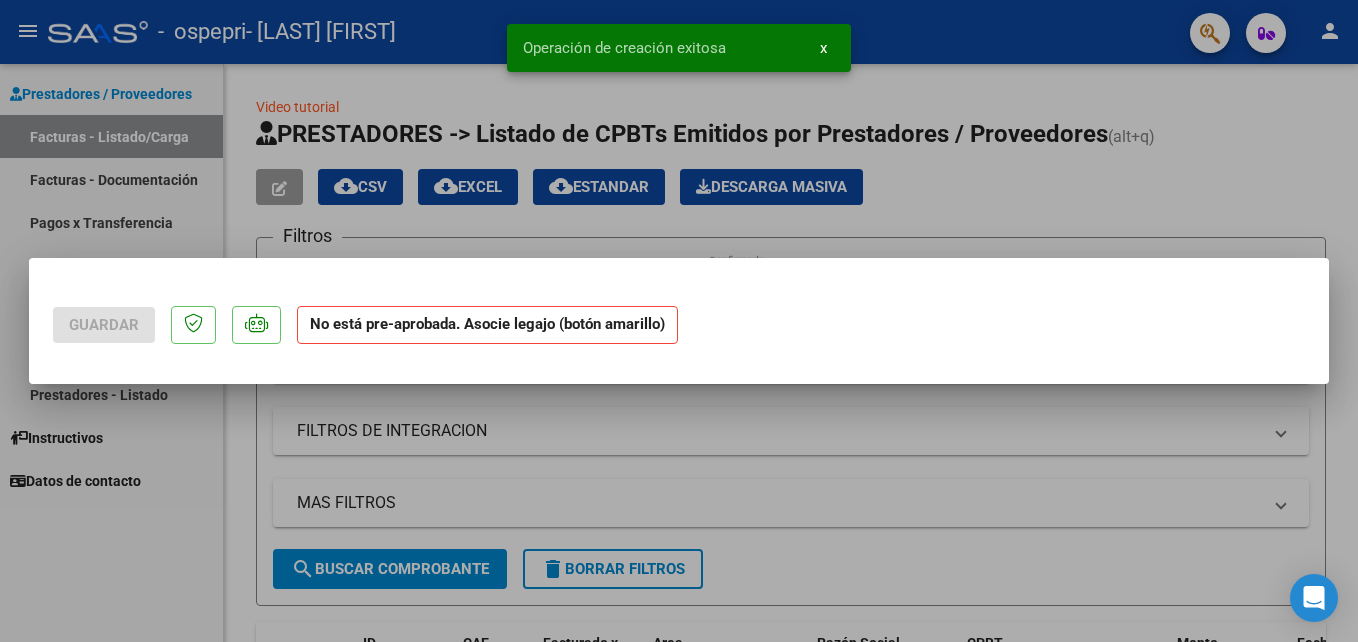 scroll, scrollTop: 0, scrollLeft: 0, axis: both 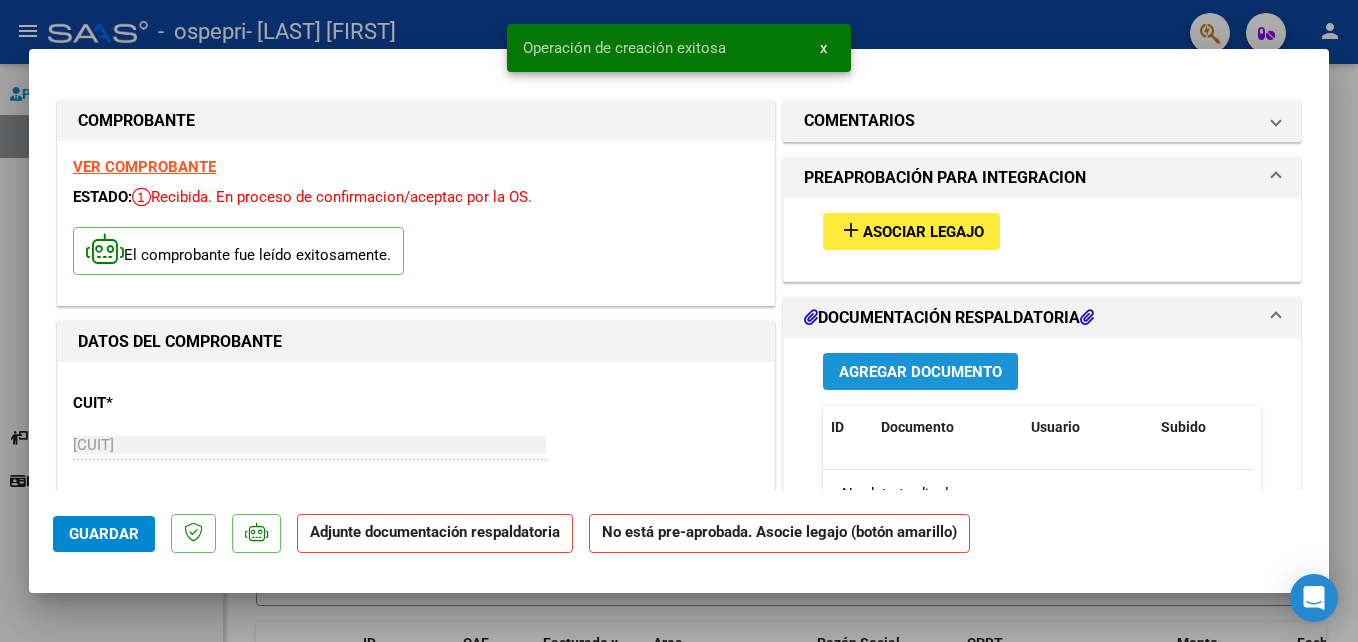 click on "Agregar Documento" at bounding box center [920, 372] 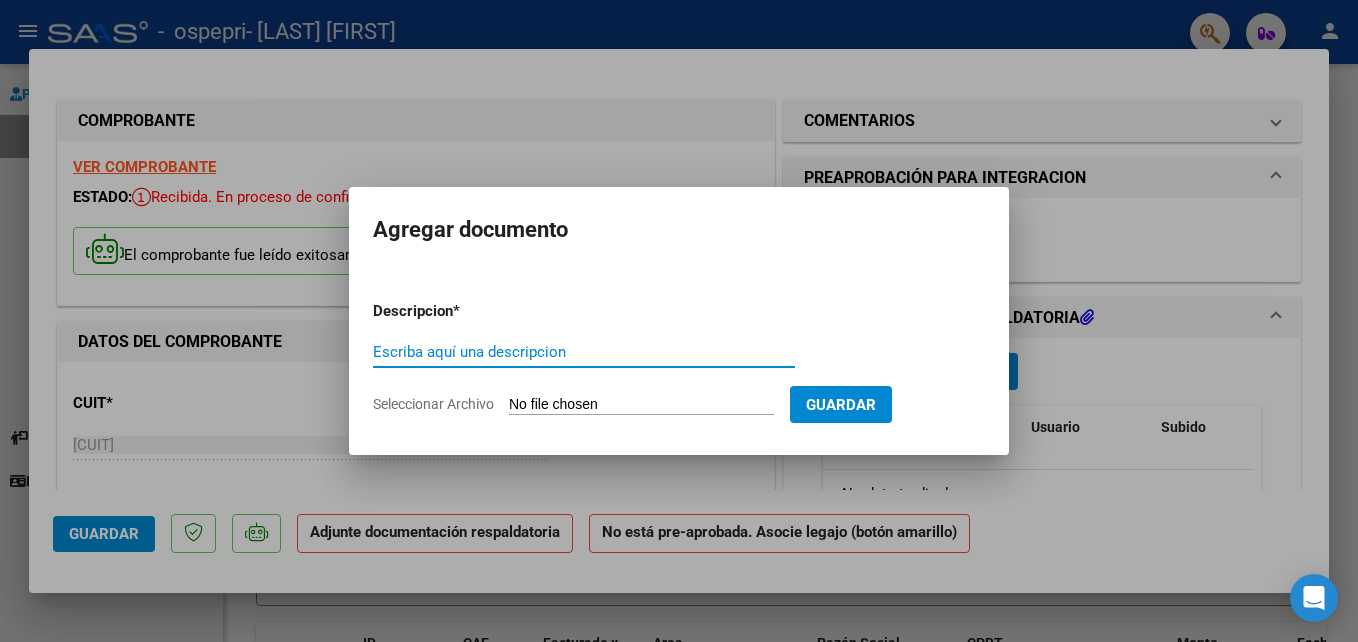 click on "Escriba aquí una descripcion" at bounding box center [584, 352] 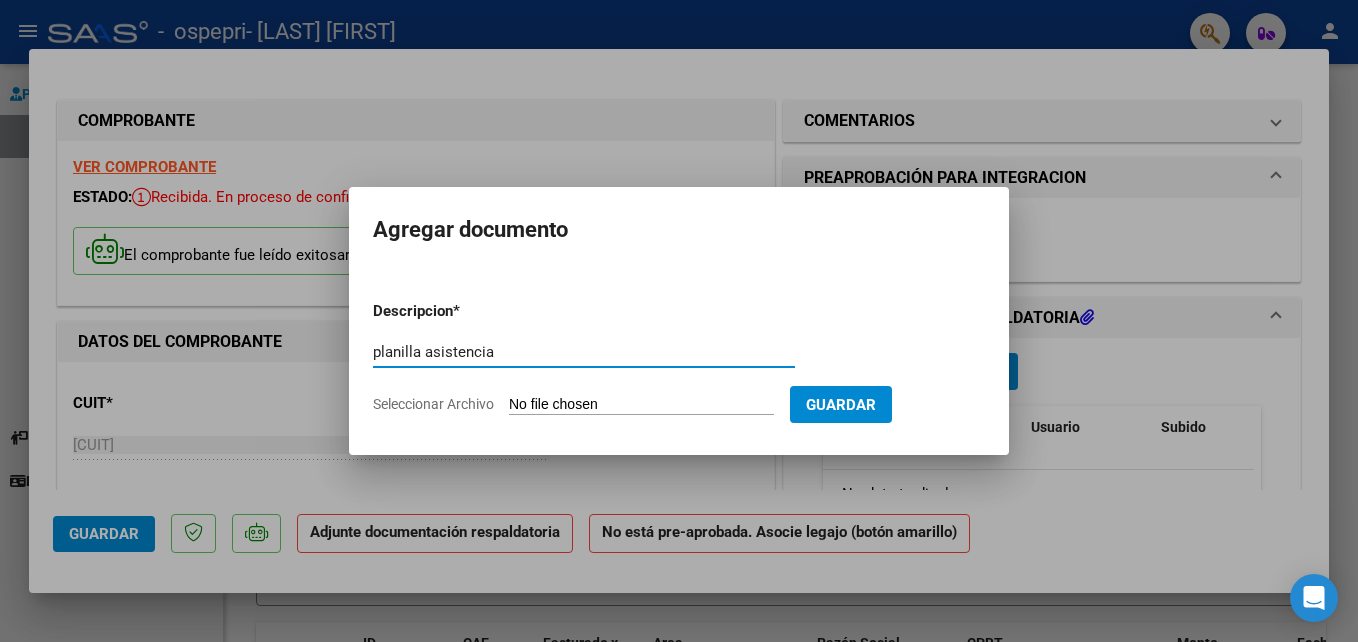 type on "planilla asistencia" 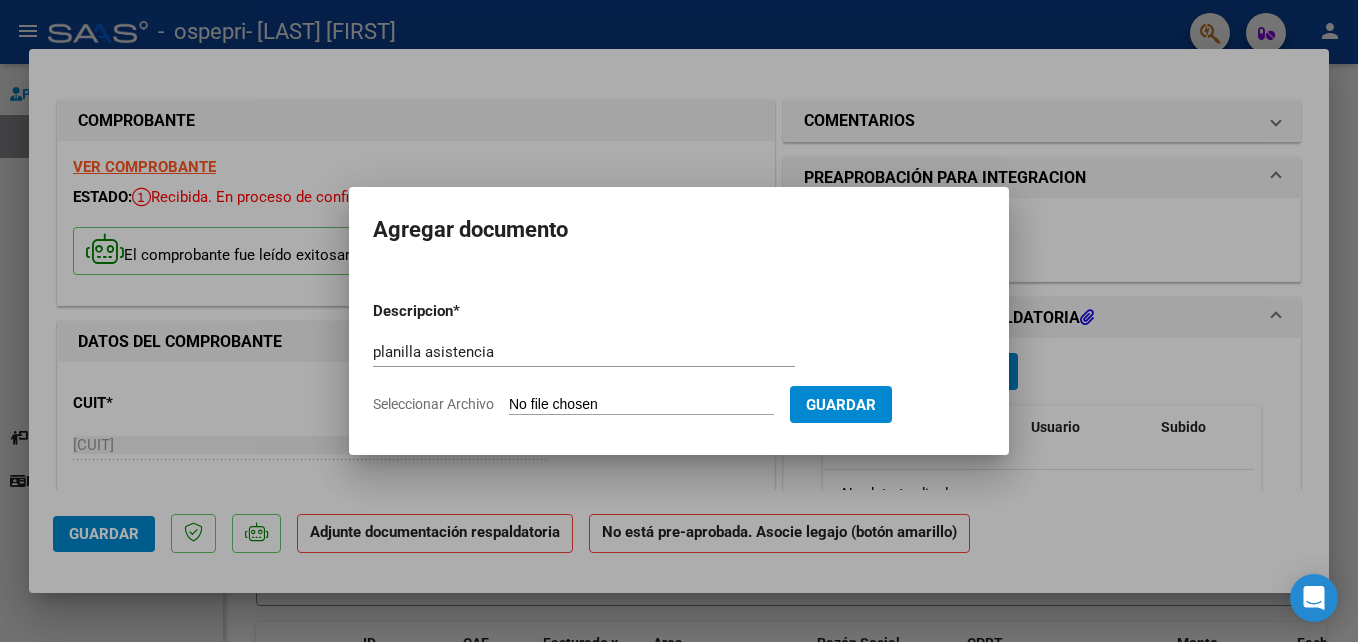 click on "Seleccionar Archivo" at bounding box center [641, 405] 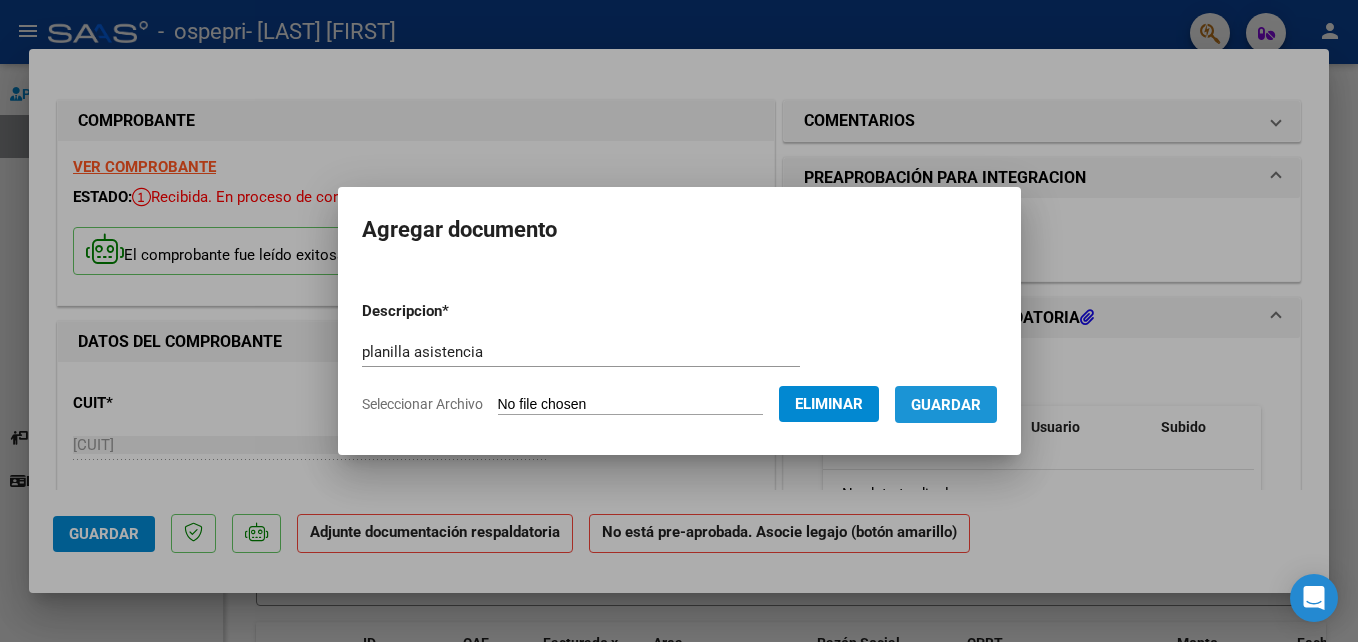 click on "Guardar" at bounding box center [946, 405] 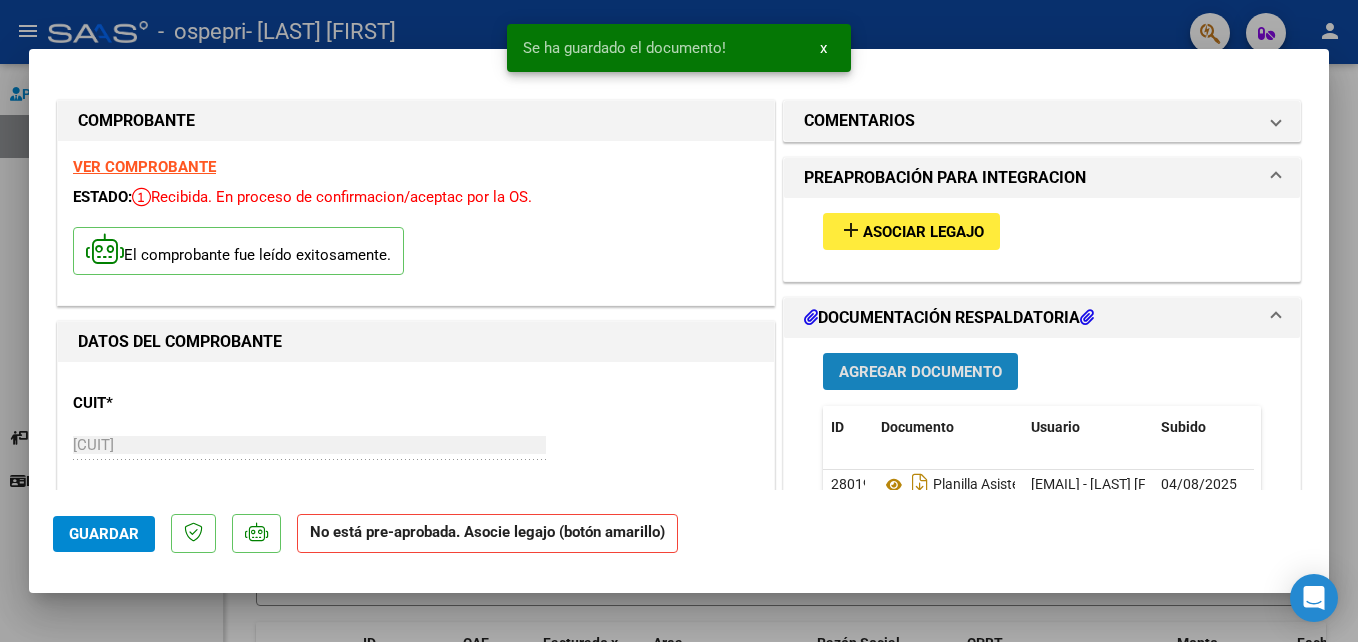 click on "Agregar Documento" at bounding box center (920, 372) 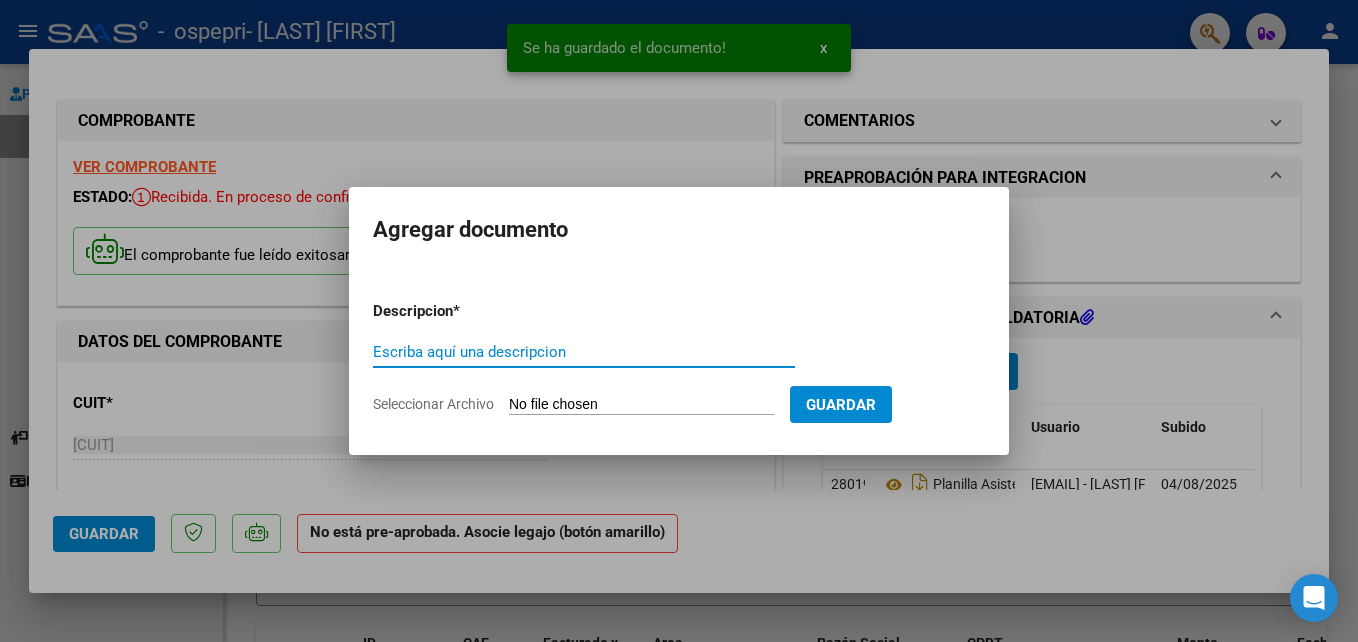 click on "Escriba aquí una descripcion" at bounding box center [584, 352] 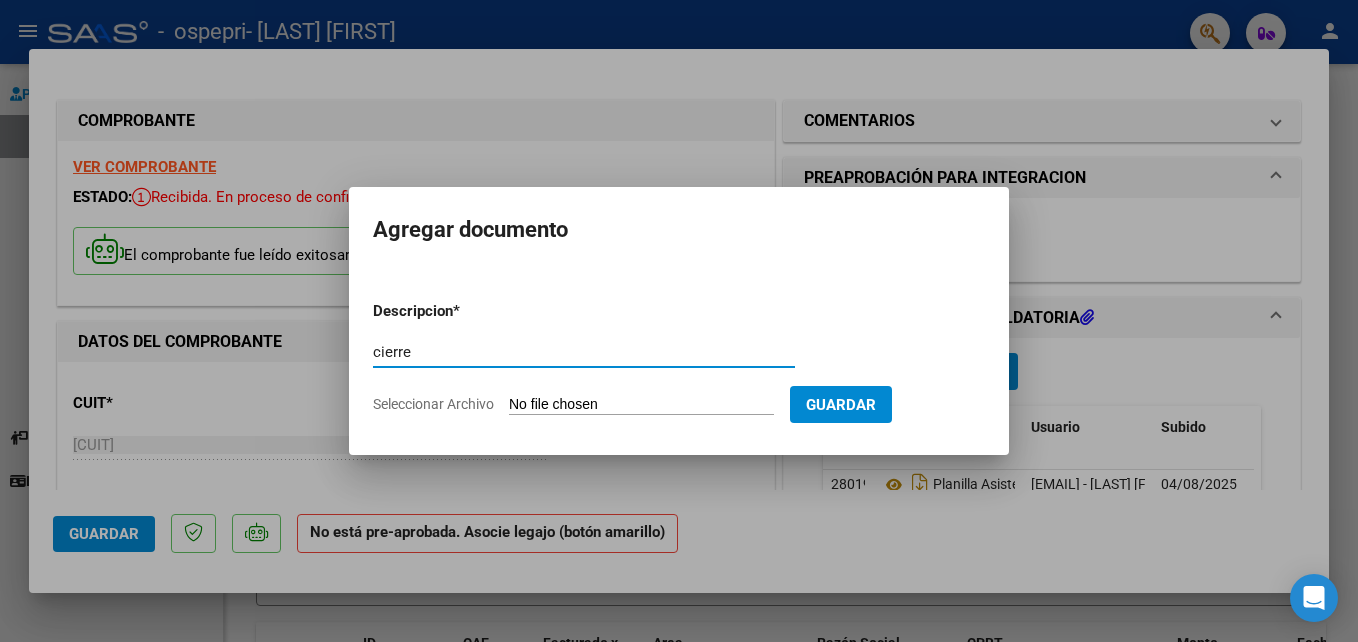 type on "cierre" 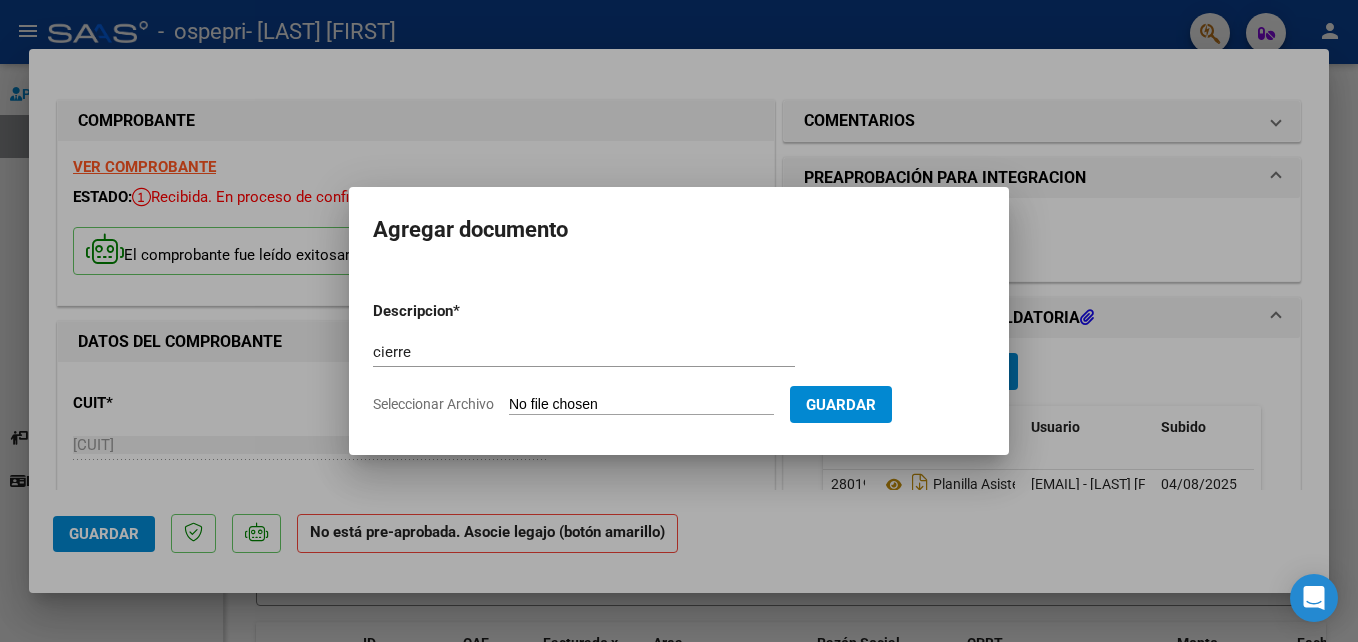 click on "Seleccionar Archivo" at bounding box center (641, 405) 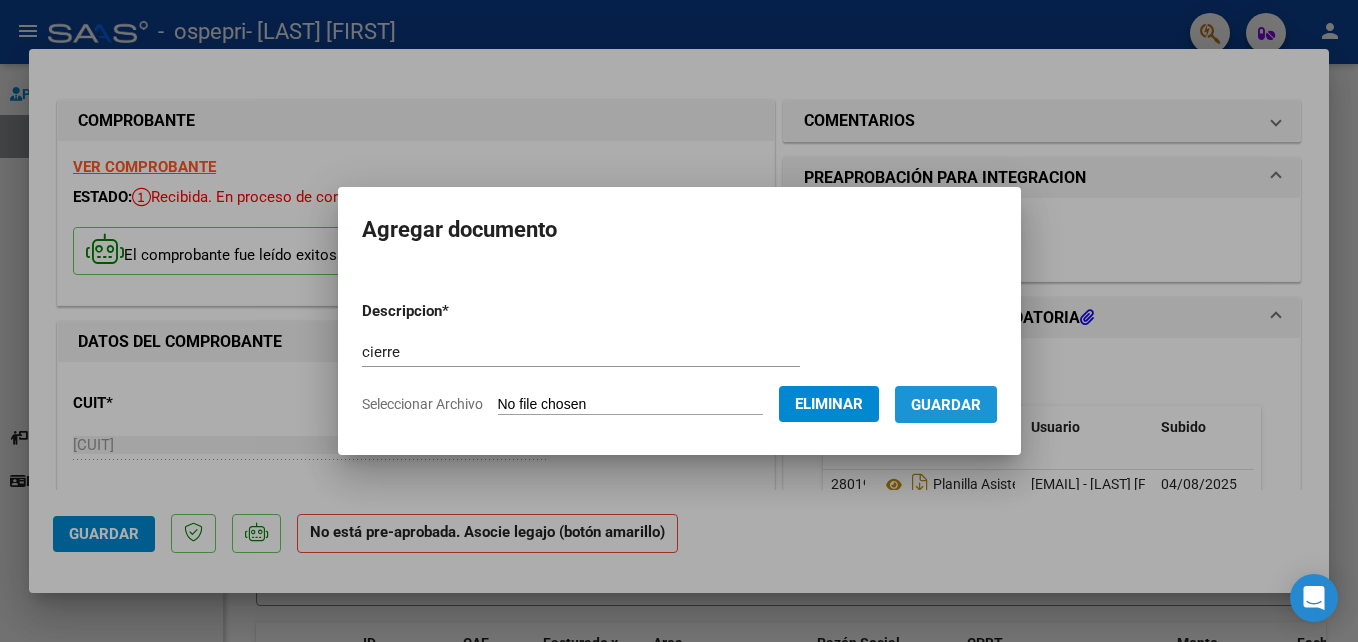 click on "Guardar" at bounding box center [946, 405] 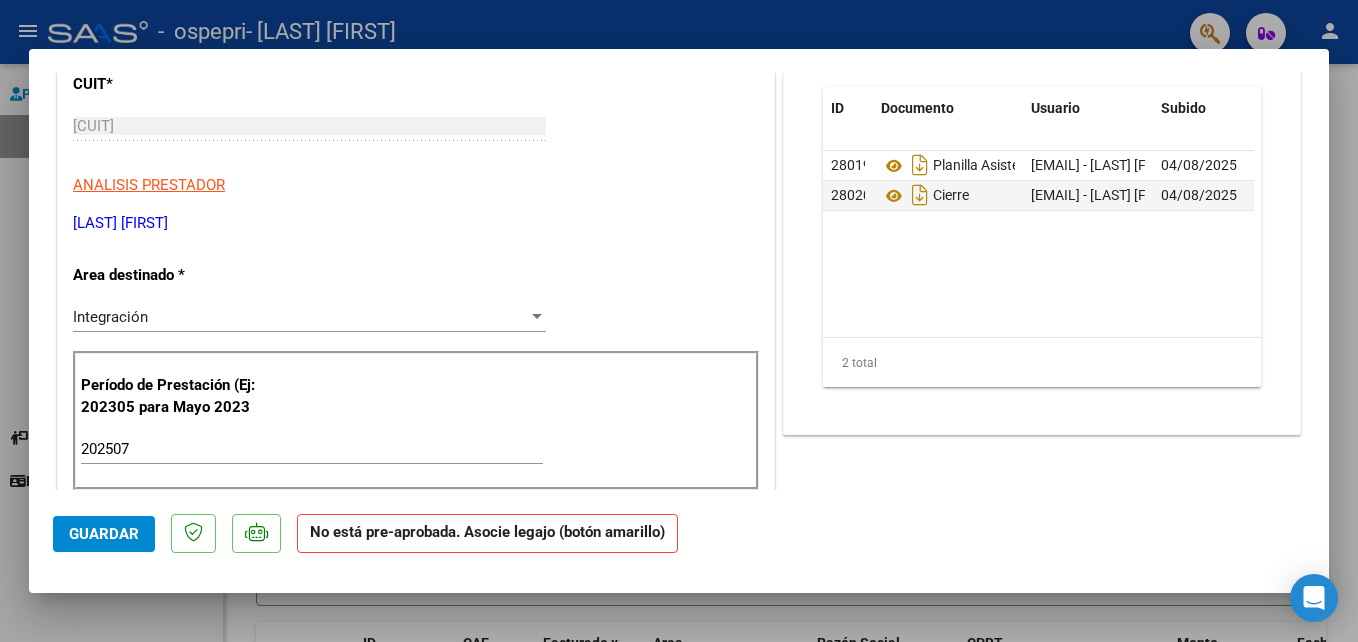 scroll, scrollTop: 320, scrollLeft: 0, axis: vertical 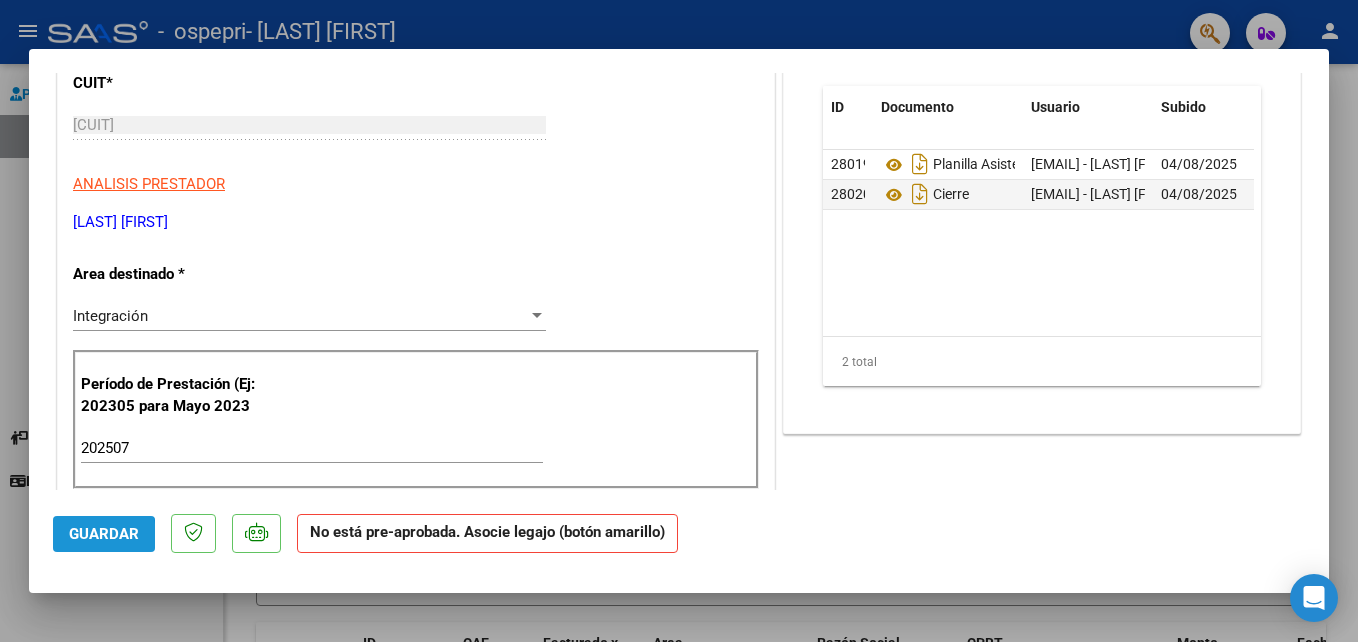 click on "Guardar" 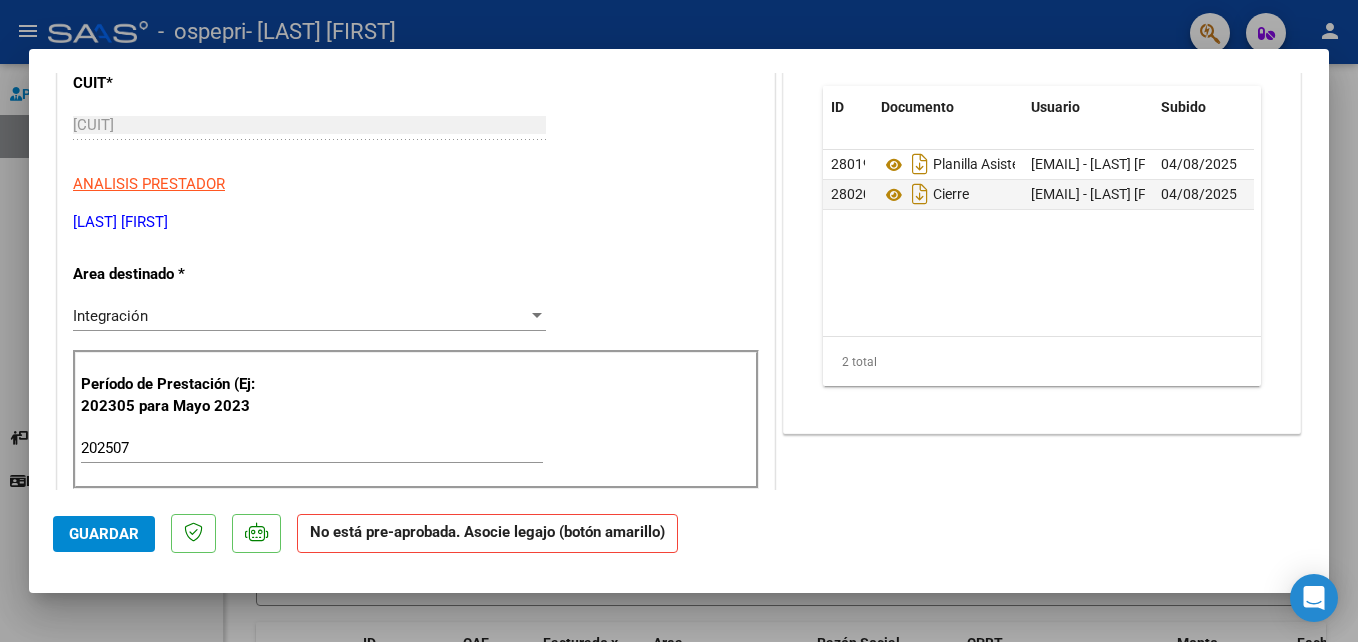 click at bounding box center [679, 321] 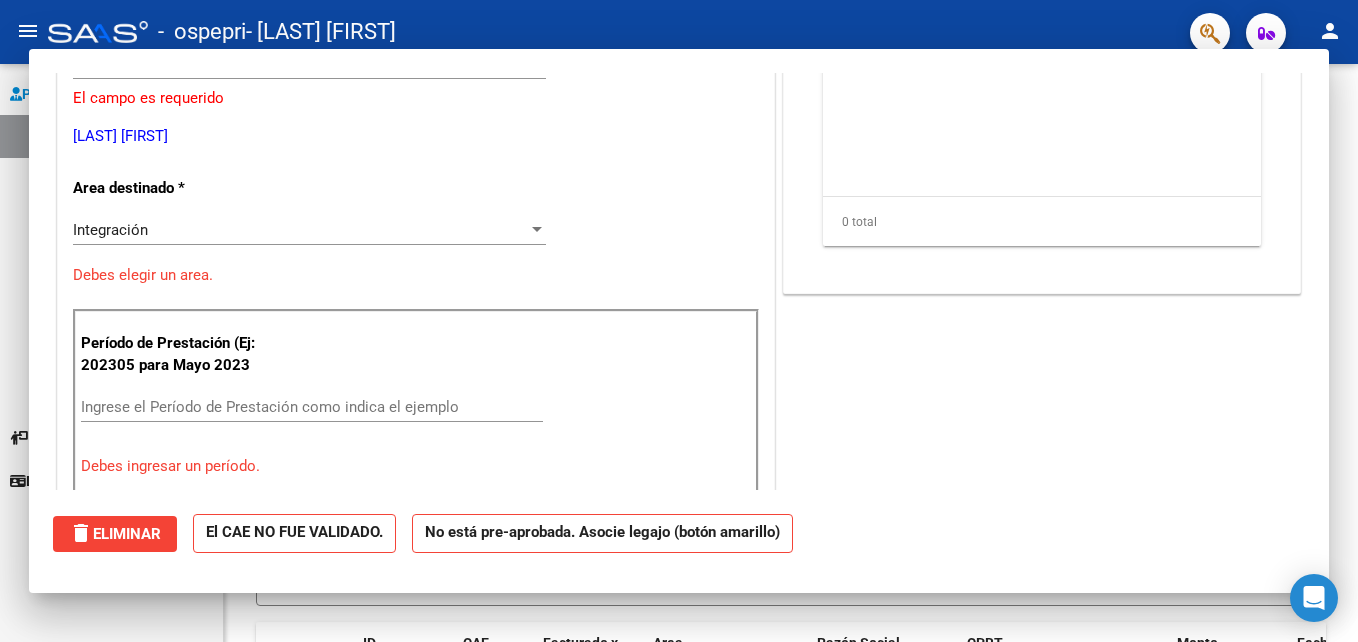 scroll, scrollTop: 0, scrollLeft: 0, axis: both 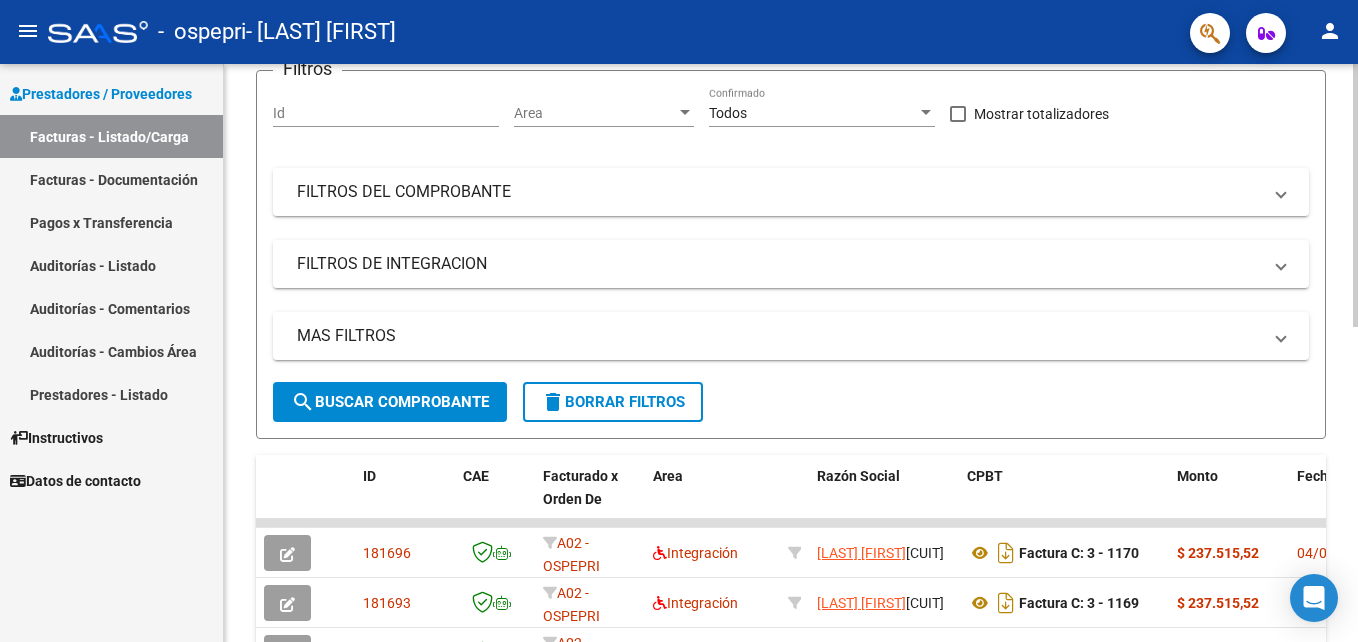 click on "menu -   ospepri   - [LAST] [FIRST] person    Prestadores / Proveedores Facturas - Listado/Carga Facturas - Documentación Pagos x Transferencia Auditorías - Listado Auditorías - Comentarios Auditorías - Cambios Área Prestadores - Listado    Instructivos    Datos de contacto  Video tutorial   PRESTADORES -> Listado de CPBTs Emitidos por Prestadores / Proveedores (alt+q)   Cargar Comprobante
cloud_download  CSV  cloud_download  EXCEL  cloud_download  Estandar   Descarga Masiva
Filtros Id Area Area Todos Confirmado   Mostrar totalizadores   FILTROS DEL COMPROBANTE  Comprobante Tipo Comprobante Tipo Start date – End date Fec. Comprobante Desde / Hasta Días Emisión Desde(cant. días) Días Emisión Hasta(cant. días) CUIT / Razón Social Pto. Venta Nro. Comprobante Código SSS CAE Válido CAE Válido Todos Cargado Módulo Hosp. Todos Tiene facturacion Apócrifa Hospital Refes  FILTROS DE INTEGRACION  Período De Prestación Campos del Archivo de Rendición Devuelto x SSS (dr_envio)" at bounding box center [679, 321] 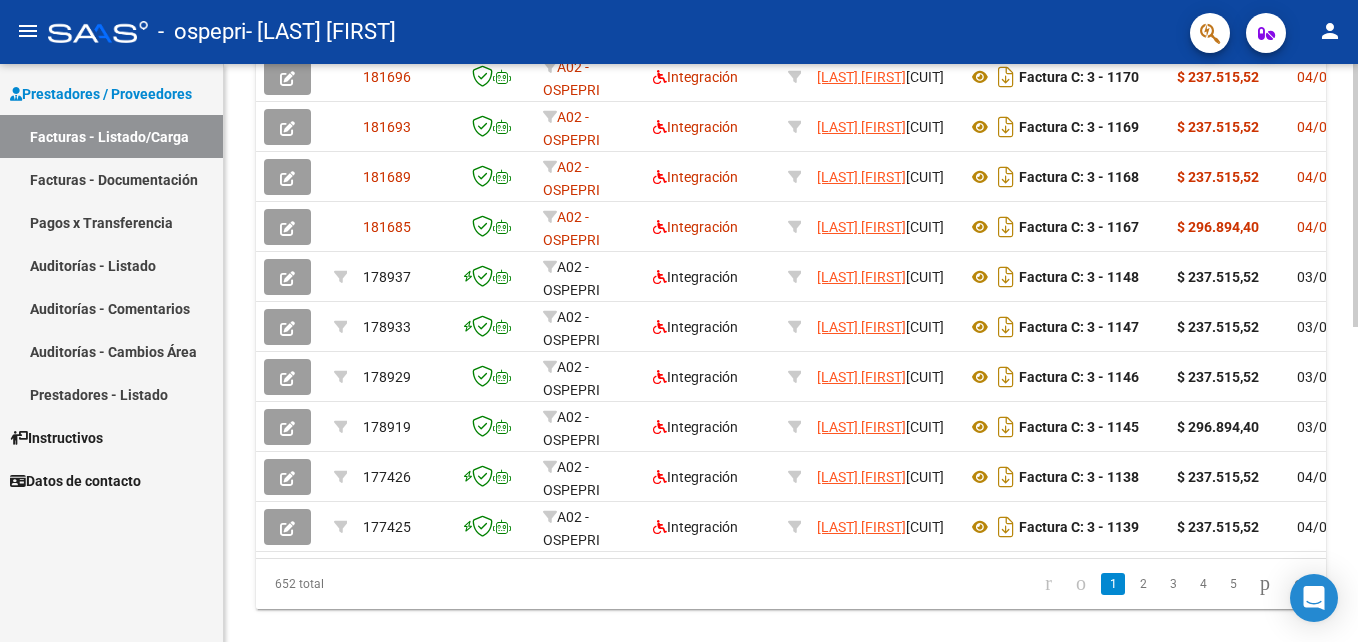 scroll, scrollTop: 690, scrollLeft: 0, axis: vertical 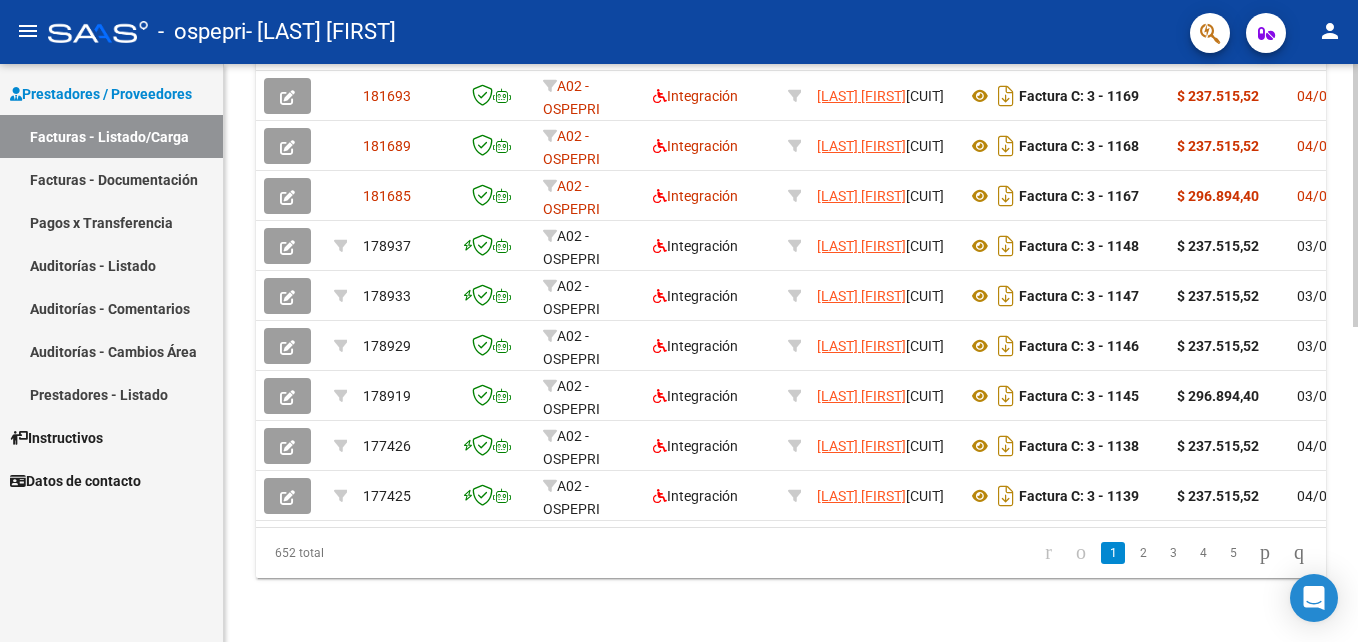 click on "menu -   ospepri   - [LAST] [FIRST] person    Prestadores / Proveedores Facturas - Listado/Carga Facturas - Documentación Pagos x Transferencia Auditorías - Listado Auditorías - Comentarios Auditorías - Cambios Área Prestadores - Listado    Instructivos    Datos de contacto  Video tutorial   PRESTADORES -> Listado de CPBTs Emitidos por Prestadores / Proveedores (alt+q)   Cargar Comprobante
cloud_download  CSV  cloud_download  EXCEL  cloud_download  Estandar   Descarga Masiva
Filtros Id Area Area Todos Confirmado   Mostrar totalizadores   FILTROS DEL COMPROBANTE  Comprobante Tipo Comprobante Tipo Start date – End date Fec. Comprobante Desde / Hasta Días Emisión Desde(cant. días) Días Emisión Hasta(cant. días) CUIT / Razón Social Pto. Venta Nro. Comprobante Código SSS CAE Válido CAE Válido Todos Cargado Módulo Hosp. Todos Tiene facturacion Apócrifa Hospital Refes  FILTROS DE INTEGRACION  Período De Prestación Campos del Archivo de Rendición Devuelto x SSS (dr_envio)" at bounding box center (679, 321) 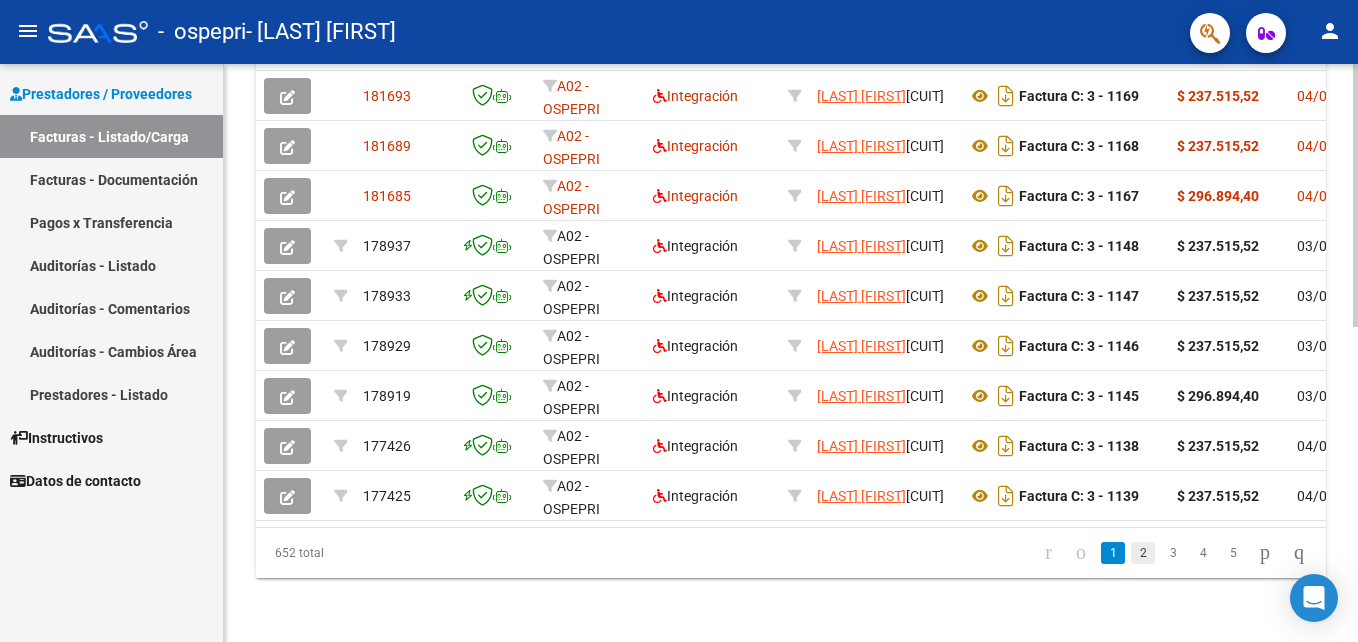 click on "2" 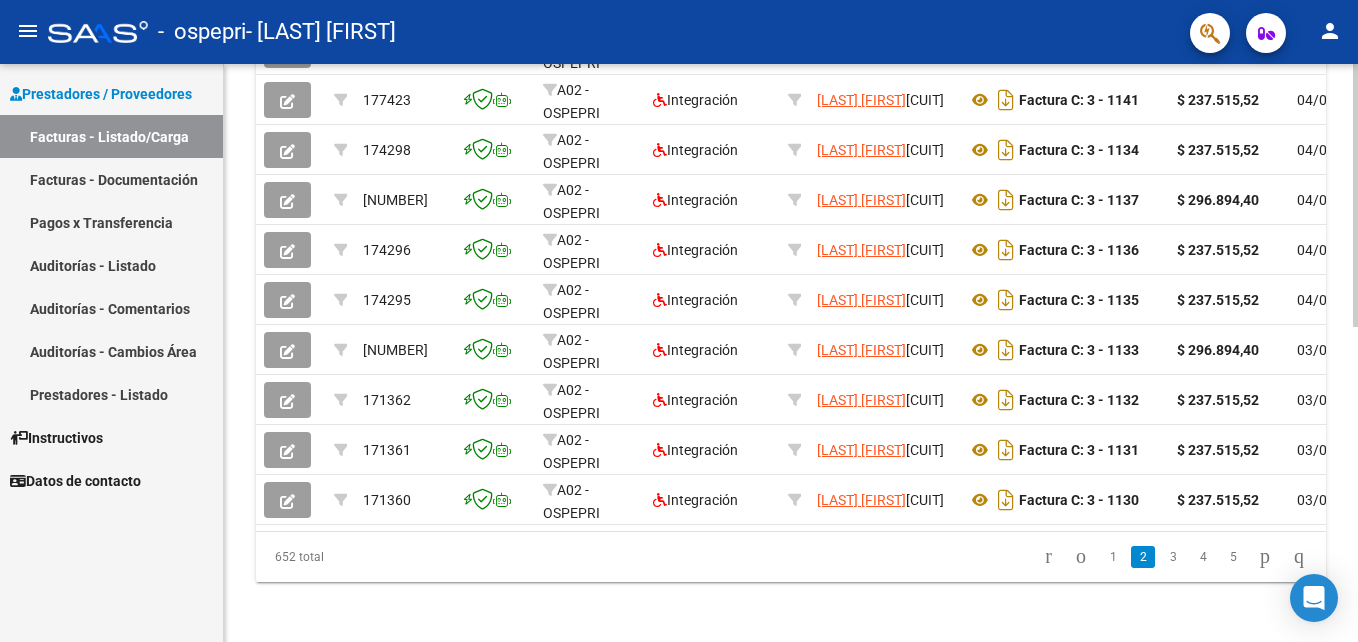 scroll, scrollTop: 690, scrollLeft: 0, axis: vertical 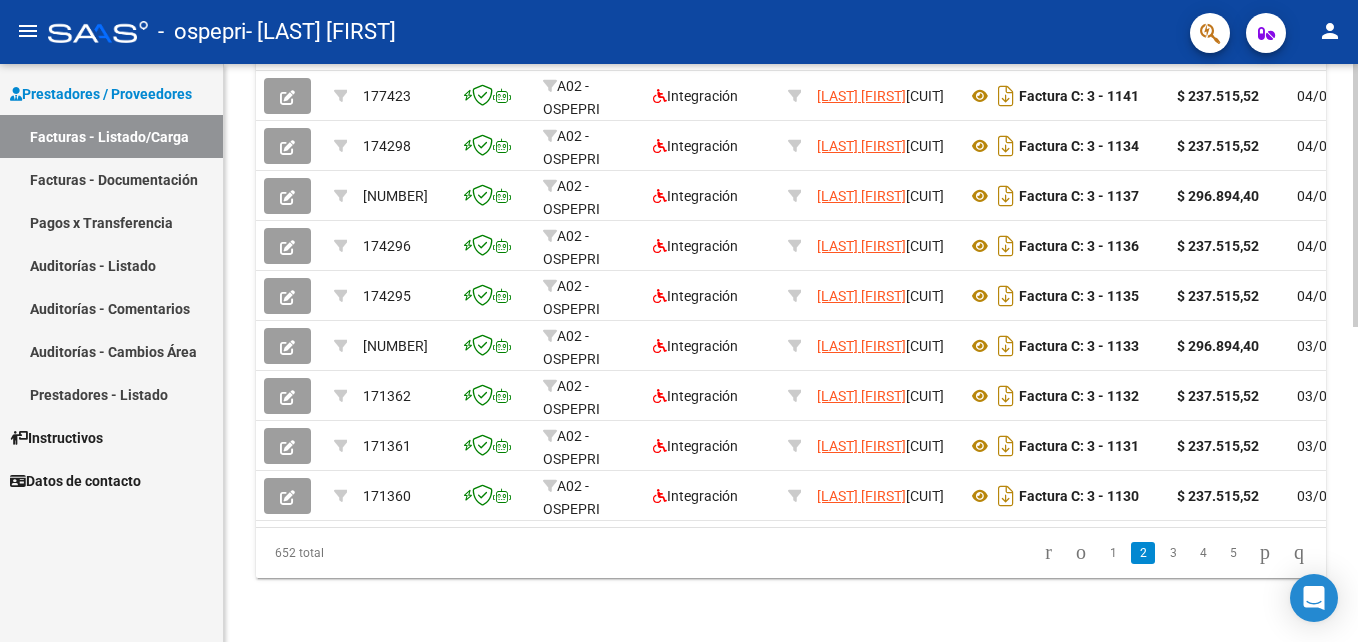 click on "menu -   ospepri   - [LAST] [FIRST] person    Prestadores / Proveedores Facturas - Listado/Carga Facturas - Documentación Pagos x Transferencia Auditorías - Listado Auditorías - Comentarios Auditorías - Cambios Área Prestadores - Listado    Instructivos    Datos de contacto  Video tutorial   PRESTADORES -> Listado de CPBTs Emitidos por Prestadores / Proveedores (alt+q)   Cargar Comprobante
cloud_download  CSV  cloud_download  EXCEL  cloud_download  Estandar   Descarga Masiva
Filtros Id Area Area Todos Confirmado   Mostrar totalizadores   FILTROS DEL COMPROBANTE  Comprobante Tipo Comprobante Tipo Start date – End date Fec. Comprobante Desde / Hasta Días Emisión Desde(cant. días) Días Emisión Hasta(cant. días) CUIT / Razón Social Pto. Venta Nro. Comprobante Código SSS CAE Válido CAE Válido Todos Cargado Módulo Hosp. Todos Tiene facturacion Apócrifa Hospital Refes  FILTROS DE INTEGRACION  Período De Prestación Campos del Archivo de Rendición Devuelto x SSS (dr_envio)" at bounding box center (679, 321) 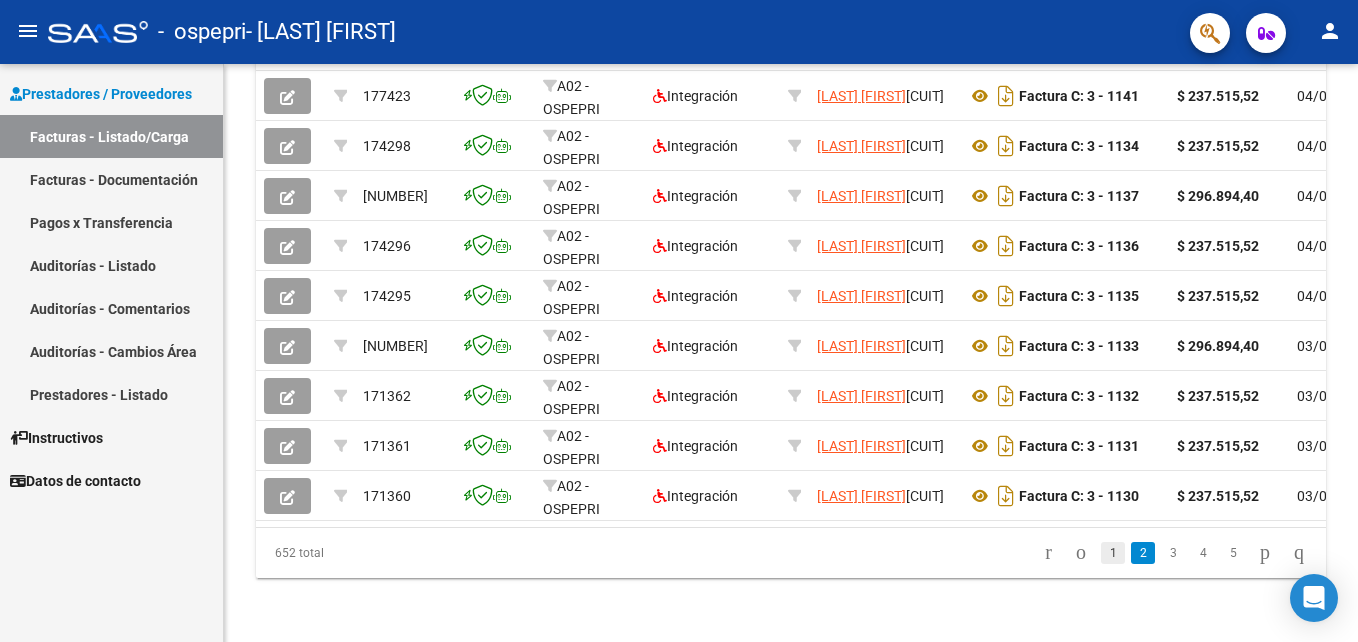 click on "1" 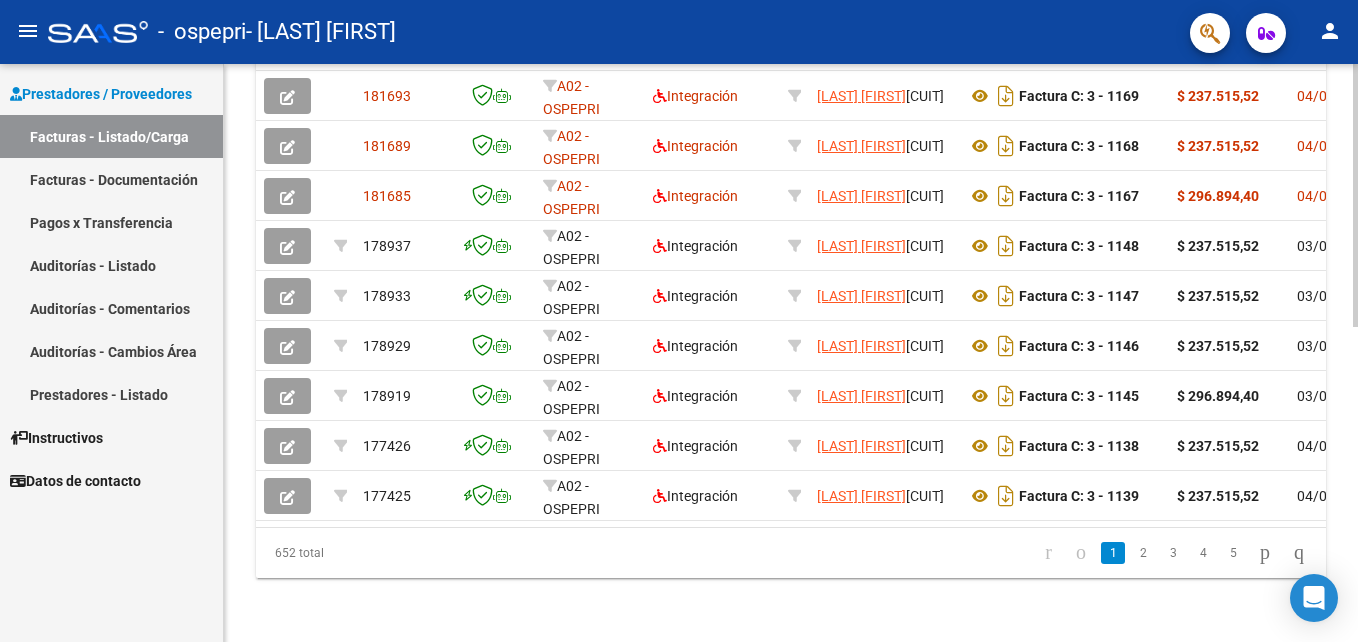 scroll, scrollTop: 475, scrollLeft: 0, axis: vertical 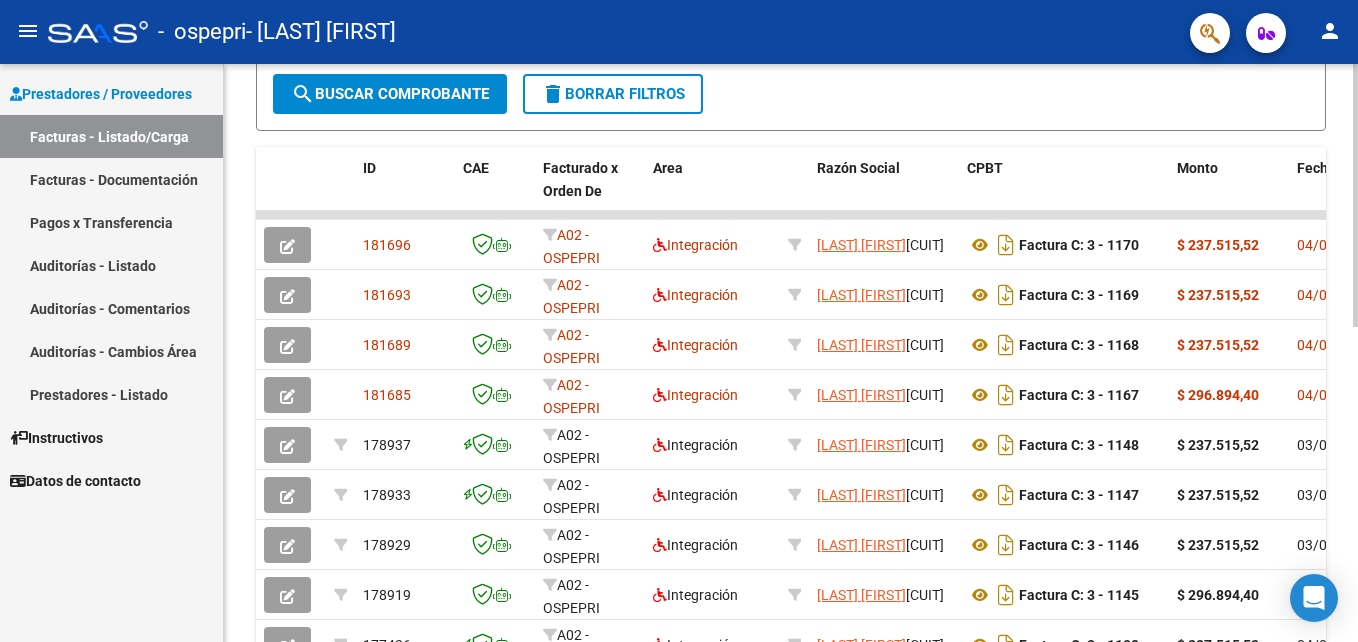 click on "menu -   ospepri   - [LAST] [FIRST] person    Prestadores / Proveedores Facturas - Listado/Carga Facturas - Documentación Pagos x Transferencia Auditorías - Listado Auditorías - Comentarios Auditorías - Cambios Área Prestadores - Listado    Instructivos    Datos de contacto  Video tutorial   PRESTADORES -> Listado de CPBTs Emitidos por Prestadores / Proveedores (alt+q)   Cargar Comprobante
cloud_download  CSV  cloud_download  EXCEL  cloud_download  Estandar   Descarga Masiva
Filtros Id Area Area Todos Confirmado   Mostrar totalizadores   FILTROS DEL COMPROBANTE  Comprobante Tipo Comprobante Tipo Start date – End date Fec. Comprobante Desde / Hasta Días Emisión Desde(cant. días) Días Emisión Hasta(cant. días) CUIT / Razón Social Pto. Venta Nro. Comprobante Código SSS CAE Válido CAE Válido Todos Cargado Módulo Hosp. Todos Tiene facturacion Apócrifa Hospital Refes  FILTROS DE INTEGRACION  Período De Prestación Campos del Archivo de Rendición Devuelto x SSS (dr_envio)" at bounding box center (679, 321) 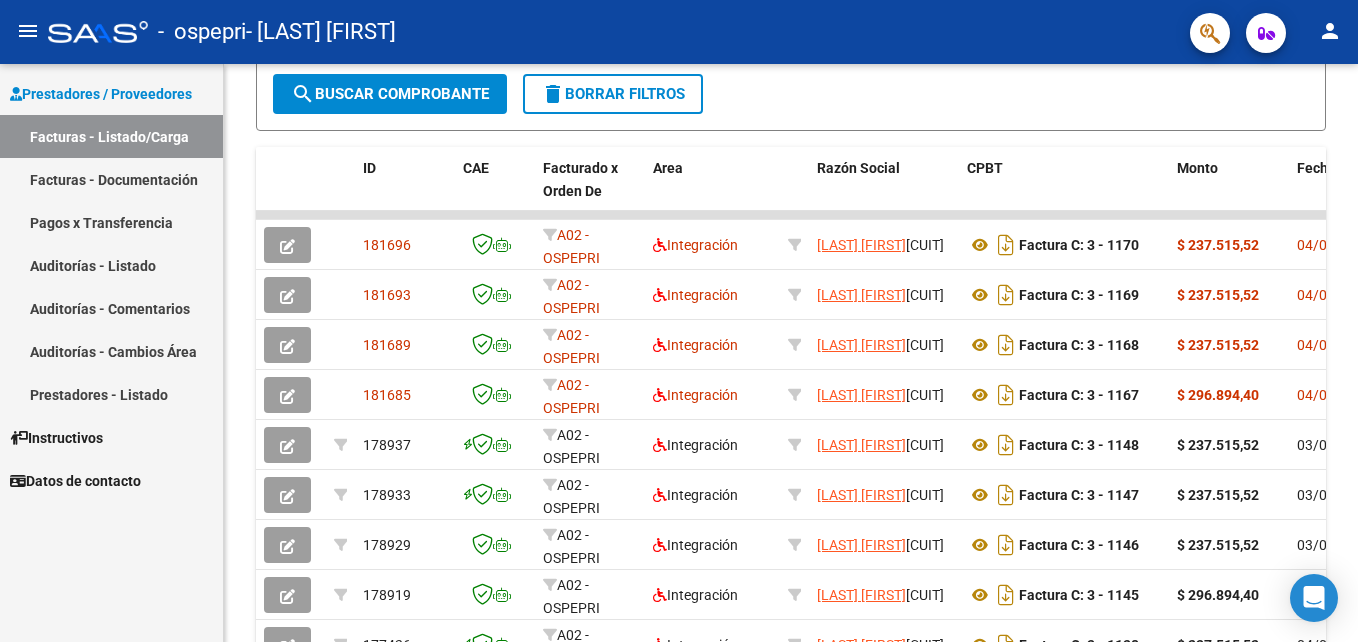 click on "Facturas - Documentación" at bounding box center [111, 179] 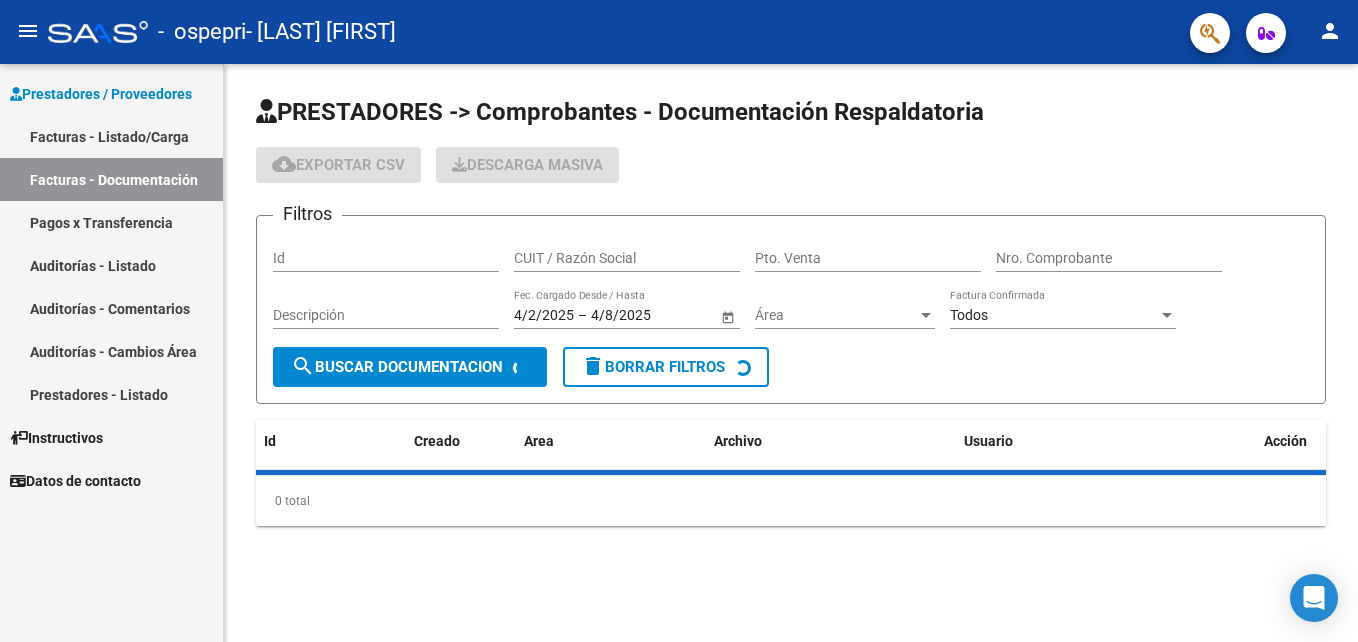 scroll, scrollTop: 0, scrollLeft: 0, axis: both 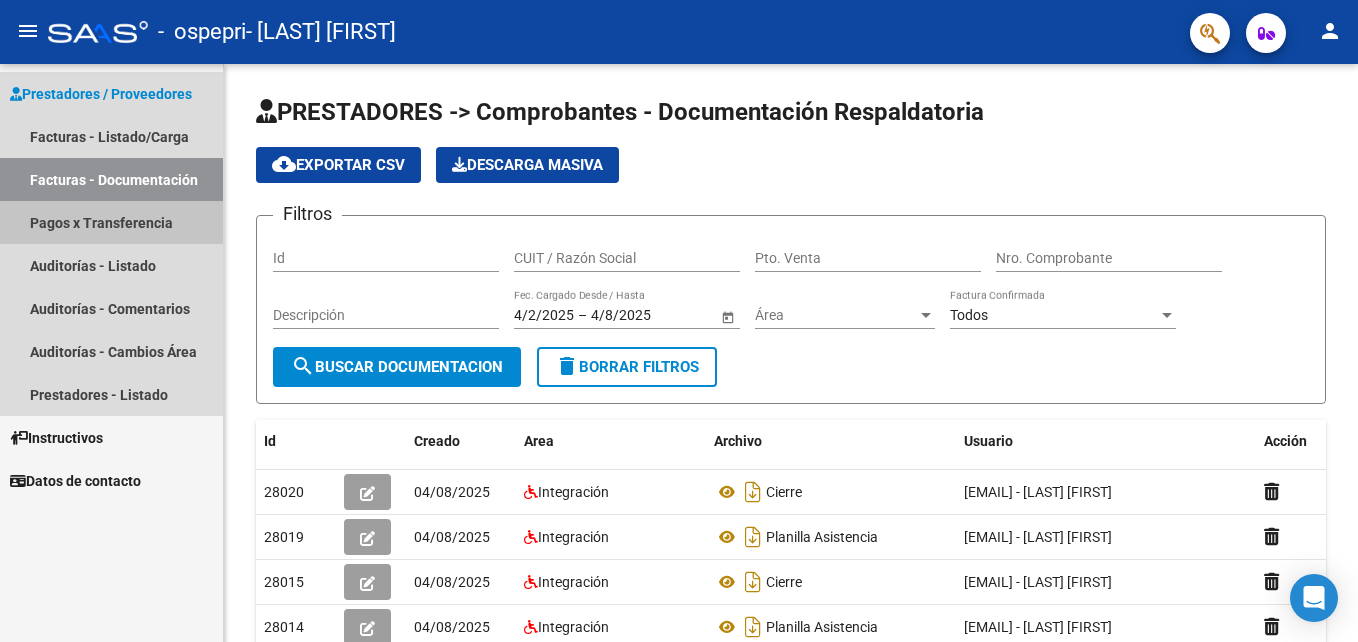 click on "Pagos x Transferencia" at bounding box center (111, 222) 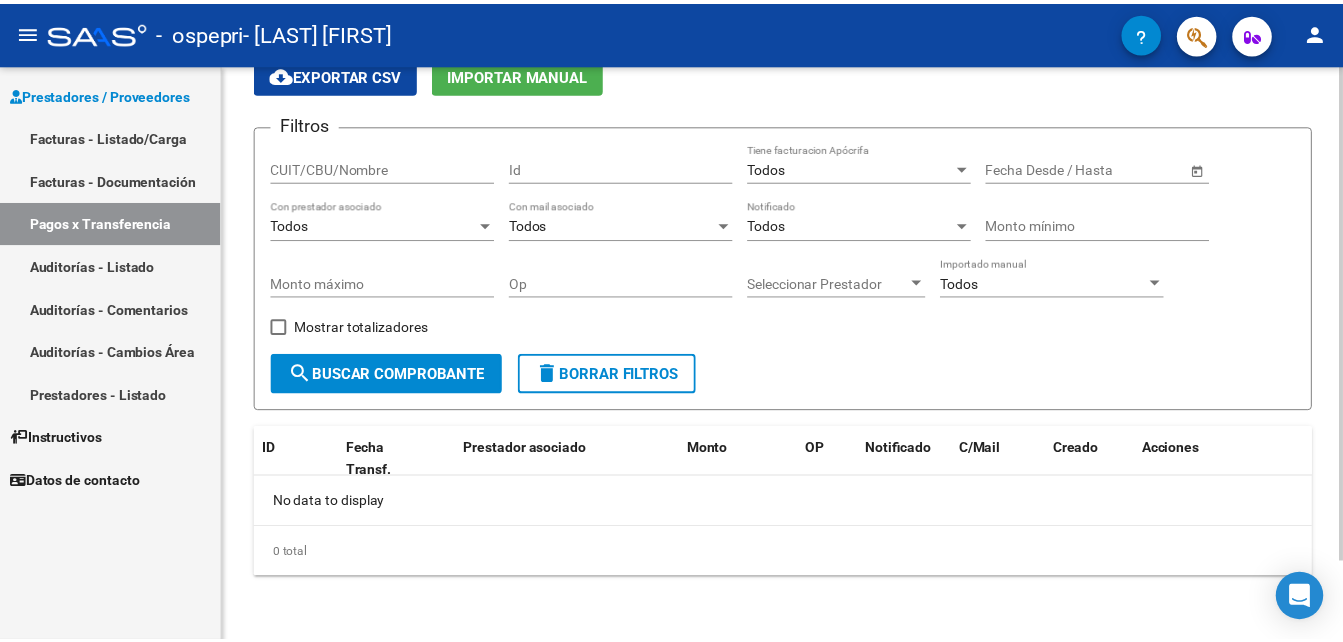 scroll, scrollTop: 0, scrollLeft: 0, axis: both 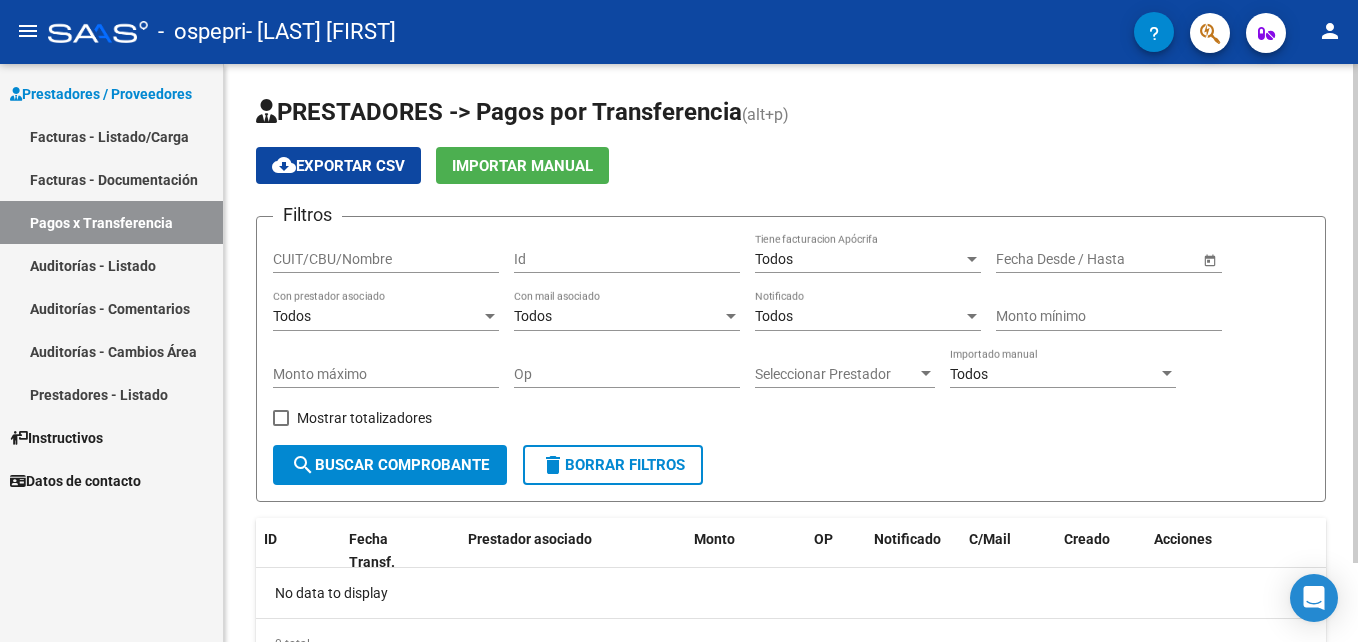 click on "menu -   ospepri   - [LAST] [FIRST] person    Prestadores / Proveedores Facturas - Listado/Carga Facturas - Documentación Pagos x Transferencia Auditorías - Listado Auditorías - Comentarios Auditorías - Cambios Área Prestadores - Listado    Instructivos    Datos de contacto  PRESTADORES -> Pagos por Transferencia (alt+p) cloud_download  Exportar CSV   Importar Manual Filtros CUIT/CBU/Nombre Id Todos Tiene facturacion Apócrifa Start date – End date Fecha Desde / Hasta Todos Con prestador asociado Todos Con mail asociado Todos Notificado Monto mínimo Monto máximo Op Seleccionar Prestador Seleccionar Prestador Todos Importado manual    Mostrar totalizadores  search  Buscar Comprobante  delete  Borrar Filtros  ID Fecha Transf. Prestador asociado Monto OP Notificado C/Mail Creado Acciones No data to display  0 total   1  Today Notifications people Social Ligula Purus Adipiscing local_offer Promotions Etiam Ligula Dapibus info Updates Sollicitudin Euismod Fringilla delete_sweep" at bounding box center (679, 321) 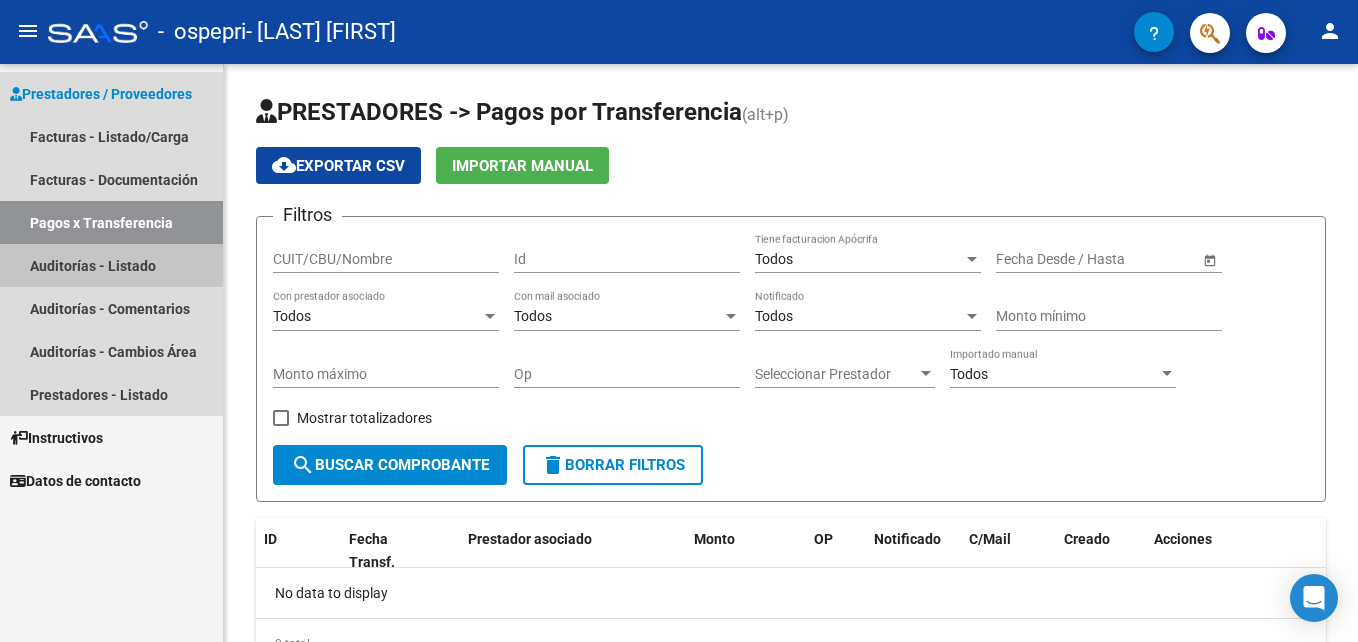 click on "Auditorías - Listado" at bounding box center (111, 265) 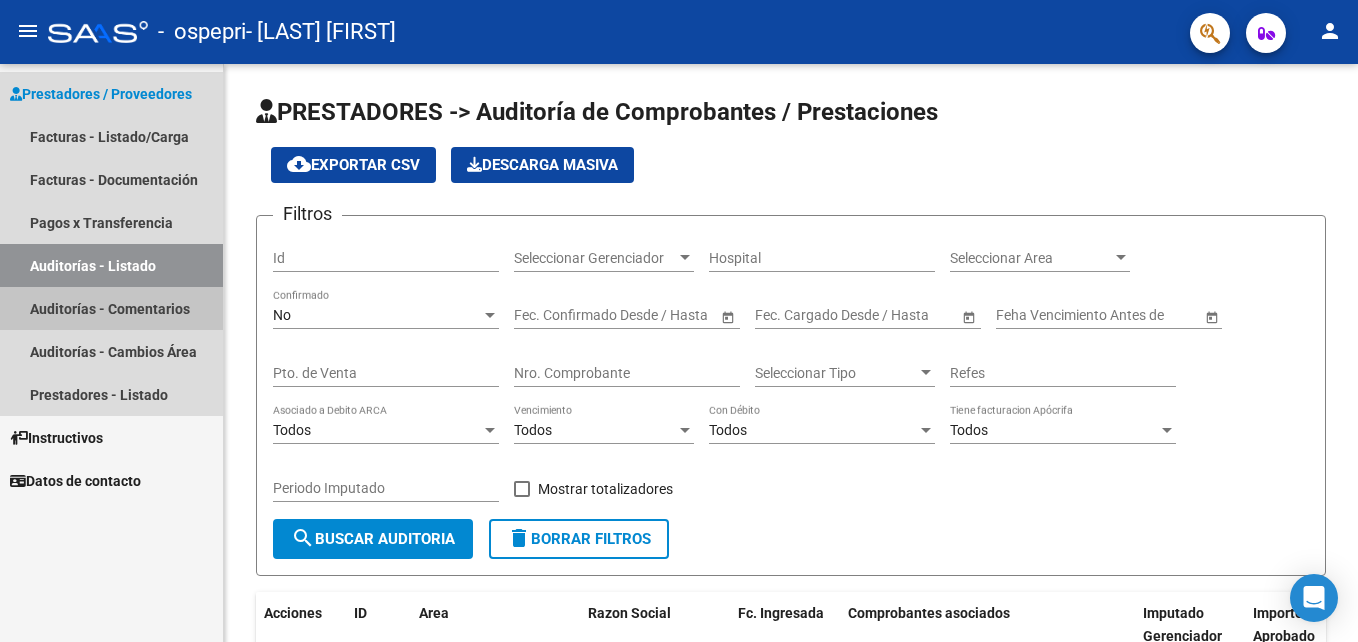 click on "Auditorías - Comentarios" at bounding box center (111, 308) 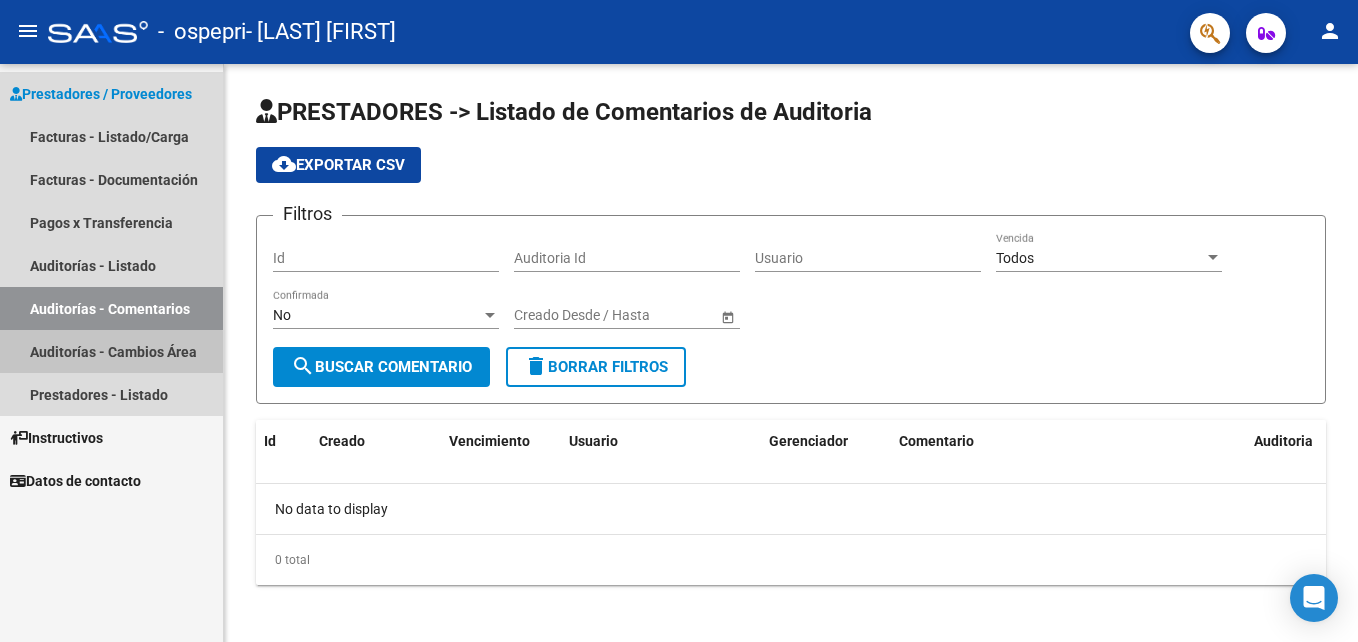 click on "Auditorías - Cambios Área" at bounding box center (111, 351) 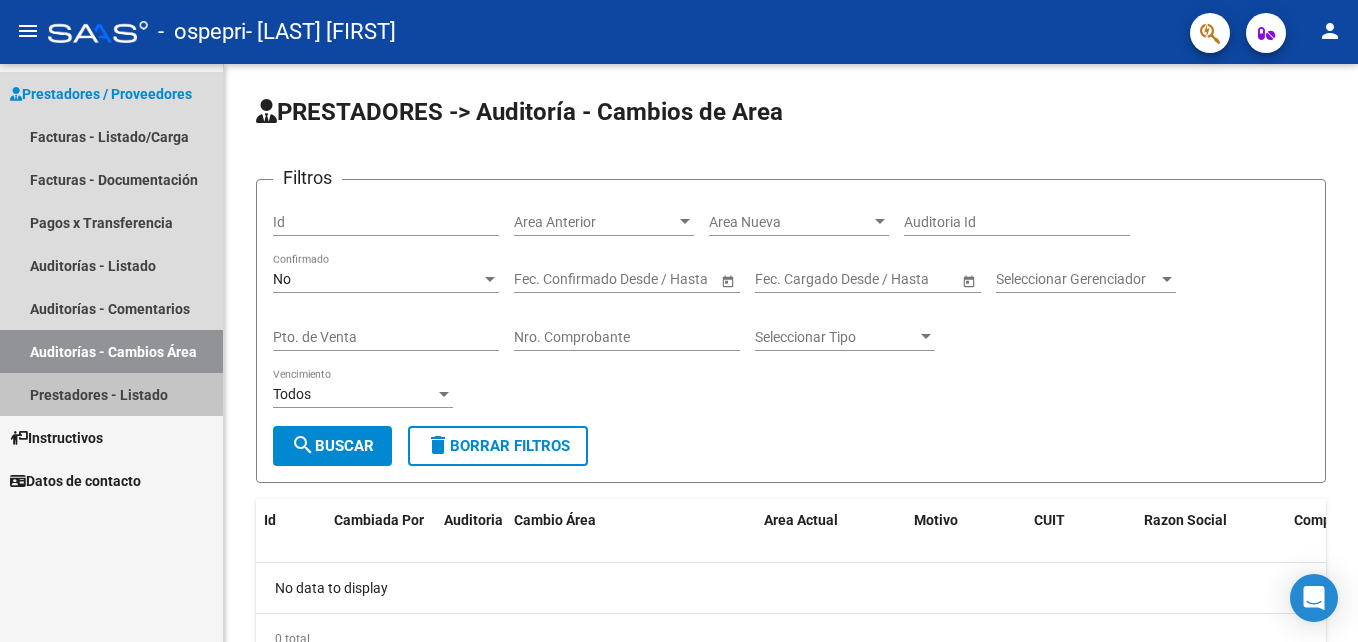 click on "Prestadores - Listado" at bounding box center [111, 394] 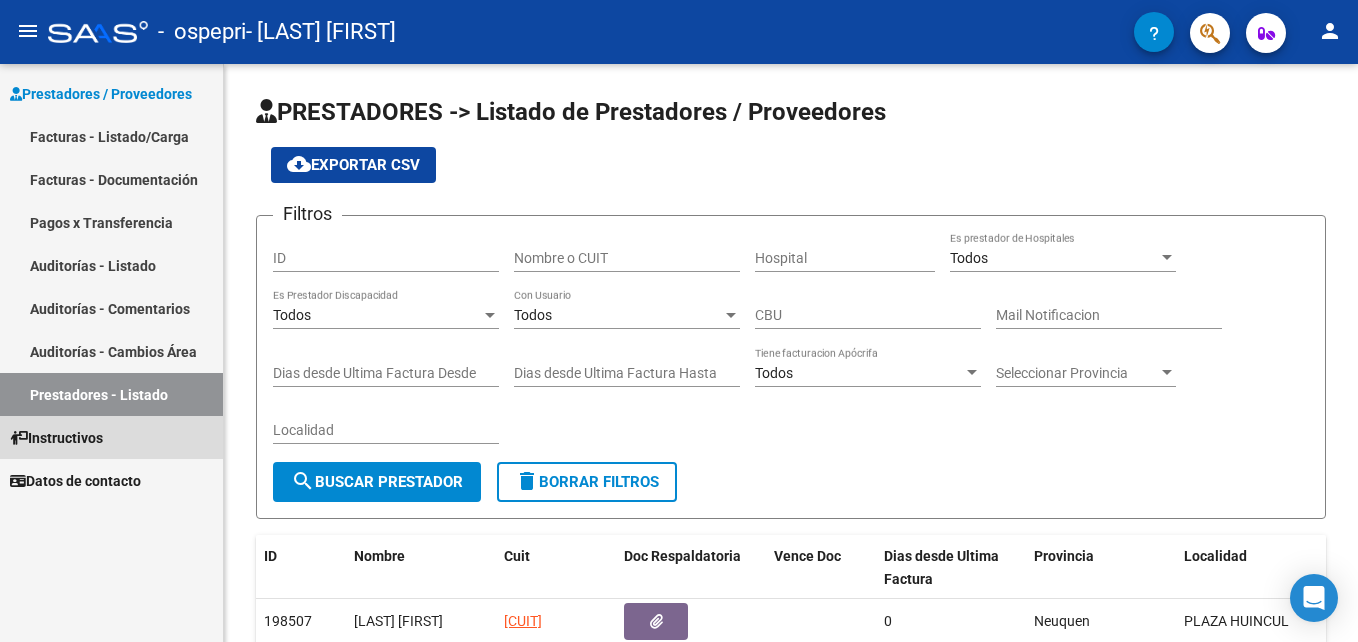 click on "Instructivos" at bounding box center [56, 438] 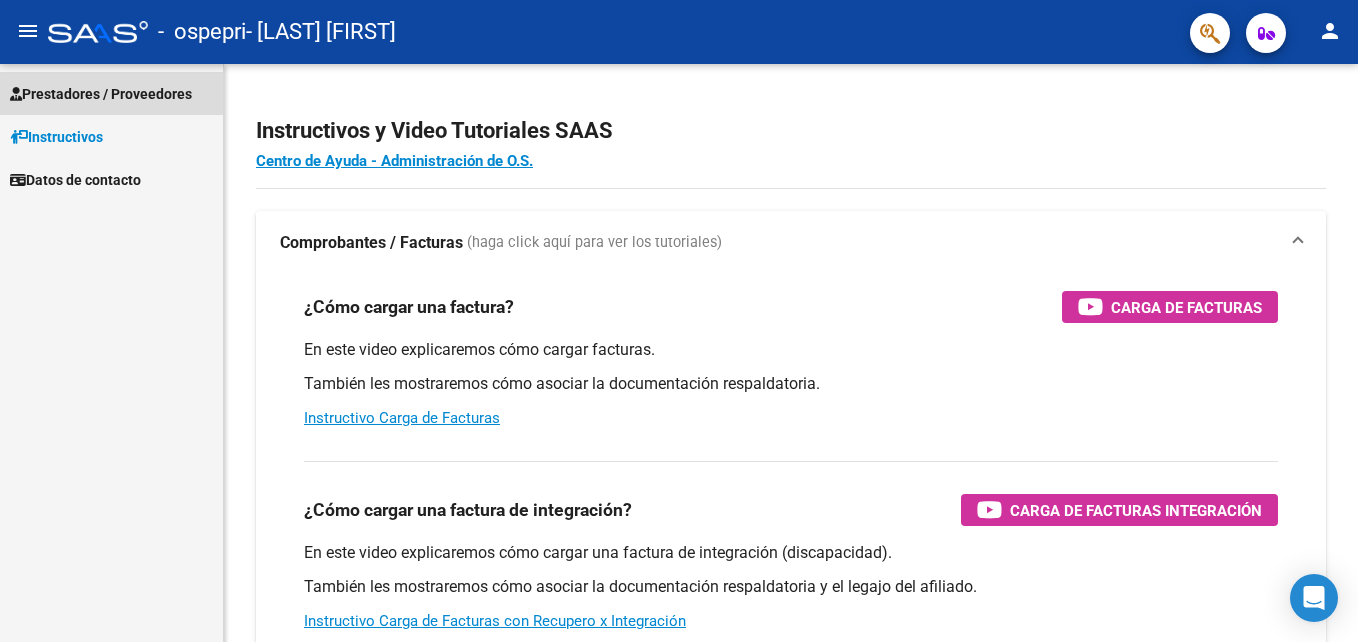 click on "Prestadores / Proveedores" at bounding box center [101, 94] 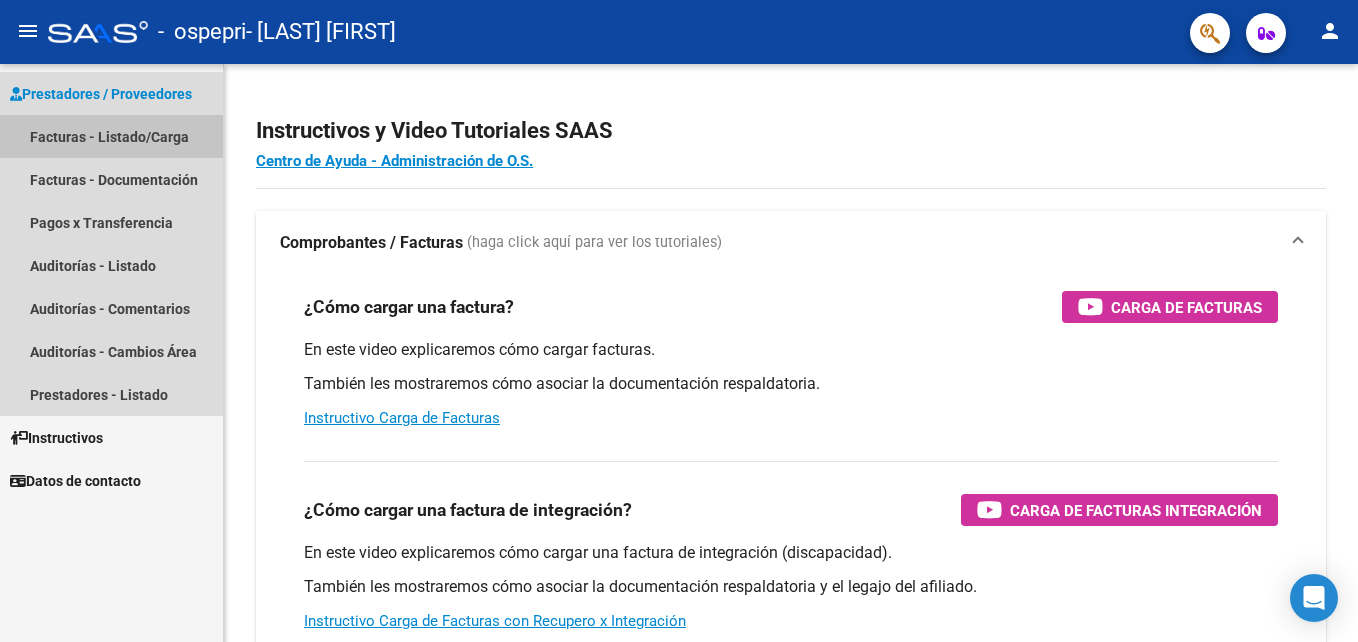 click on "Facturas - Listado/Carga" at bounding box center [111, 136] 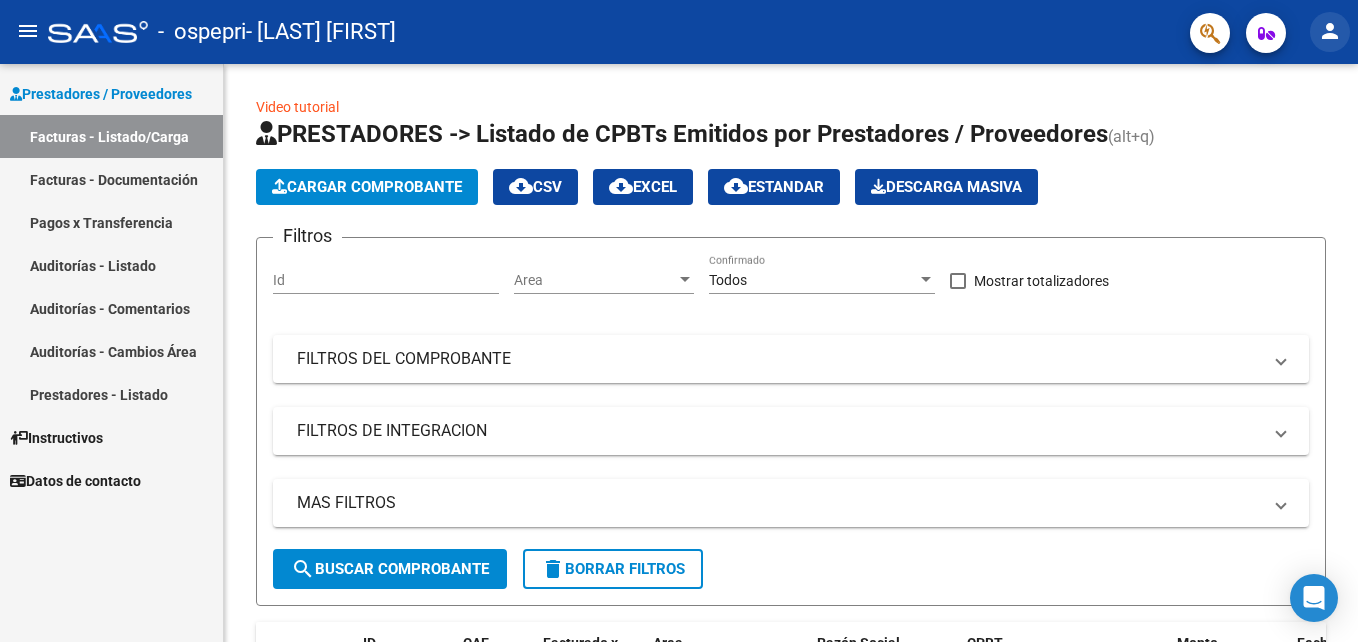 click on "person" 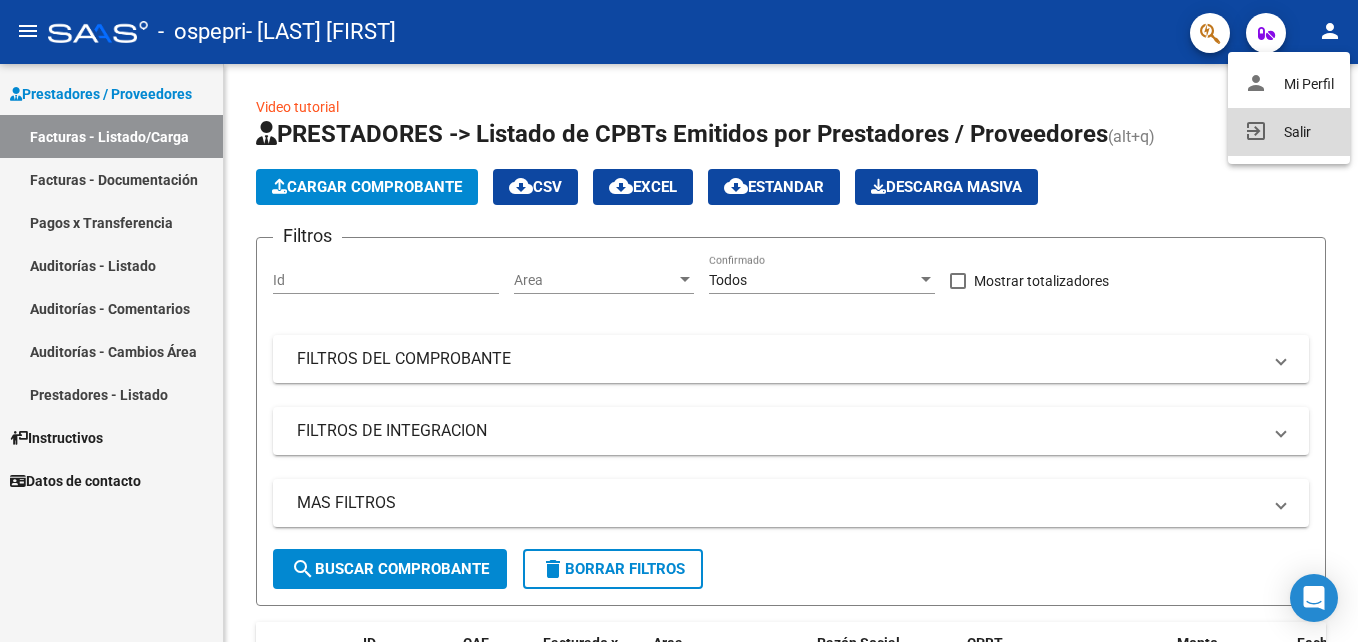 click on "exit_to_app  Salir" at bounding box center [1289, 132] 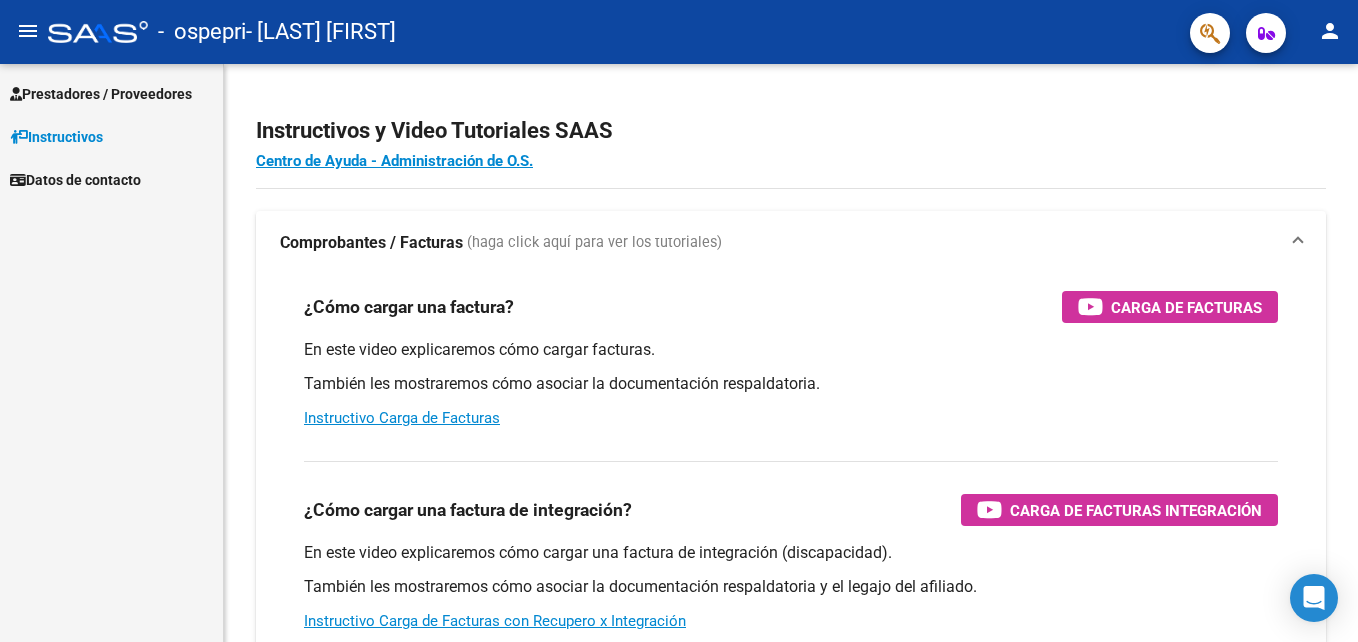 scroll, scrollTop: 0, scrollLeft: 0, axis: both 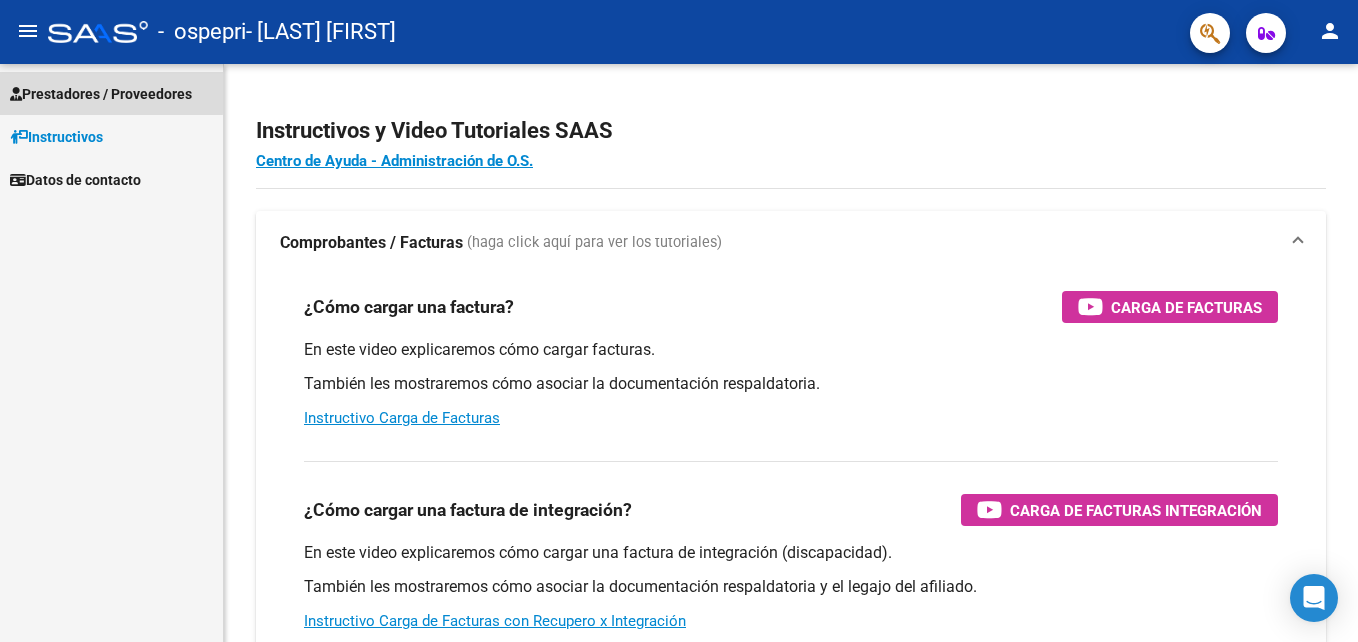 click on "Prestadores / Proveedores" at bounding box center [101, 94] 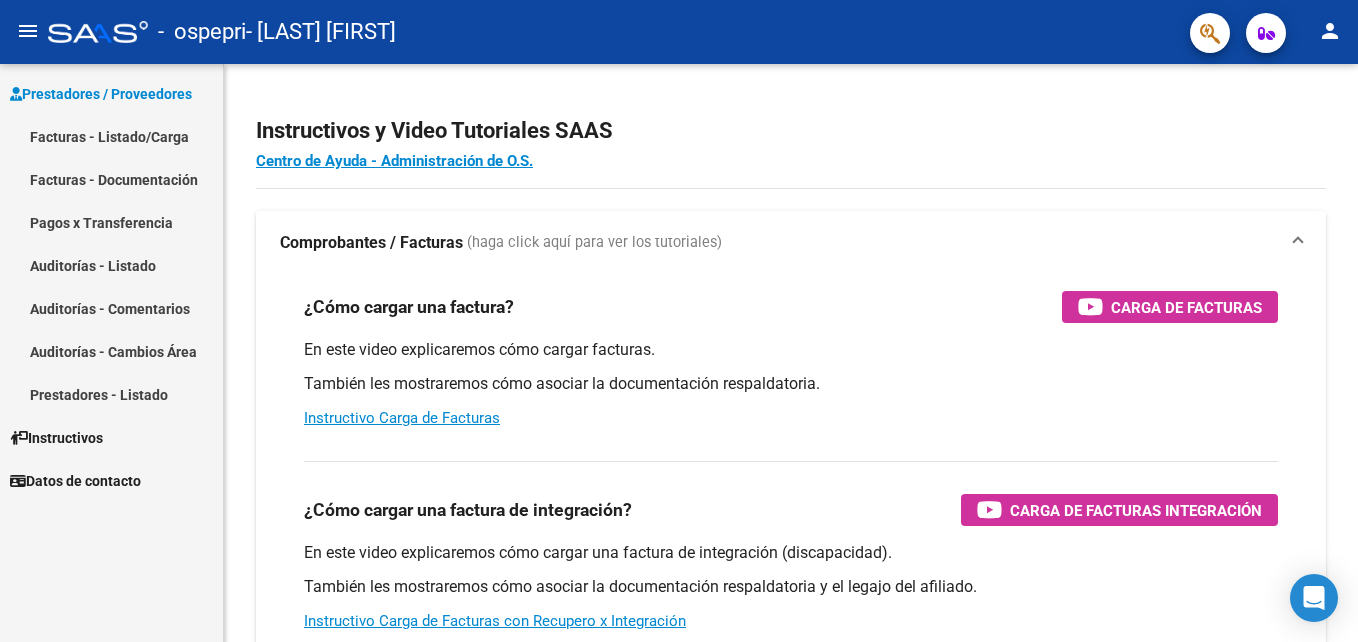 click on "Facturas - Documentación" at bounding box center (111, 179) 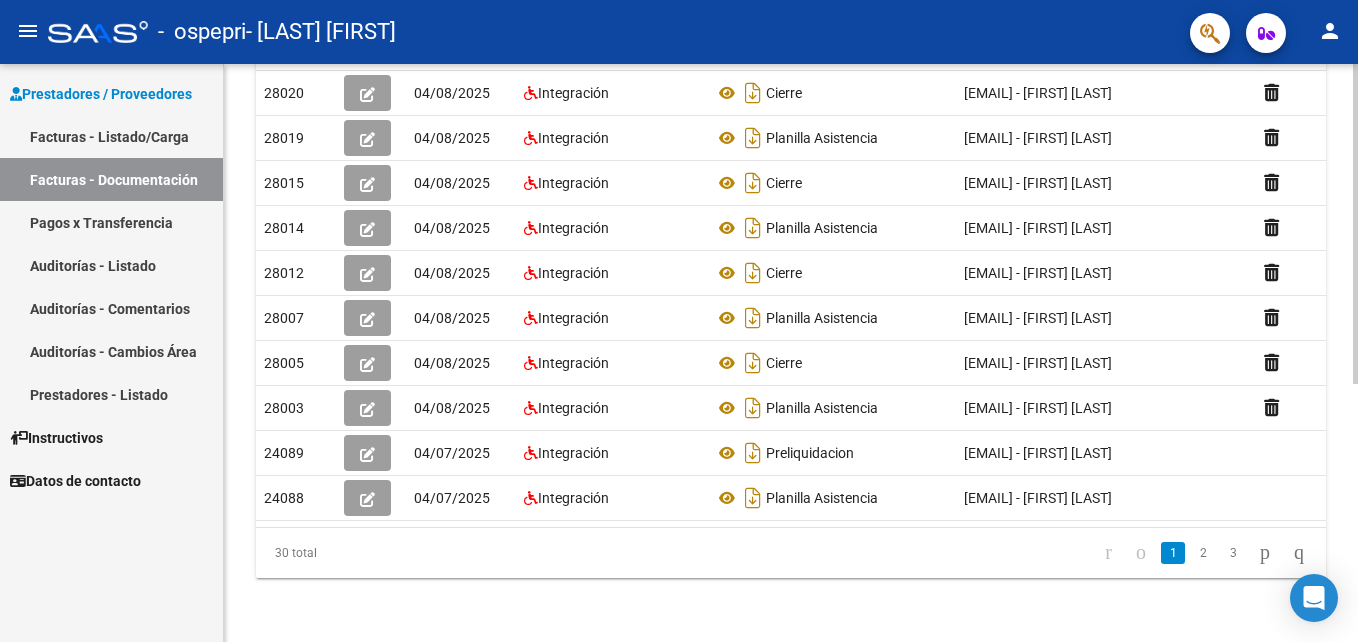 scroll, scrollTop: 465, scrollLeft: 0, axis: vertical 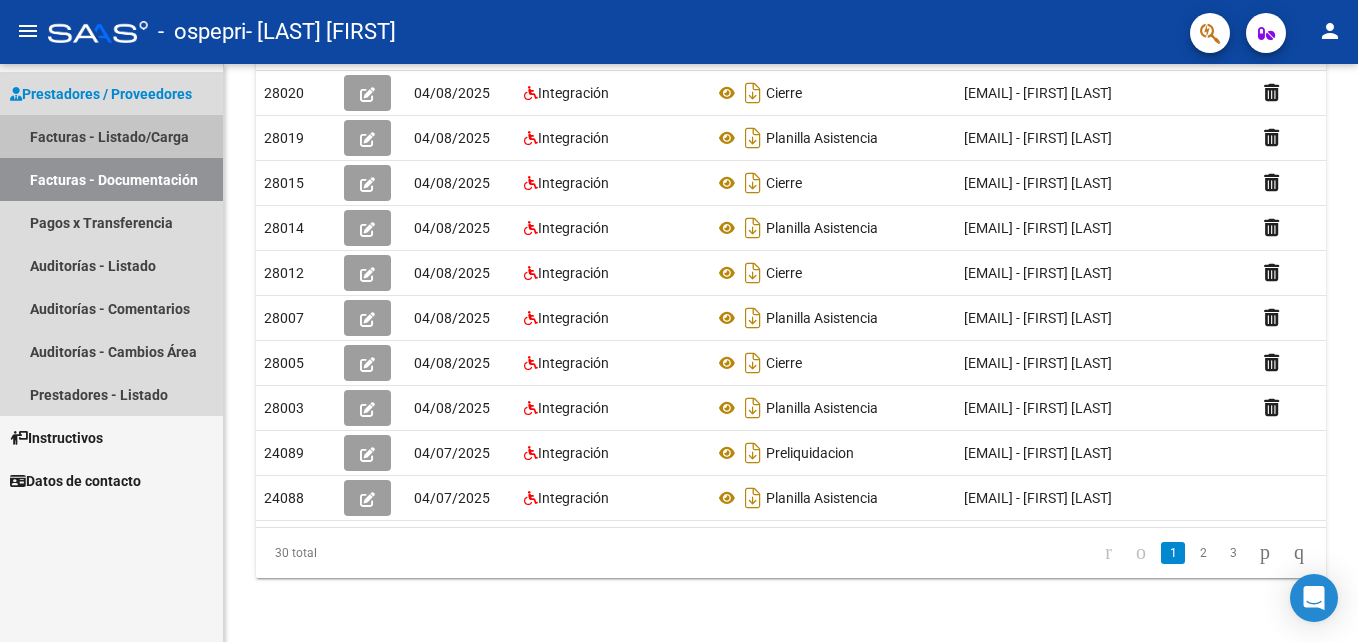 click on "Facturas - Listado/Carga" at bounding box center [111, 136] 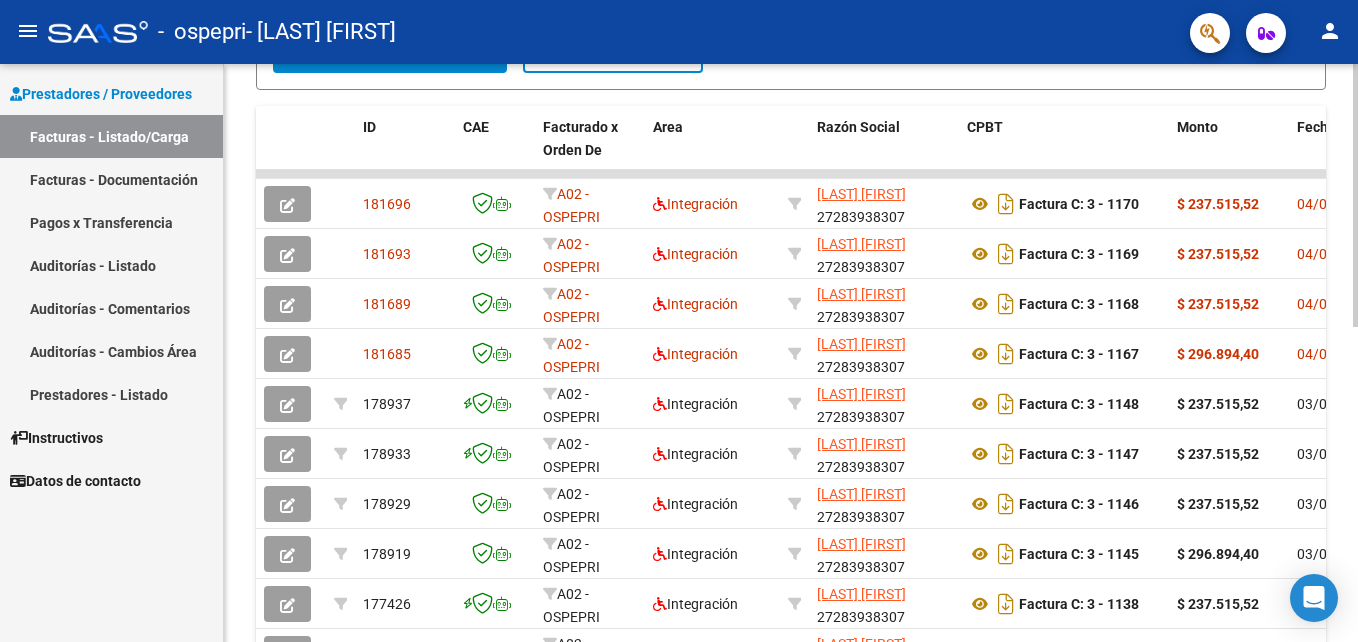 scroll, scrollTop: 507, scrollLeft: 0, axis: vertical 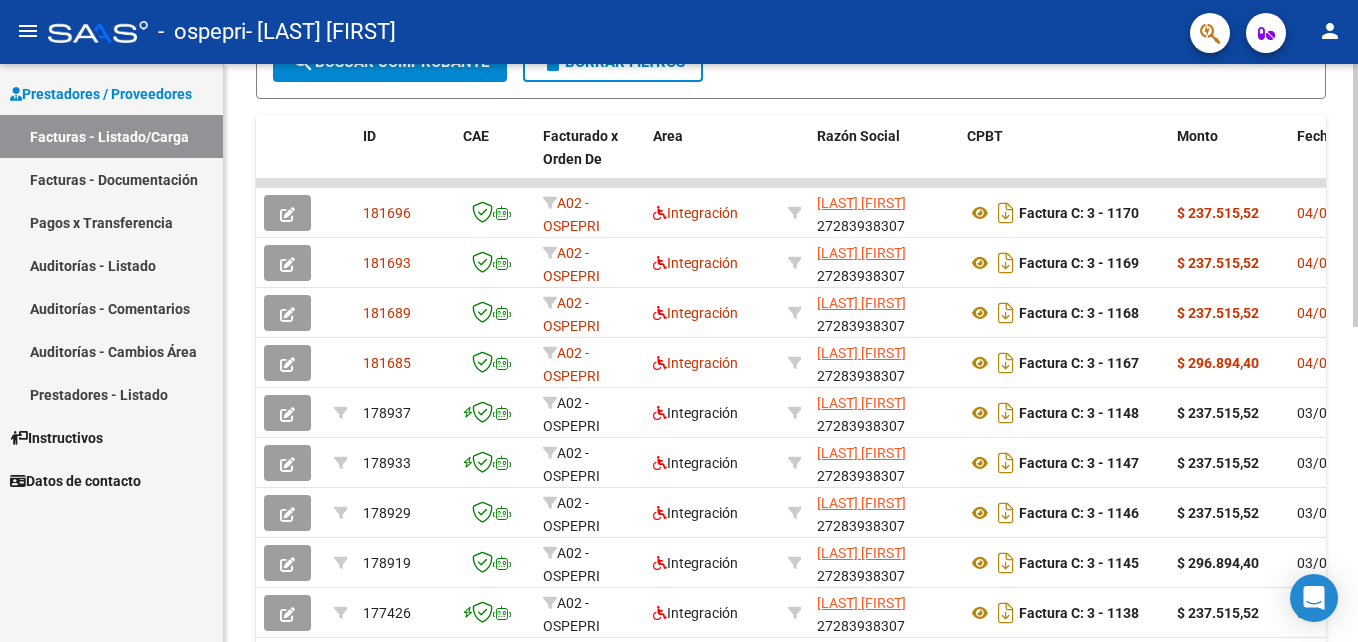 click on "menu - ospepri - [LAST] [FIRST] person Prestadores / Proveedores Facturas - Listado/Carga Facturas - Documentación Pagos x Transferencia Auditorías - Listado Auditorías - Comentarios Auditorías - Cambios Área Prestadores - Listado Instructivos Datos de contacto Video tutorial PRESTADORES-> Listado de CPBTs Emitidos por Prestadores / Proveedores (alt+q) Cargar Comprobante
cloud_download CSV cloud_download EXCEL cloud_download Estandar Descarga Masiva
Filtros Id Area Area Todos Confirmado Mostrar totalizadores FILTROS DEL COMPROBANTE Comprobante Tipo Comprobante Tipo Start date – End date Fec. Comprobante Desde / Hasta Días Emisión Desde(cant. días) Días Emisión Hasta(cant. días) CUIT / Razón Social Pto. Venta Nro. Comprobante Código SSS CAE Válido CAE Válido Todos Cargado Módulo Hosp. Todos Tiene facturacion Apócrifa Hospital Refes FILTROS DE INTEGRACION Período De Prestación Campos del Archivo de Rendición Devuelto x SSS (dr_envio)" at bounding box center [679, 321] 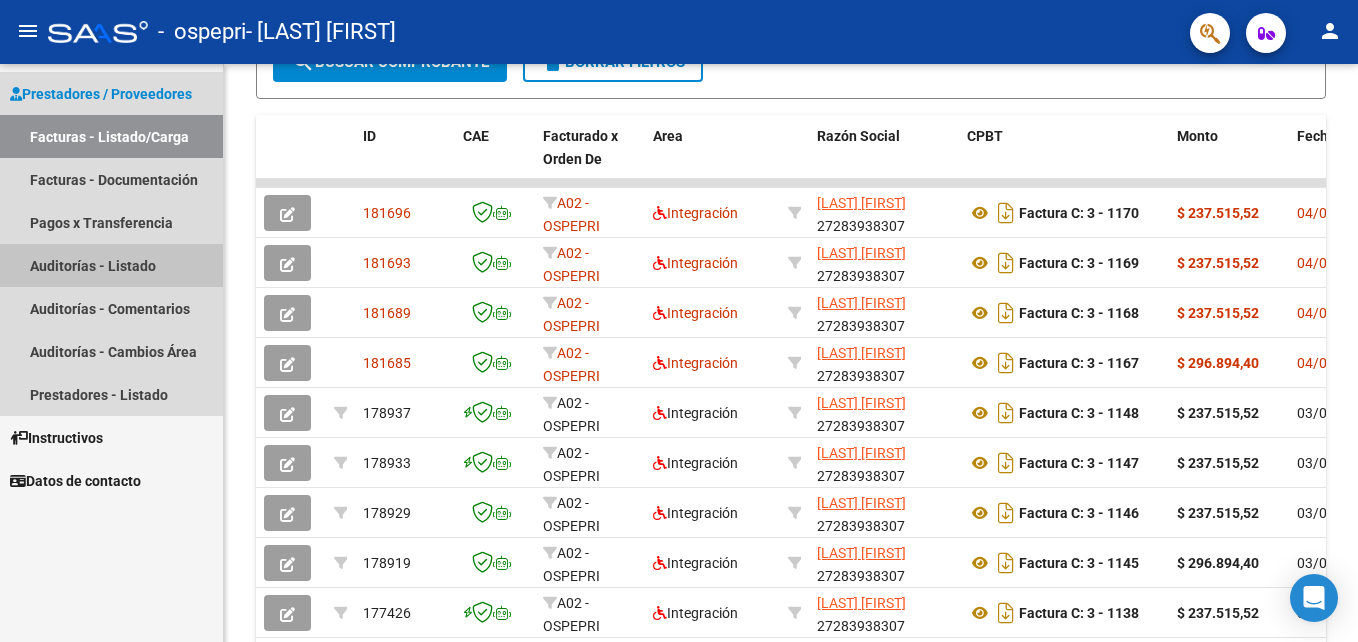 click on "Auditorías - Listado" at bounding box center (111, 265) 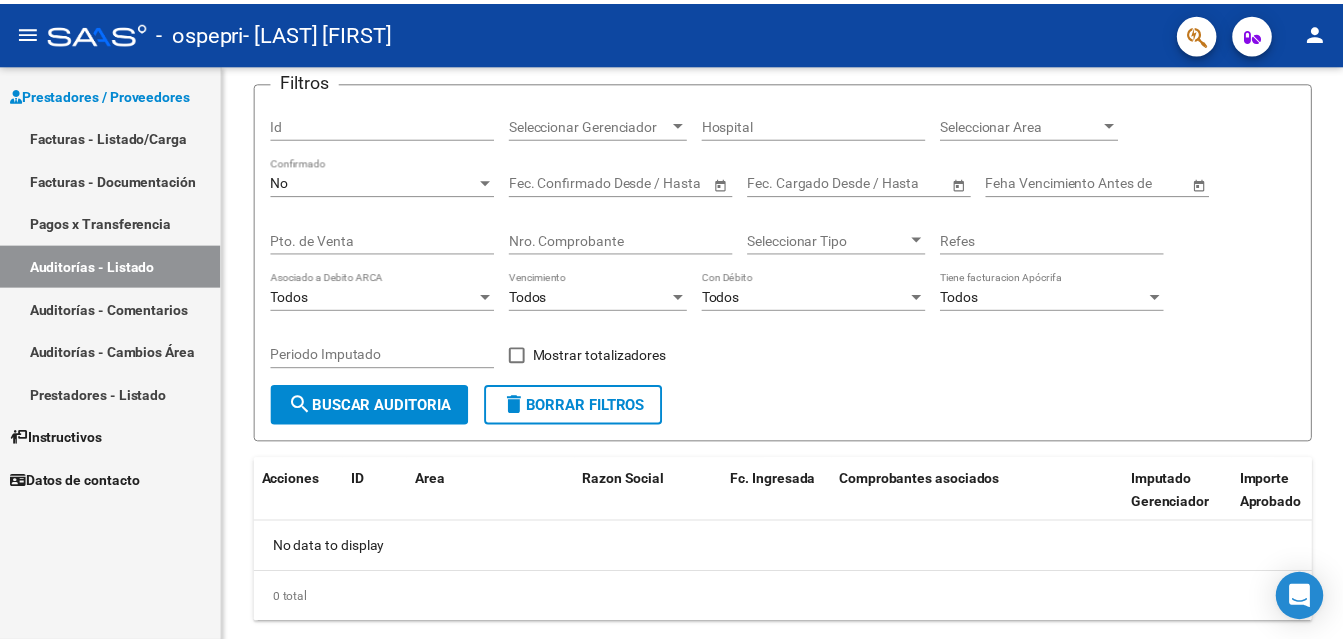 scroll, scrollTop: 179, scrollLeft: 0, axis: vertical 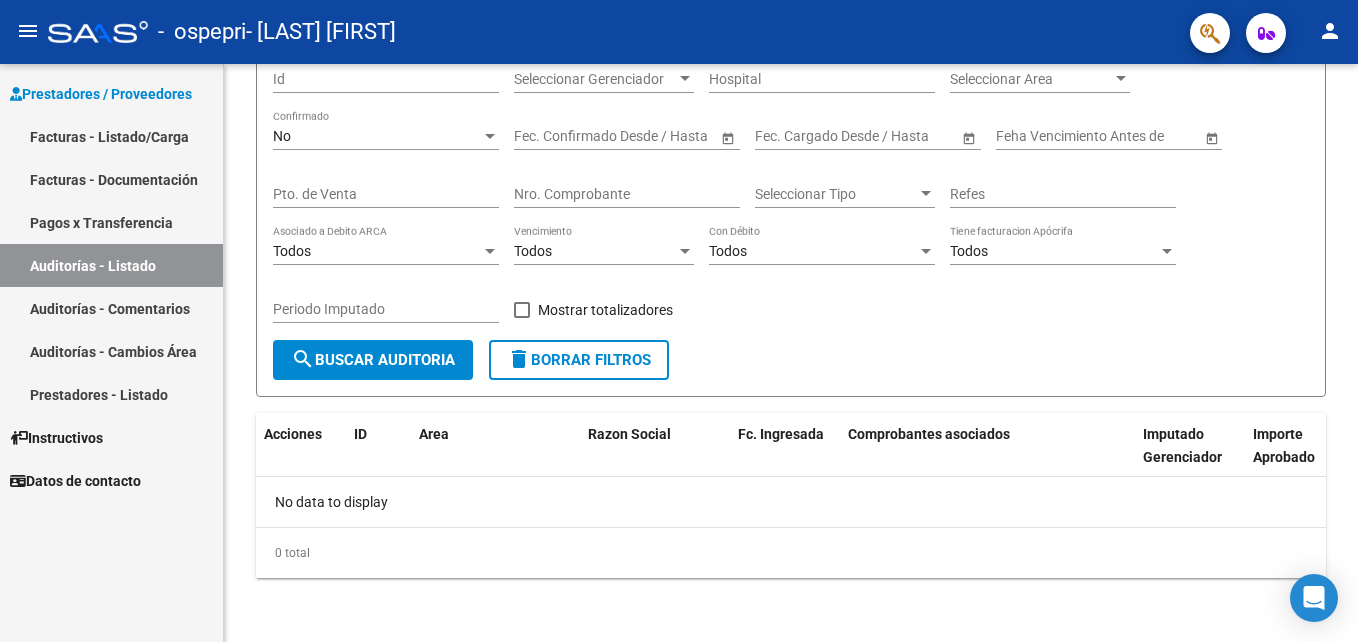 click on "person" 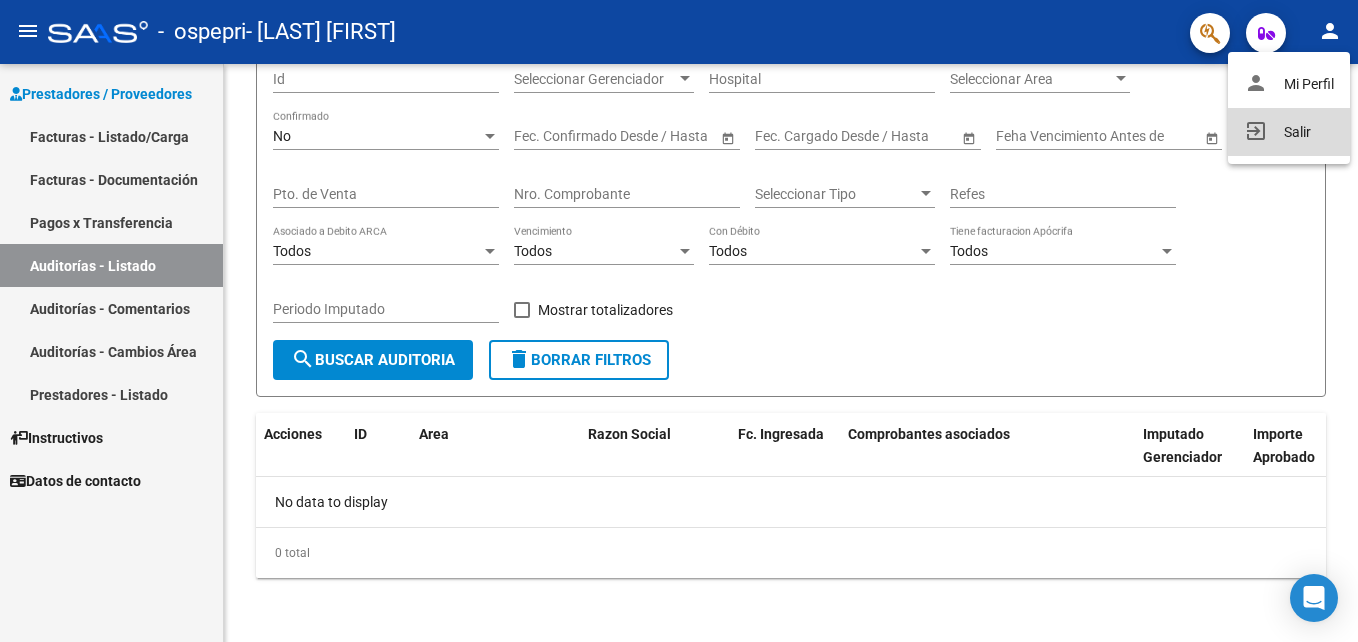 click on "exit_to_app  Salir" at bounding box center (1289, 132) 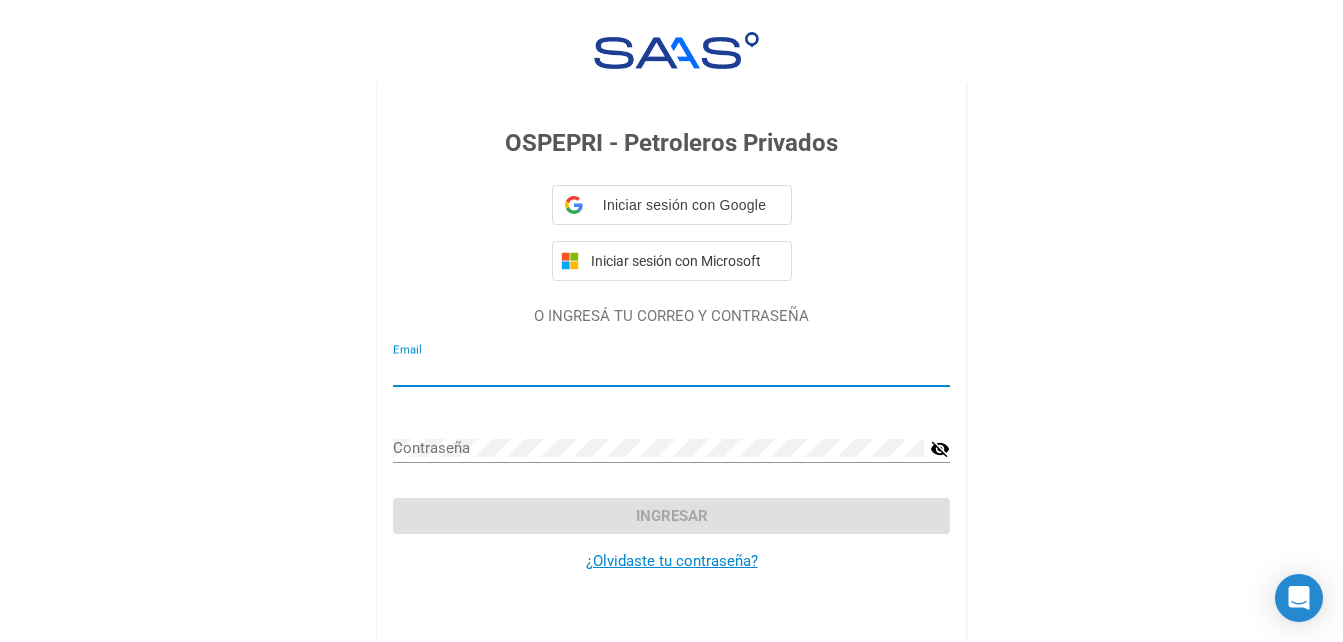 type on "[EMAIL]" 